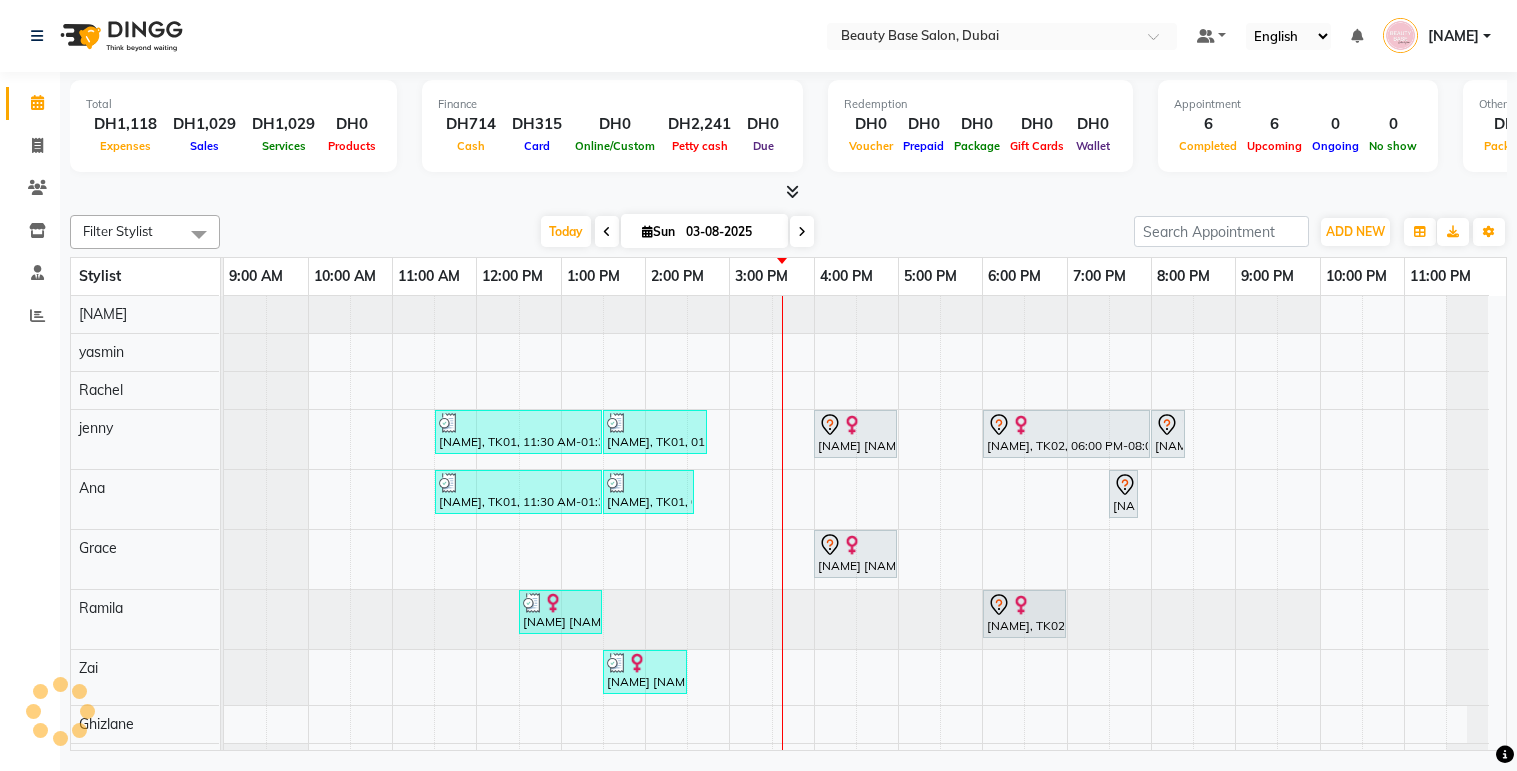 scroll, scrollTop: 0, scrollLeft: 0, axis: both 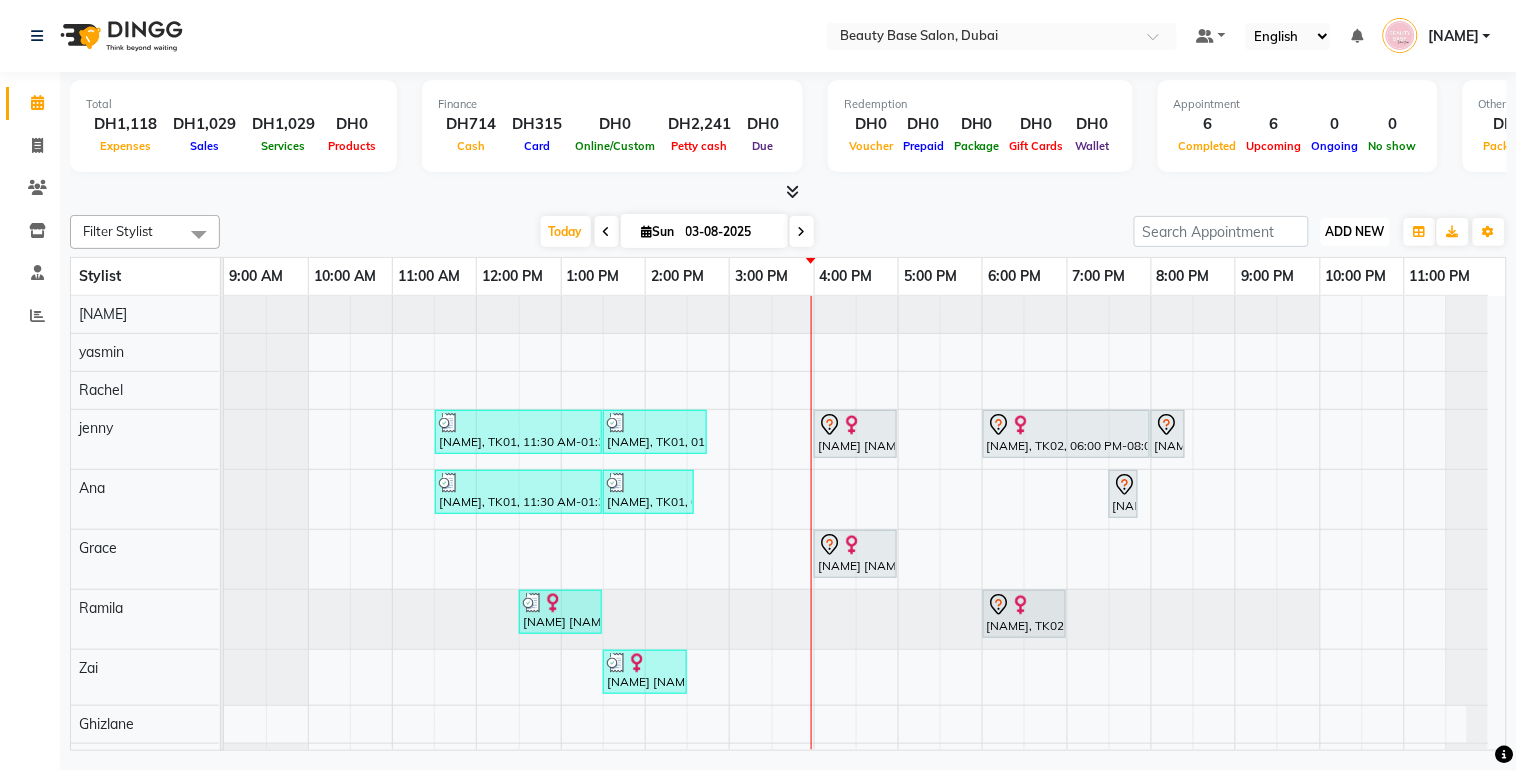 click on "ADD NEW Toggle Dropdown" at bounding box center (1355, 232) 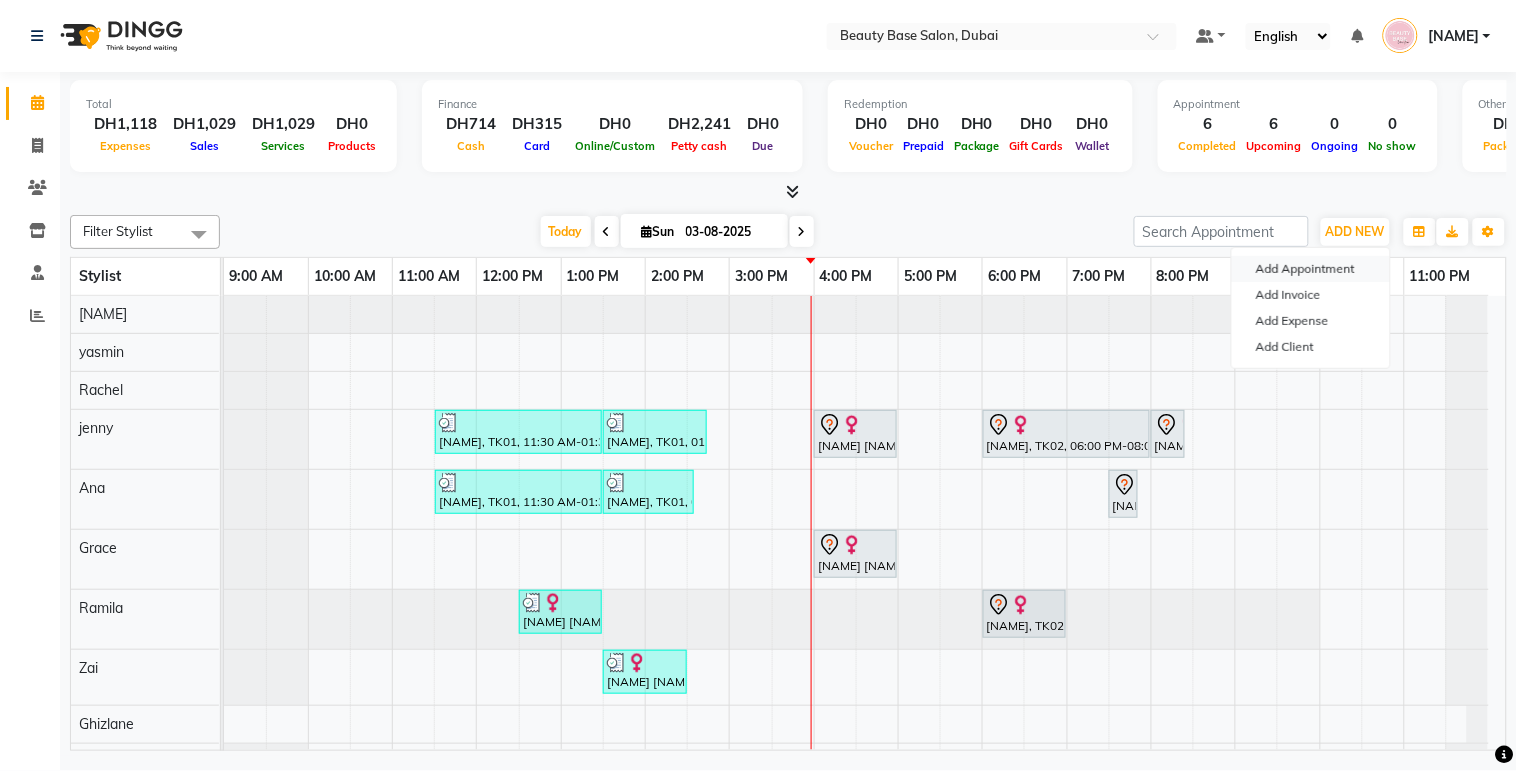 click on "Add Appointment" at bounding box center [1311, 269] 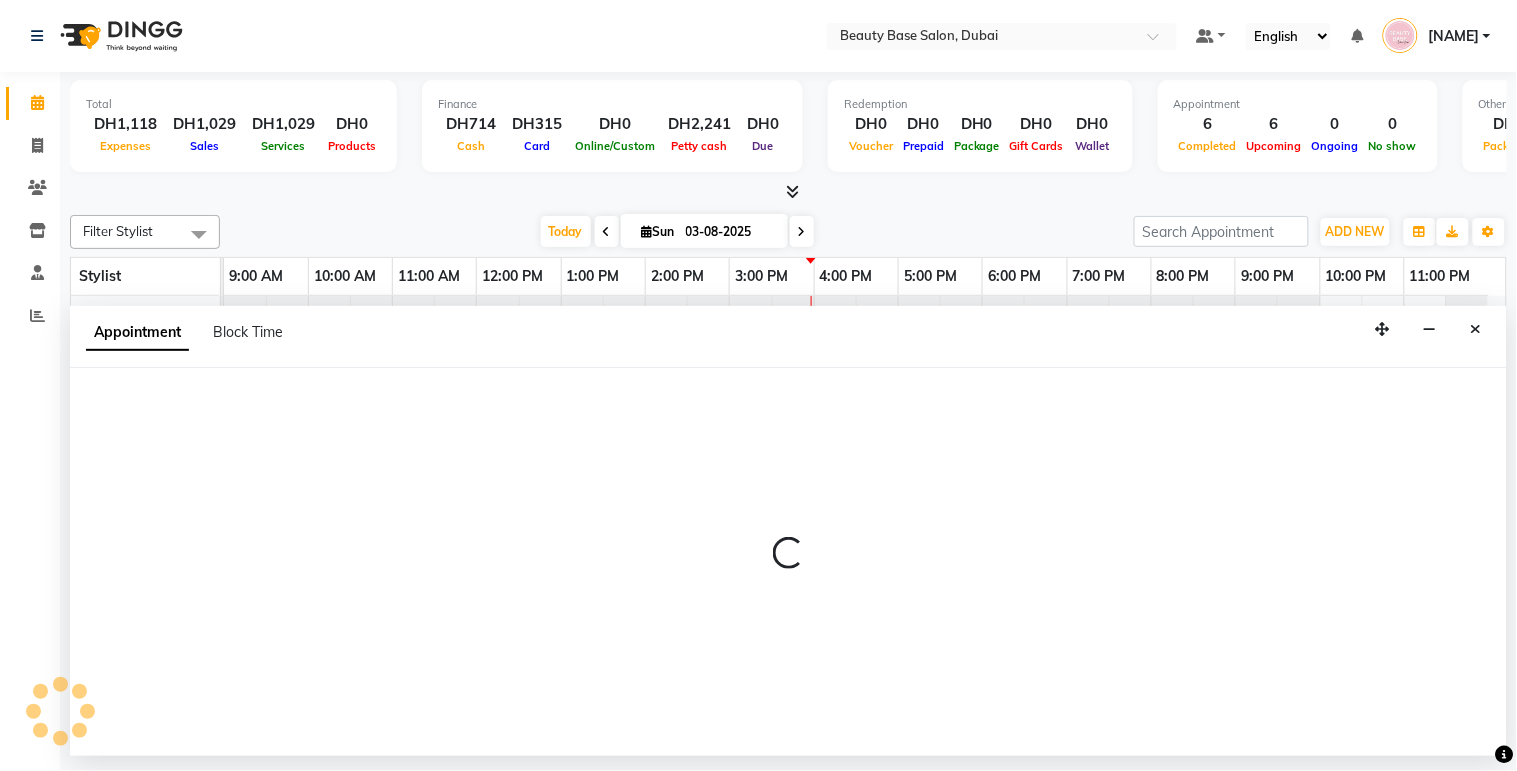 select on "600" 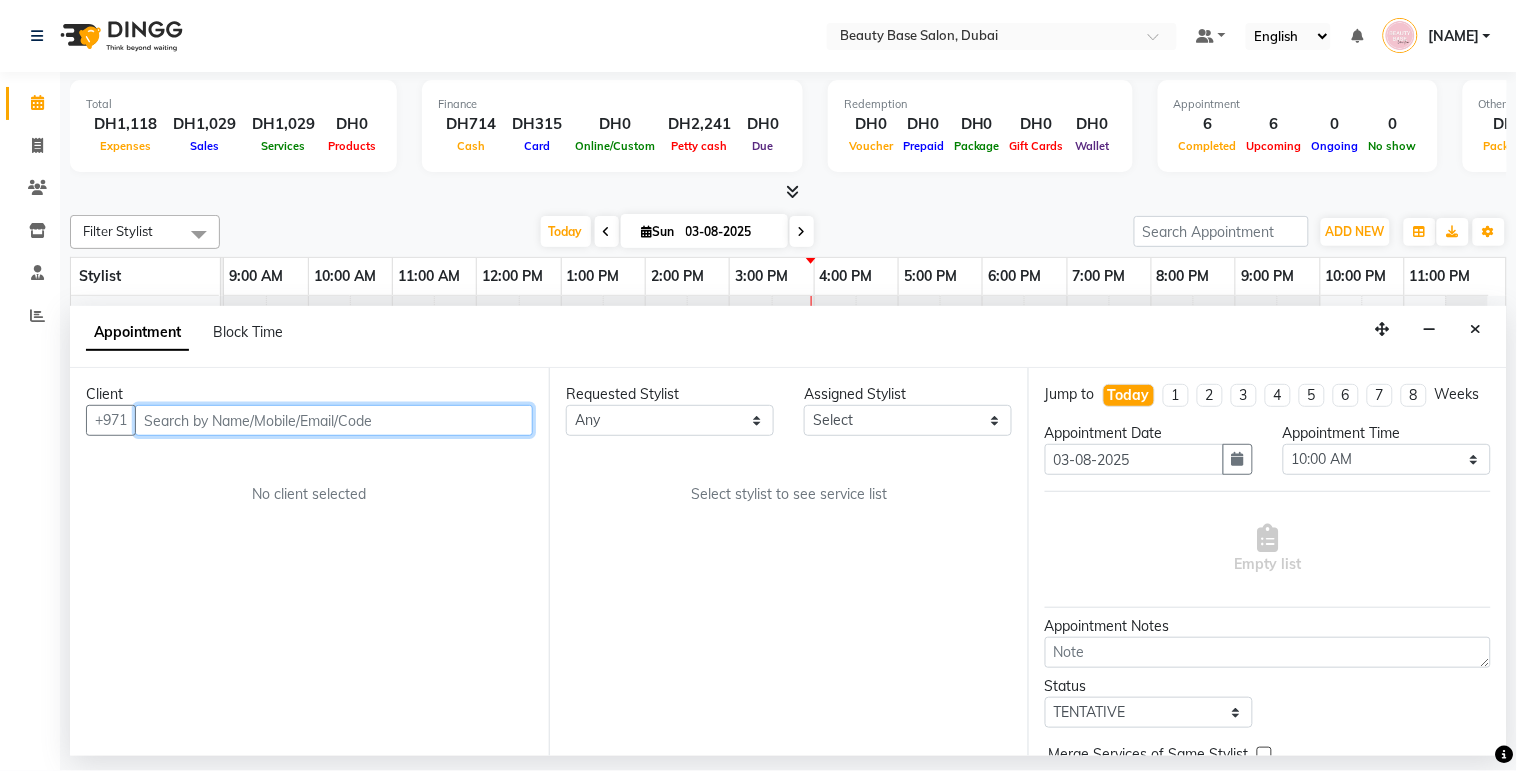 click at bounding box center (334, 420) 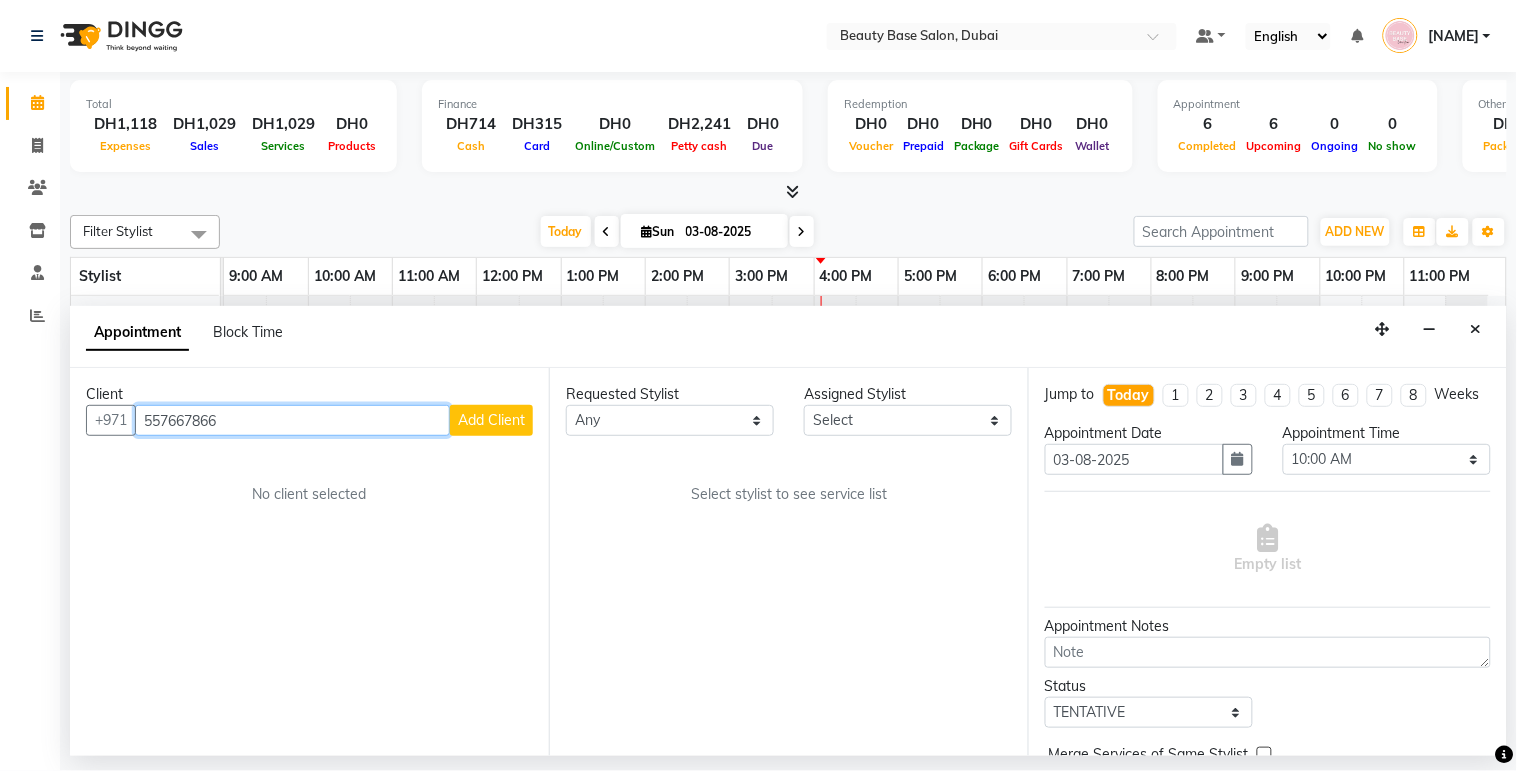 type on "557667866" 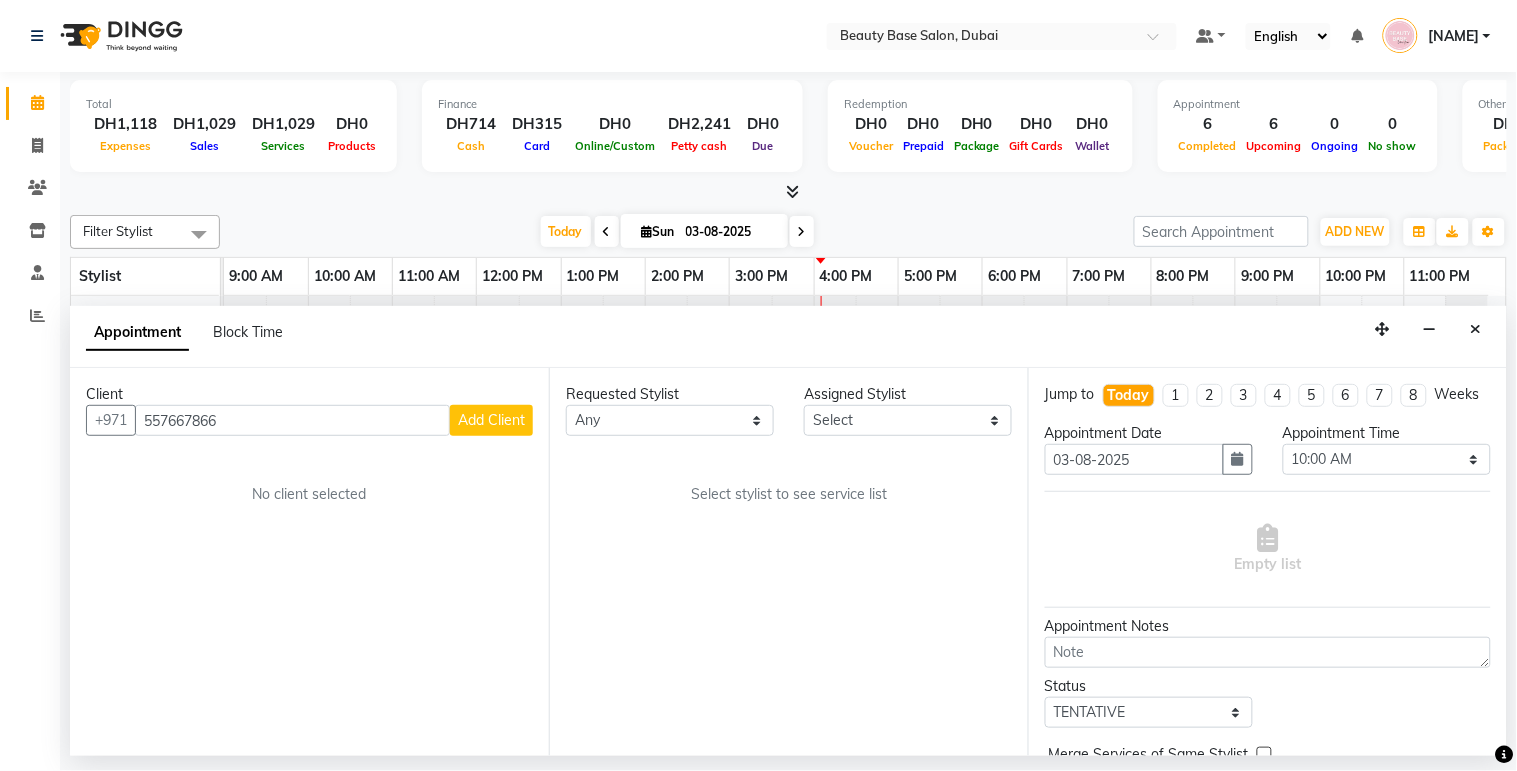 click on "Add Client" at bounding box center [491, 420] 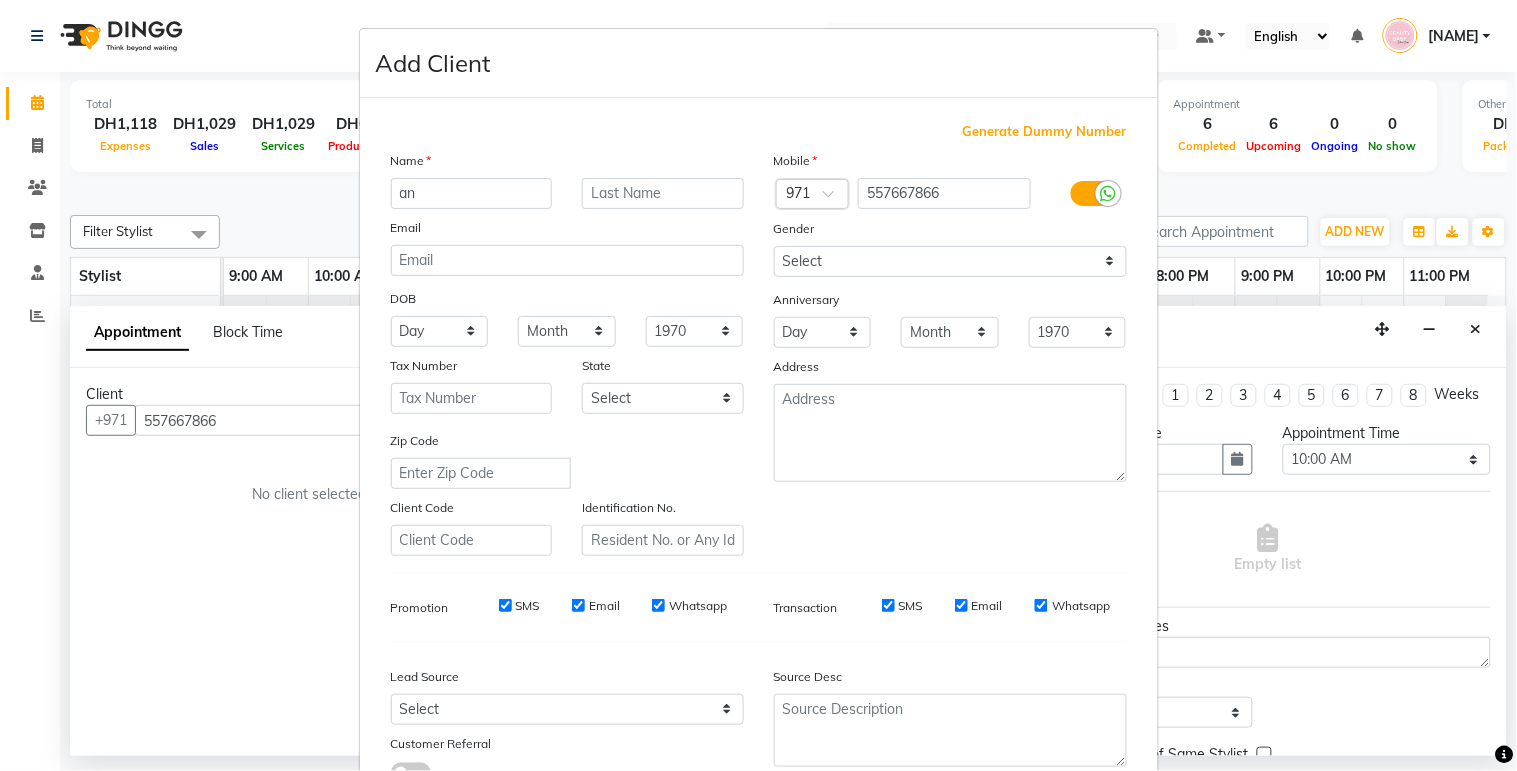 type on "a" 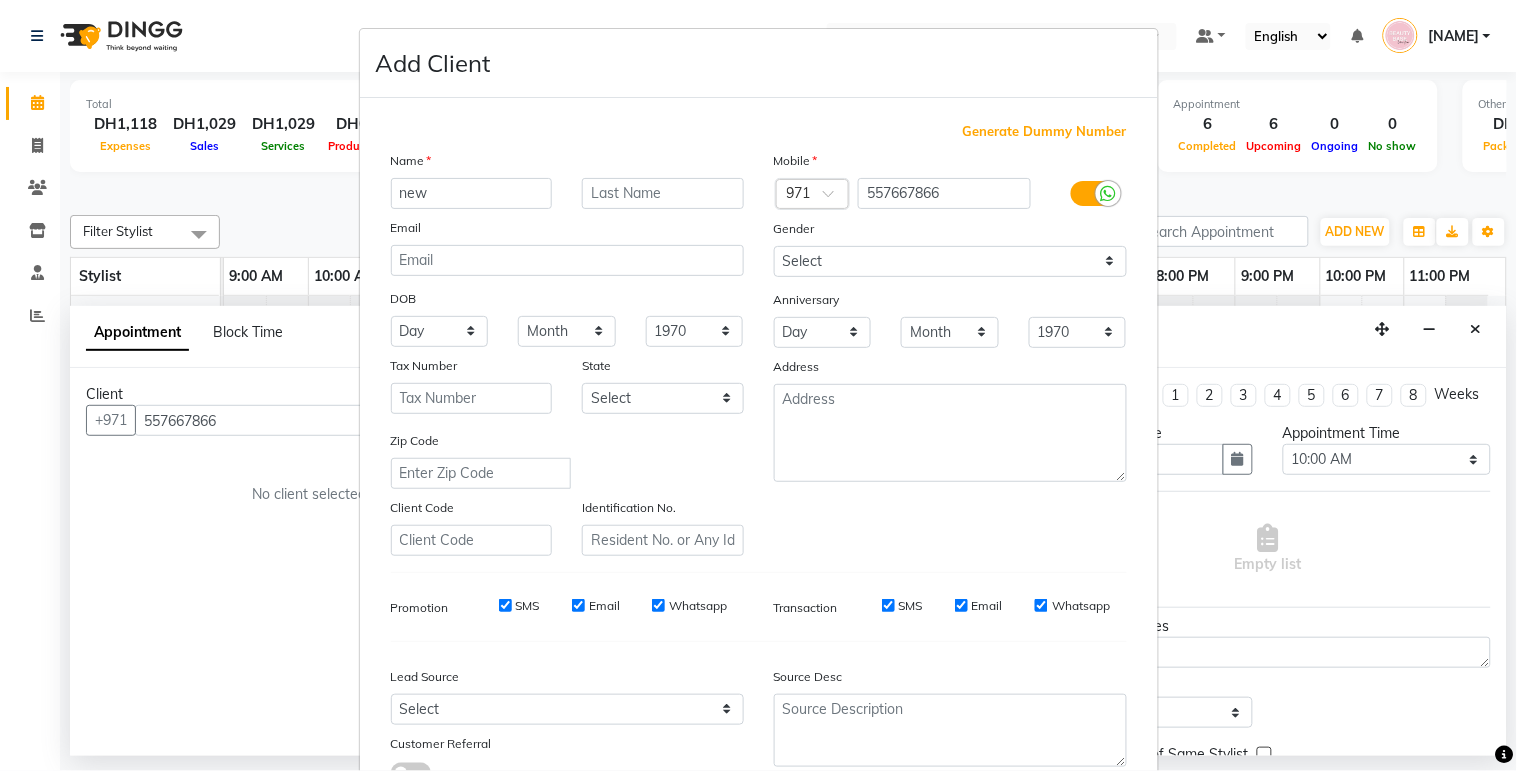 type on "new" 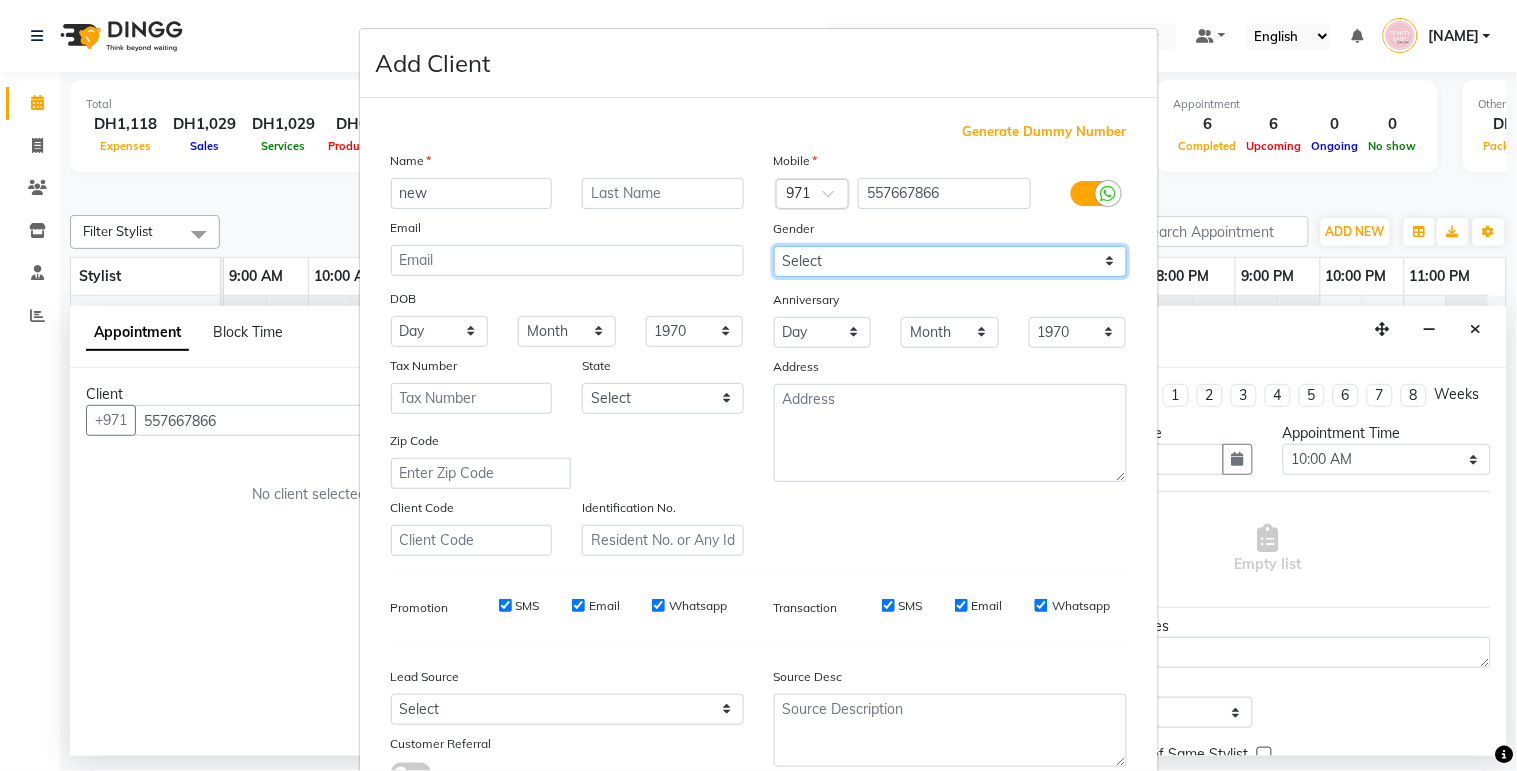 click on "Select Male Female Other Prefer Not To Say" at bounding box center [950, 261] 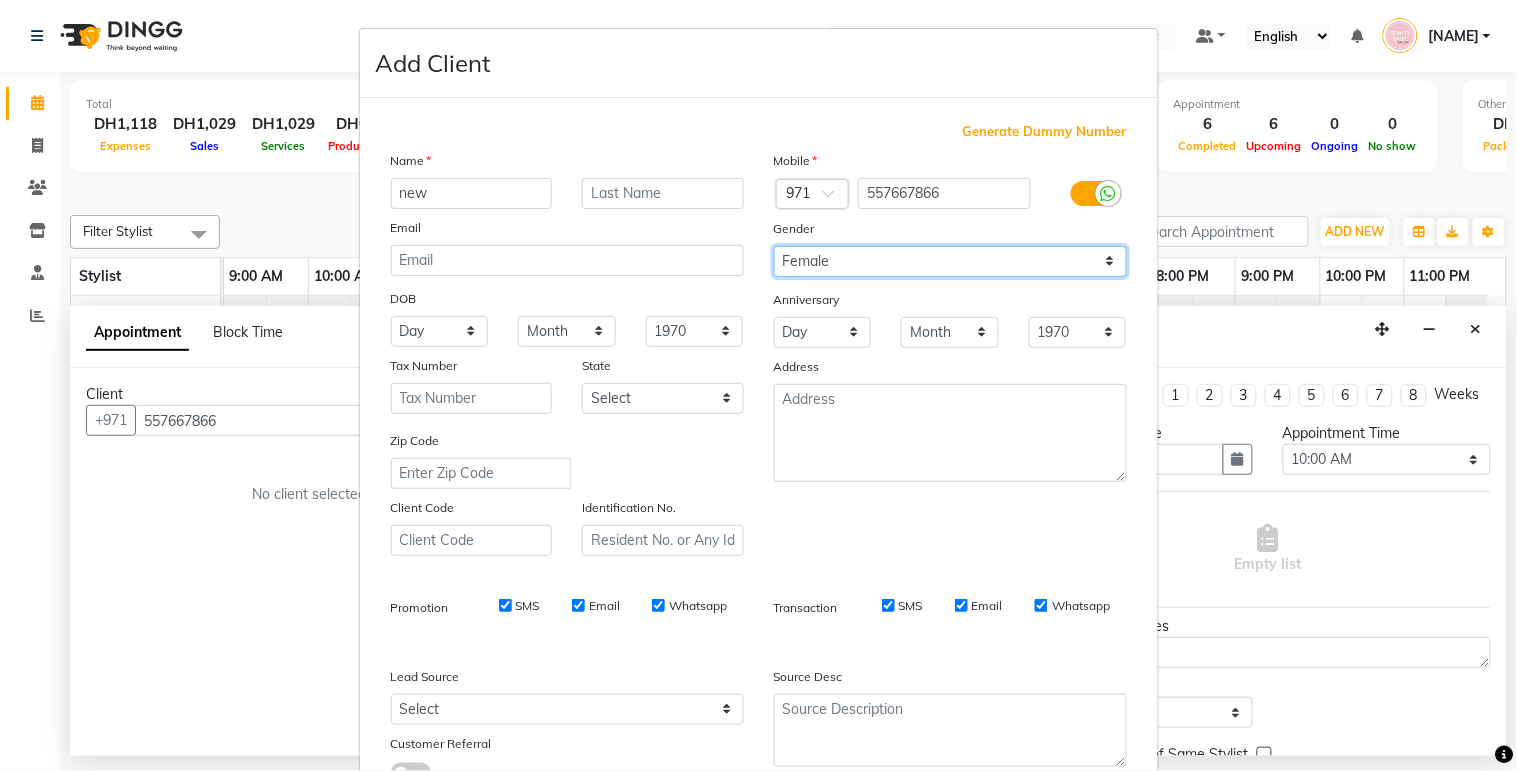 click on "Select Male Female Other Prefer Not To Say" at bounding box center (950, 261) 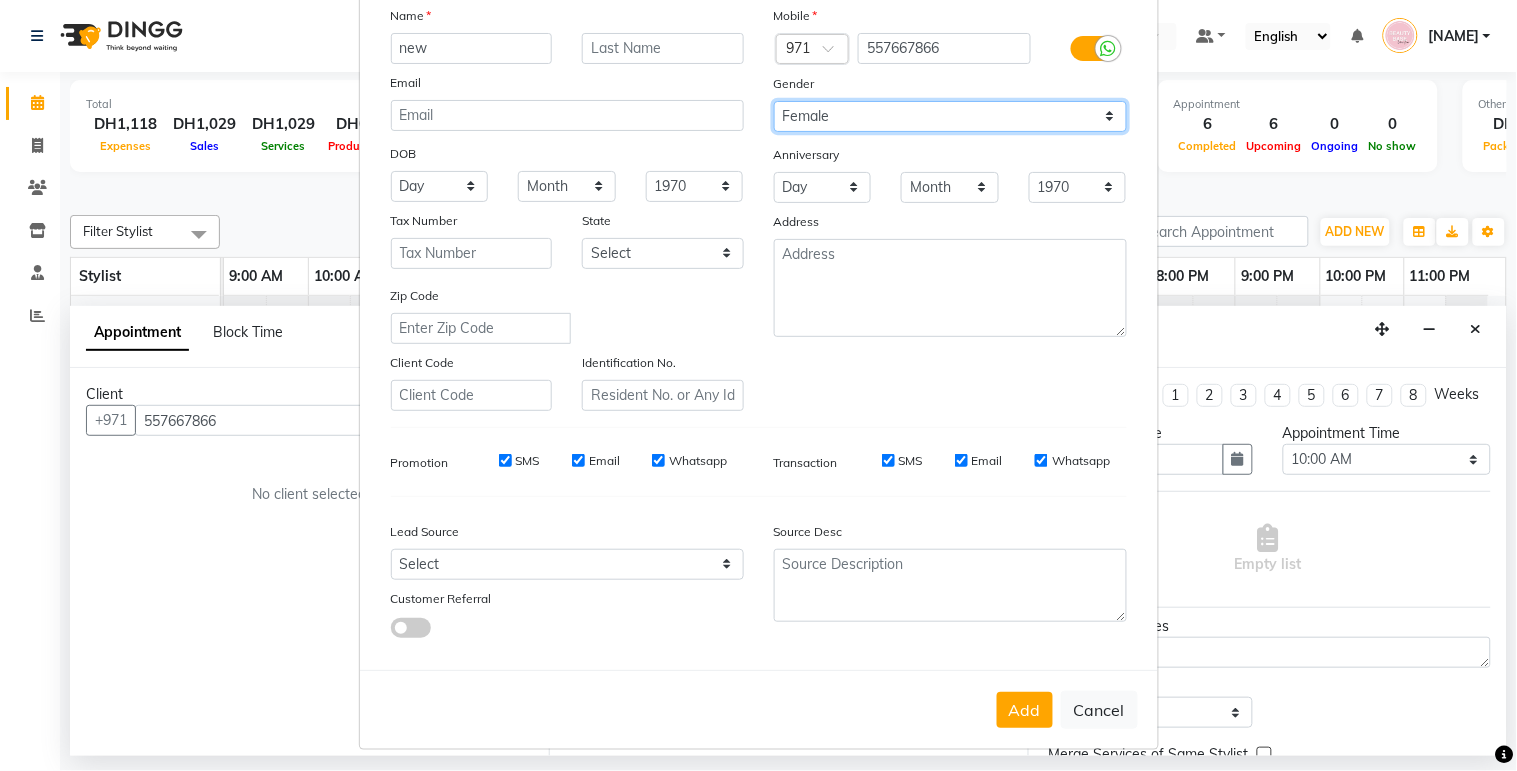 scroll, scrollTop: 153, scrollLeft: 0, axis: vertical 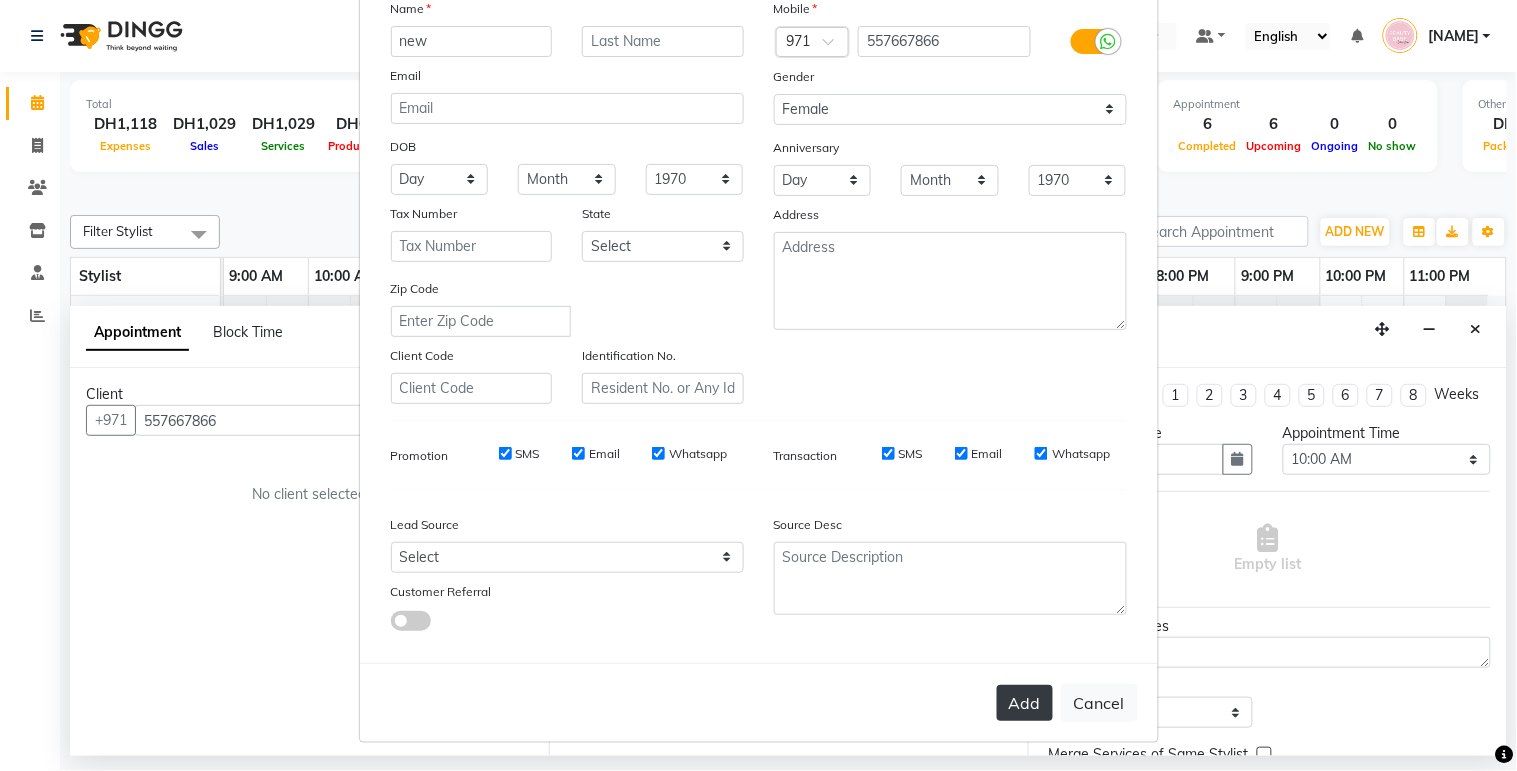 click on "Add" at bounding box center (1025, 703) 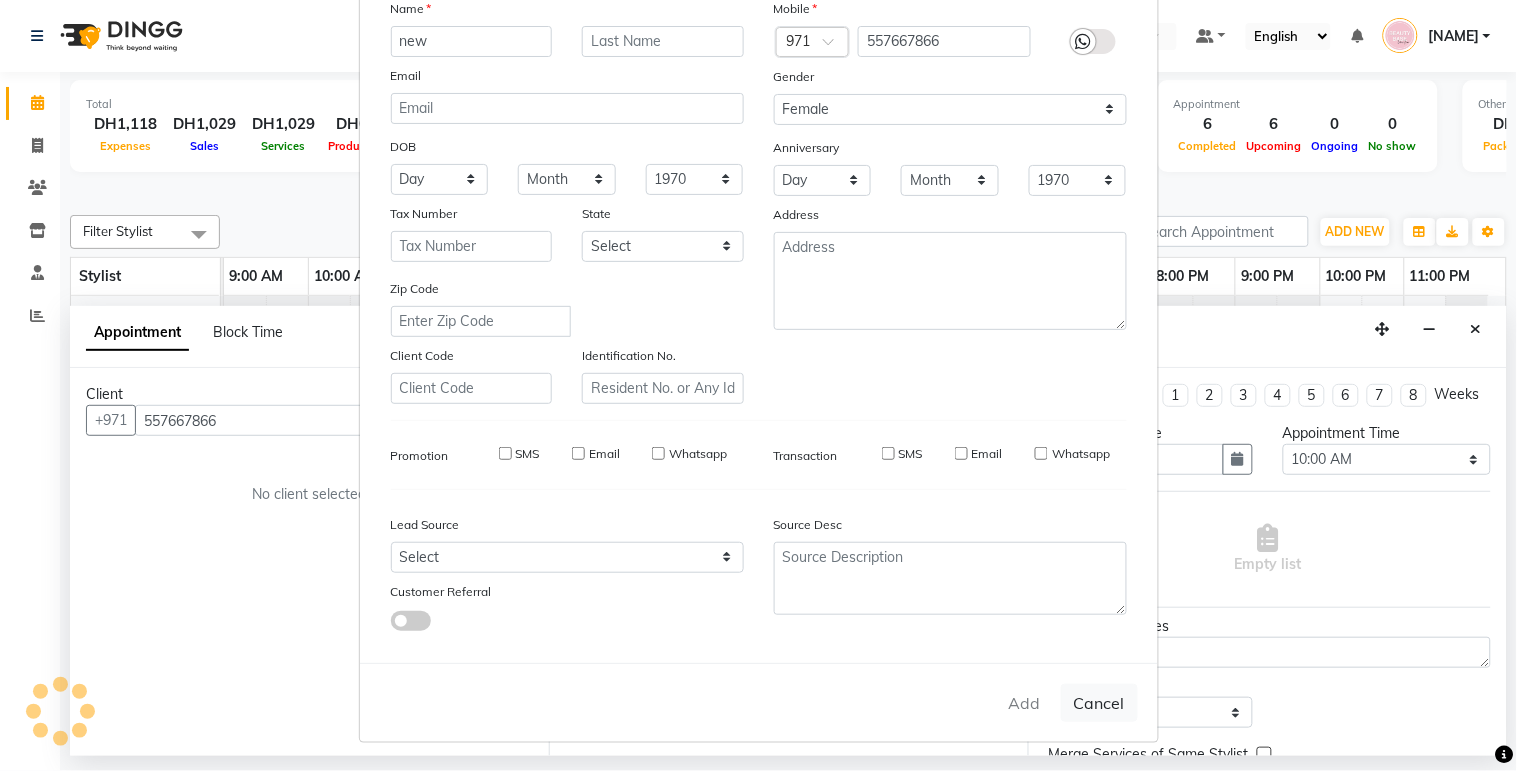type 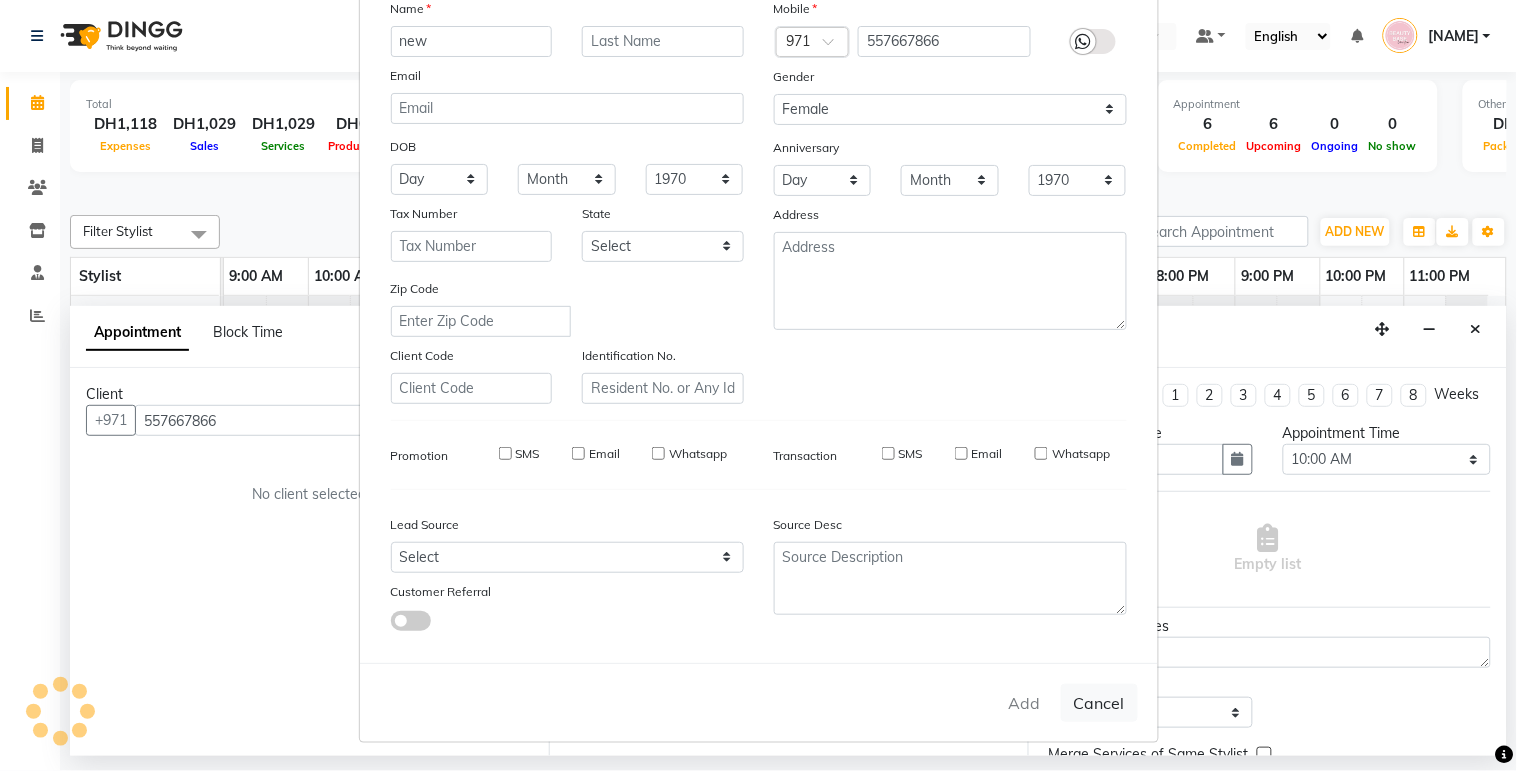 select 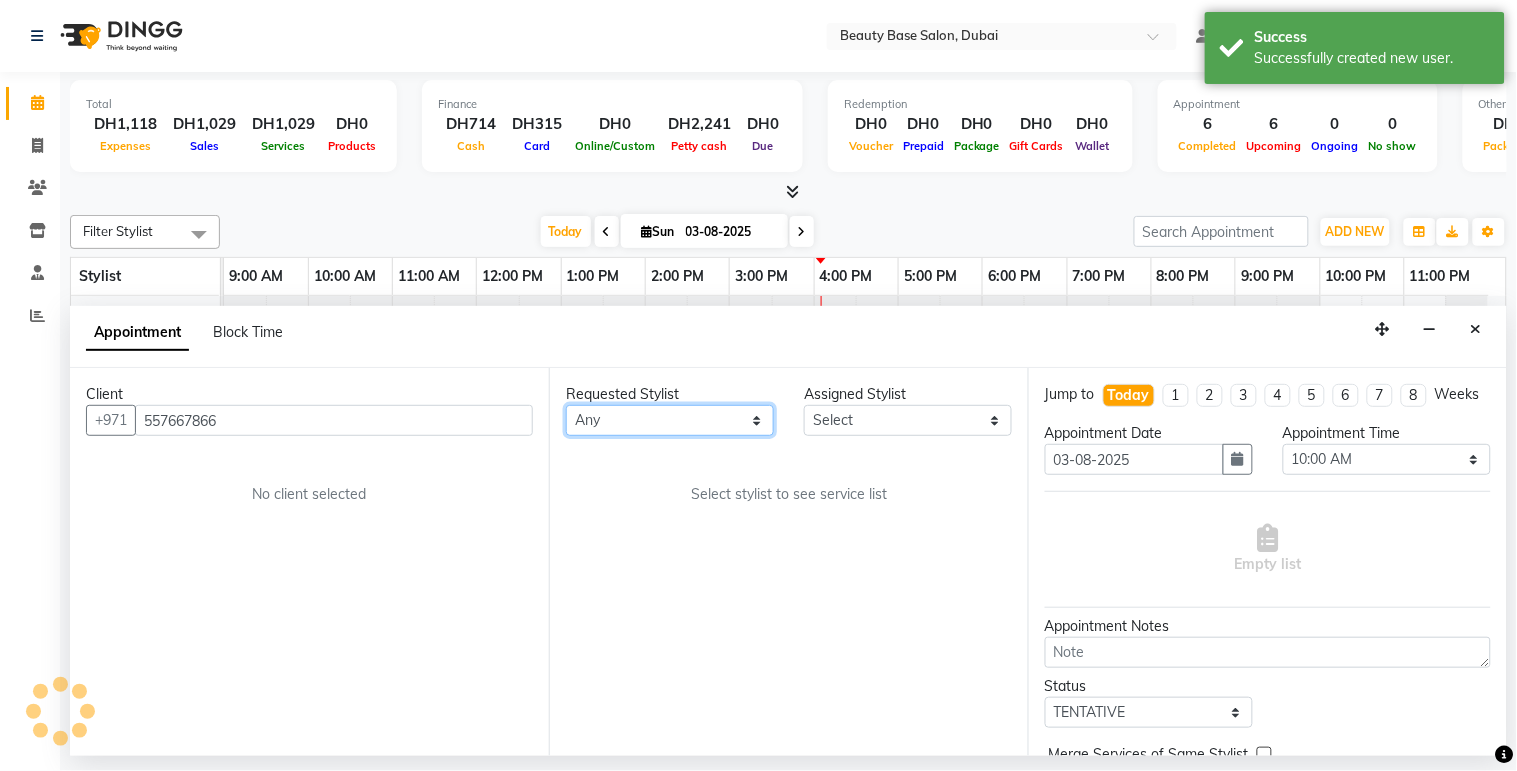 click on "Any [NAME] [NAME] [NAME] [NAME] [NAME] [NAME] [NAME] [NAME]" at bounding box center [670, 420] 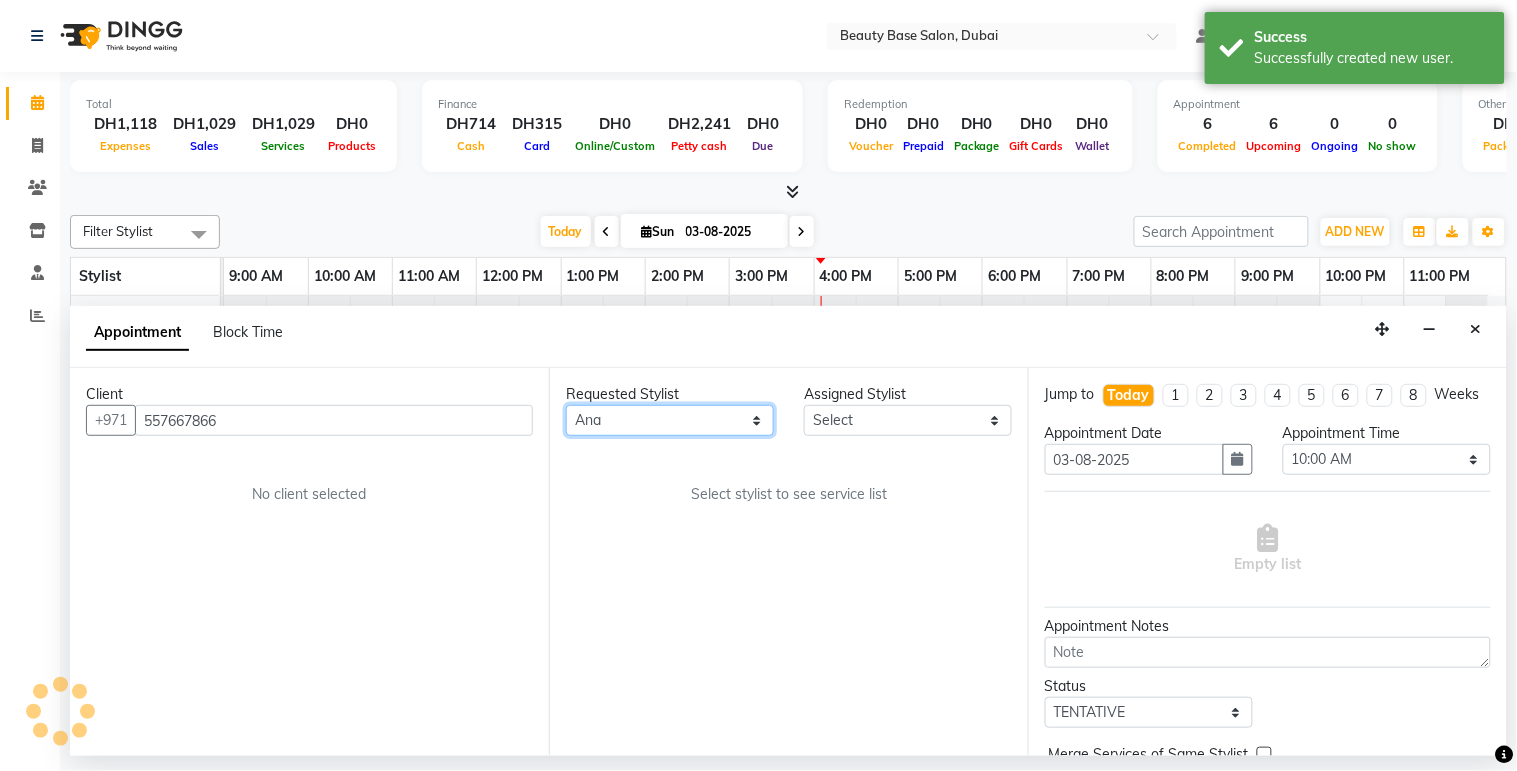 click on "Any [NAME] [NAME] [NAME] [NAME] [NAME] [NAME] [NAME] [NAME]" at bounding box center [670, 420] 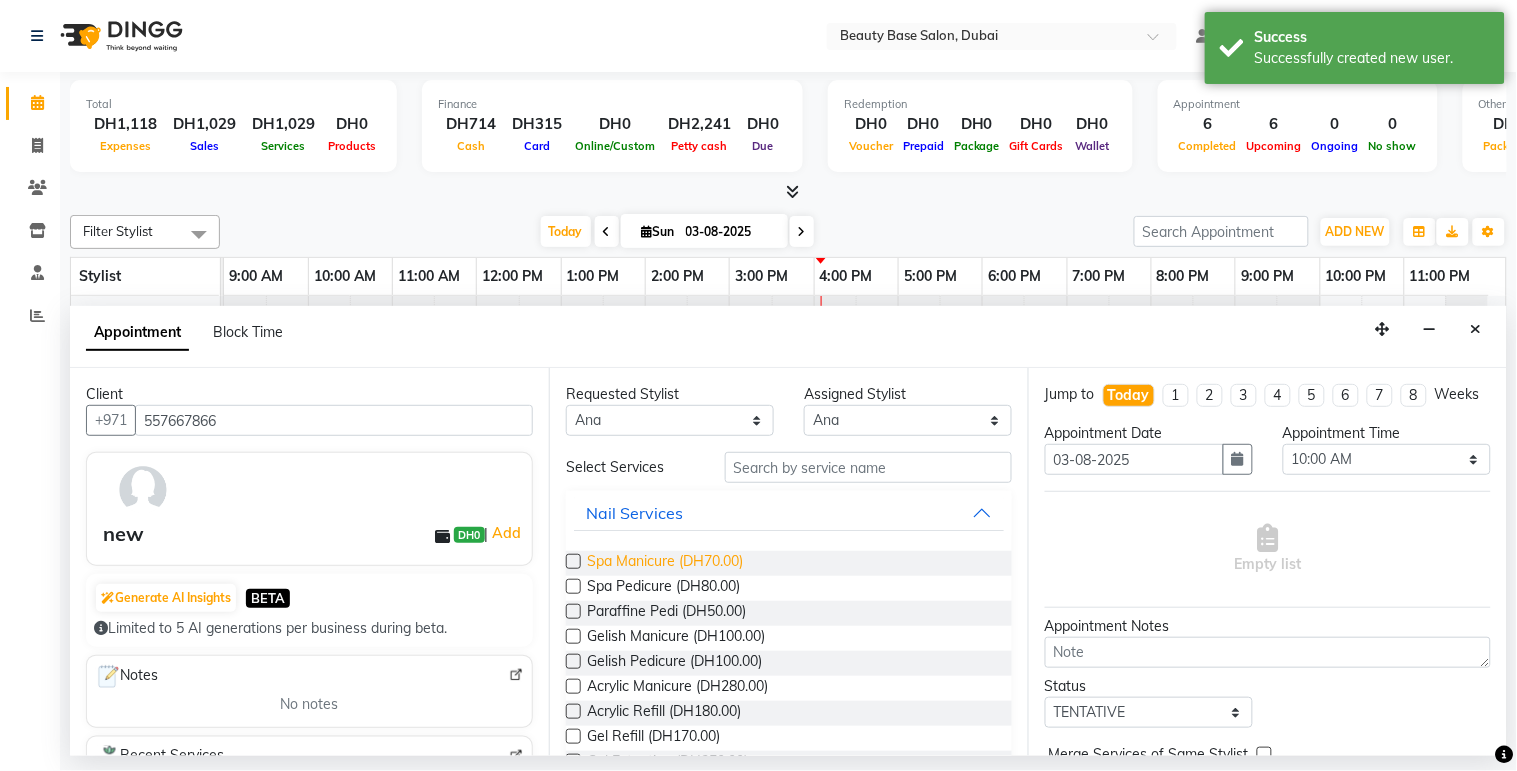 click on "Spa Manicure (DH70.00)" at bounding box center [665, 563] 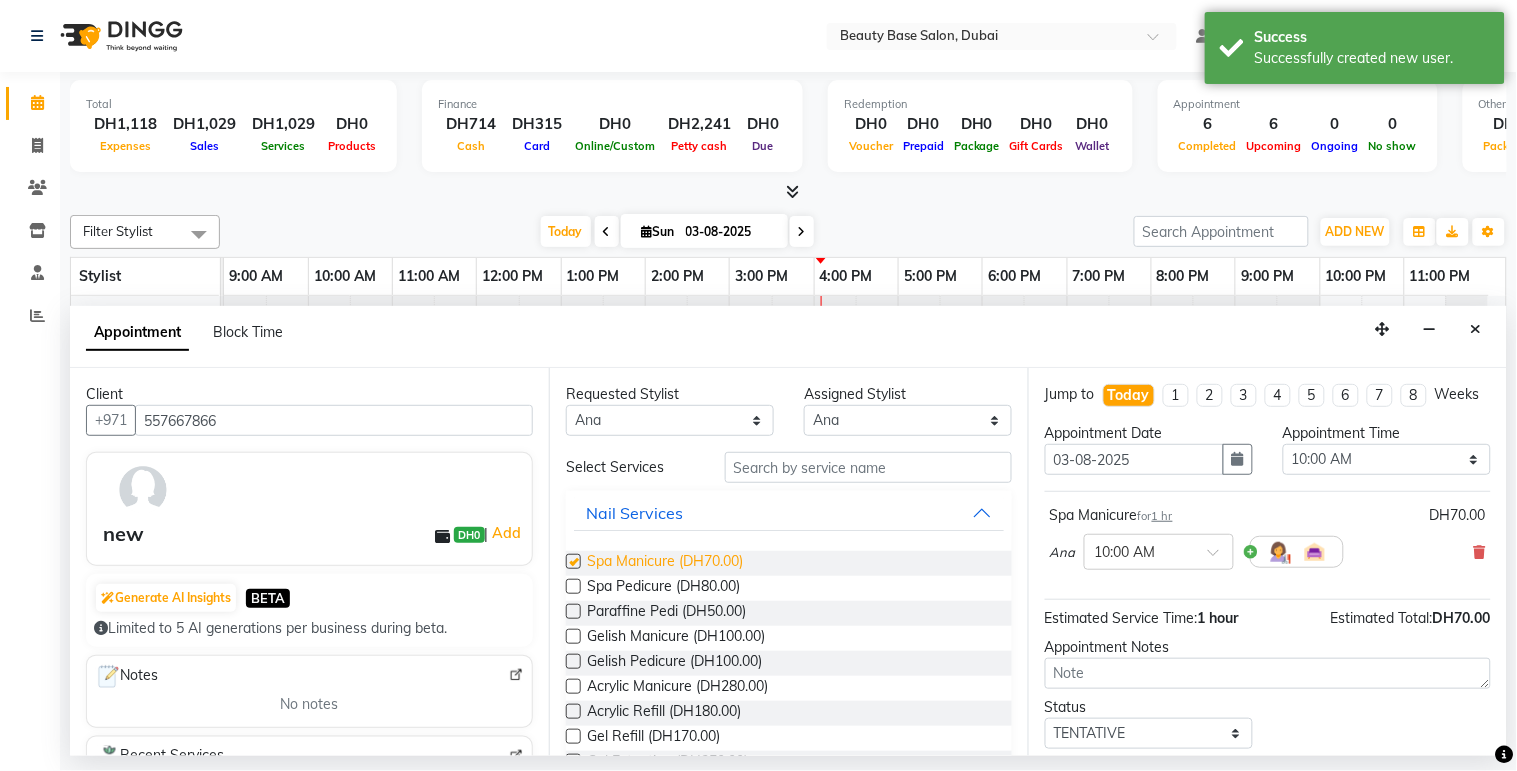 checkbox on "false" 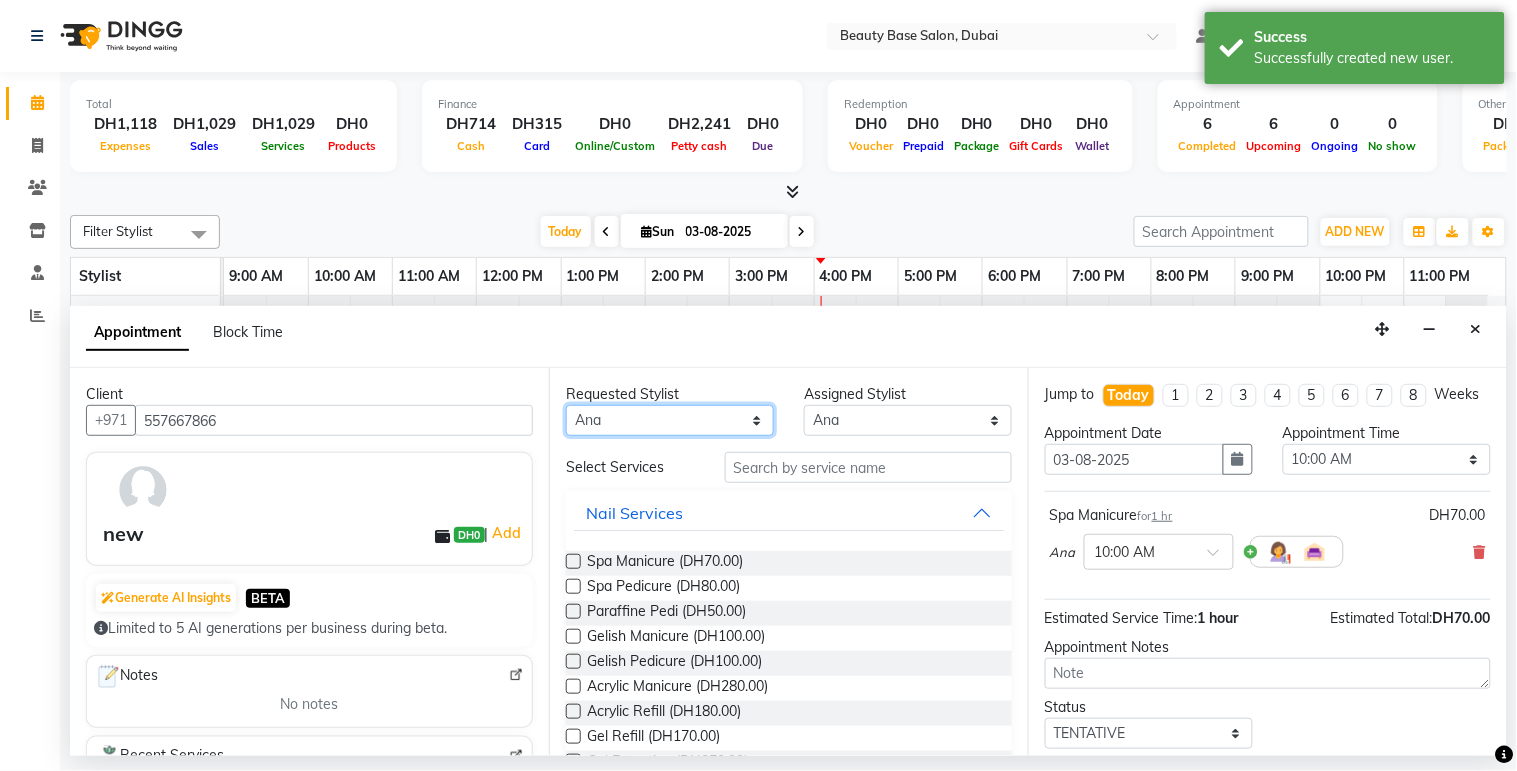 click on "Any [NAME] [NAME] [NAME] [NAME] [NAME] [NAME] [NAME] [NAME]" at bounding box center (670, 420) 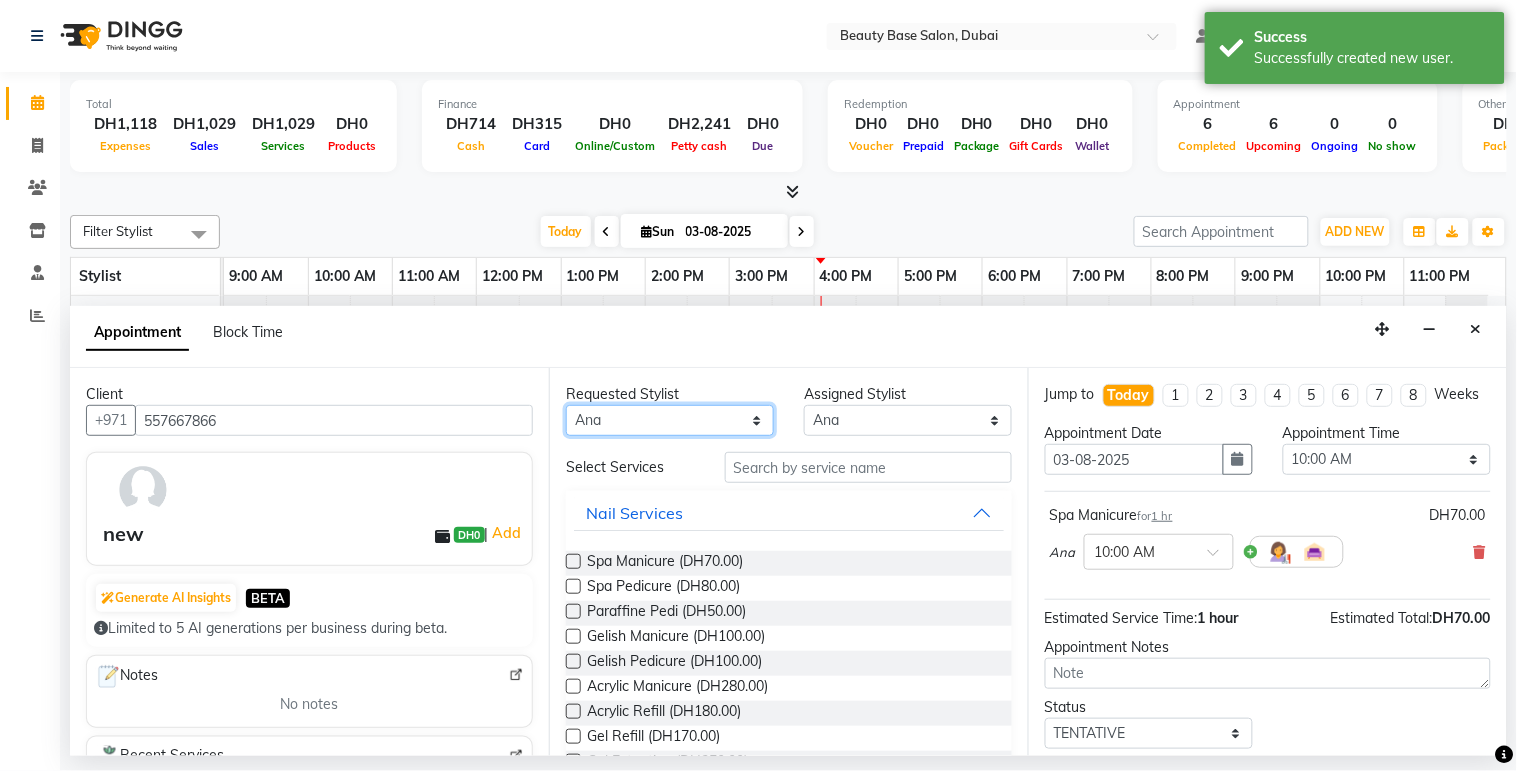 select on "17496" 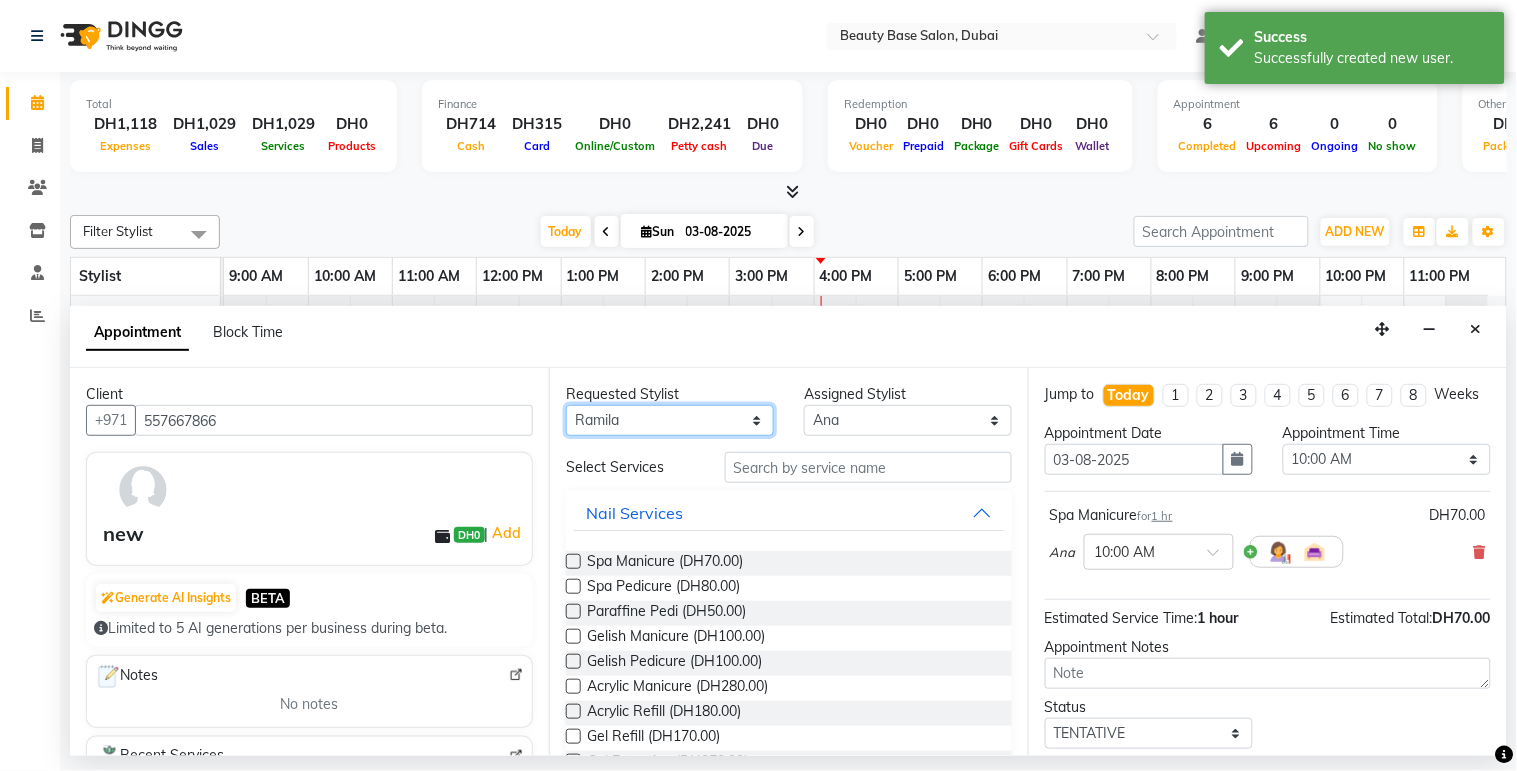 click on "Any [NAME] [NAME] [NAME] [NAME] [NAME] [NAME] [NAME] [NAME]" at bounding box center [670, 420] 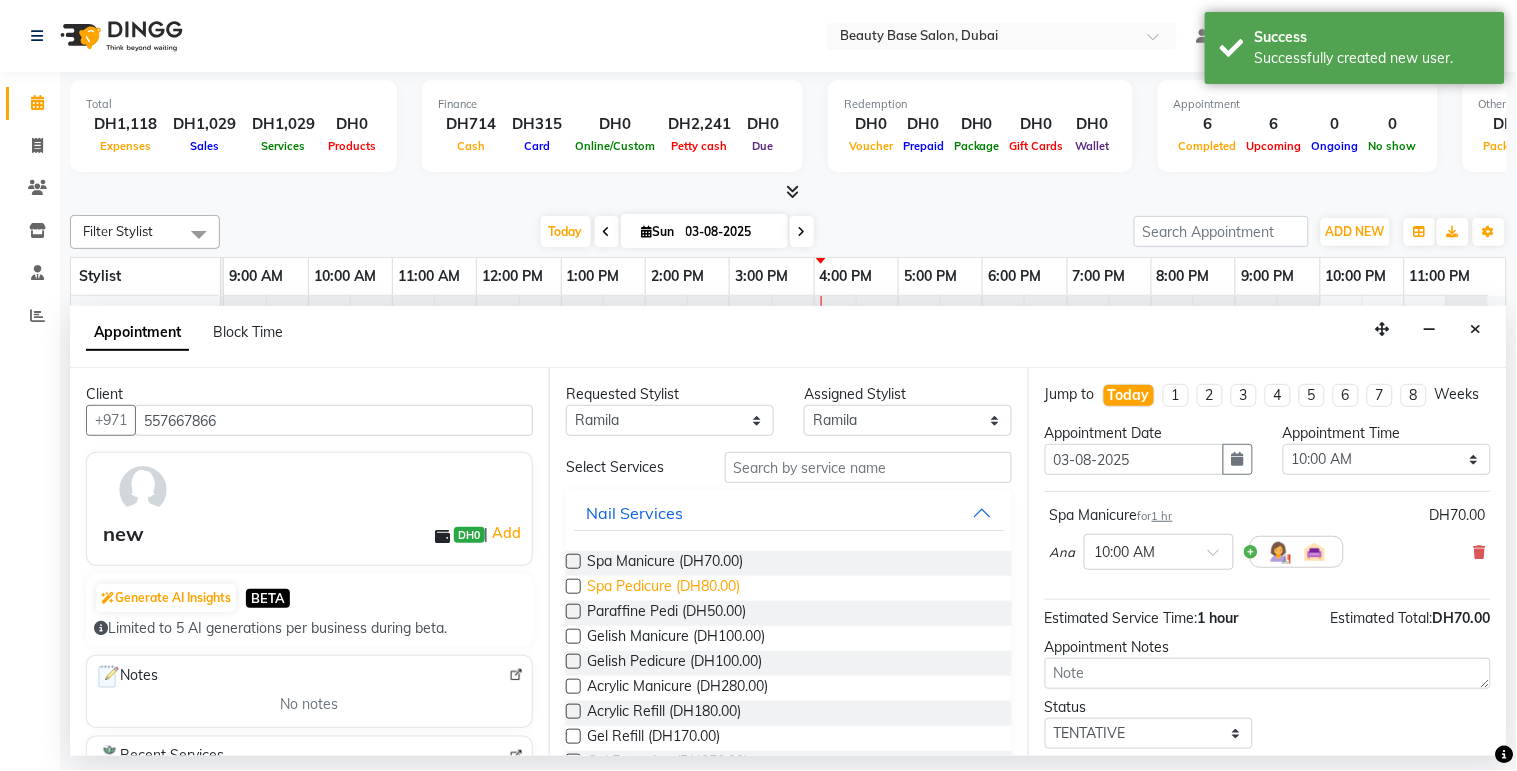 click on "Spa Pedicure (DH80.00)" at bounding box center (663, 588) 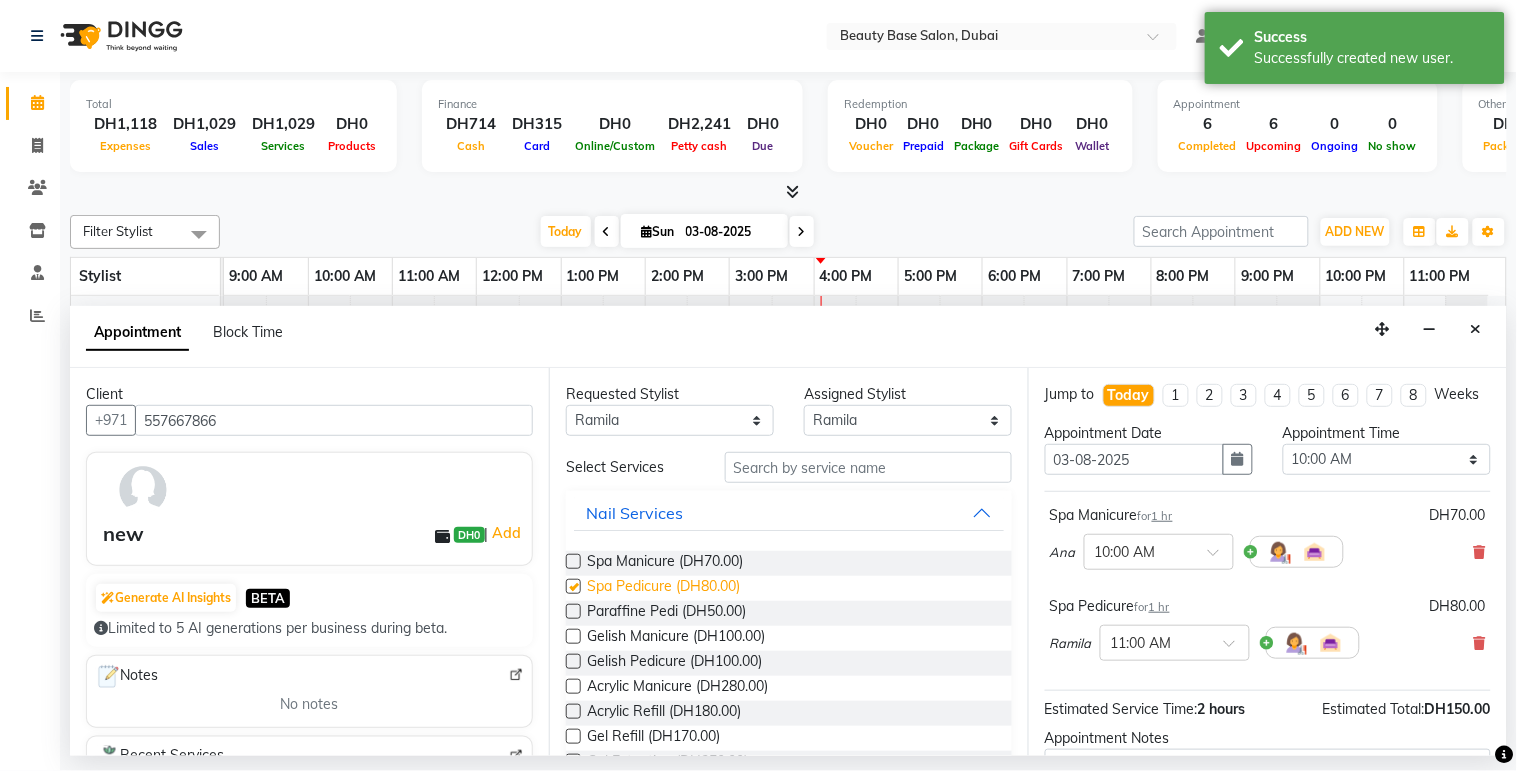 checkbox on "false" 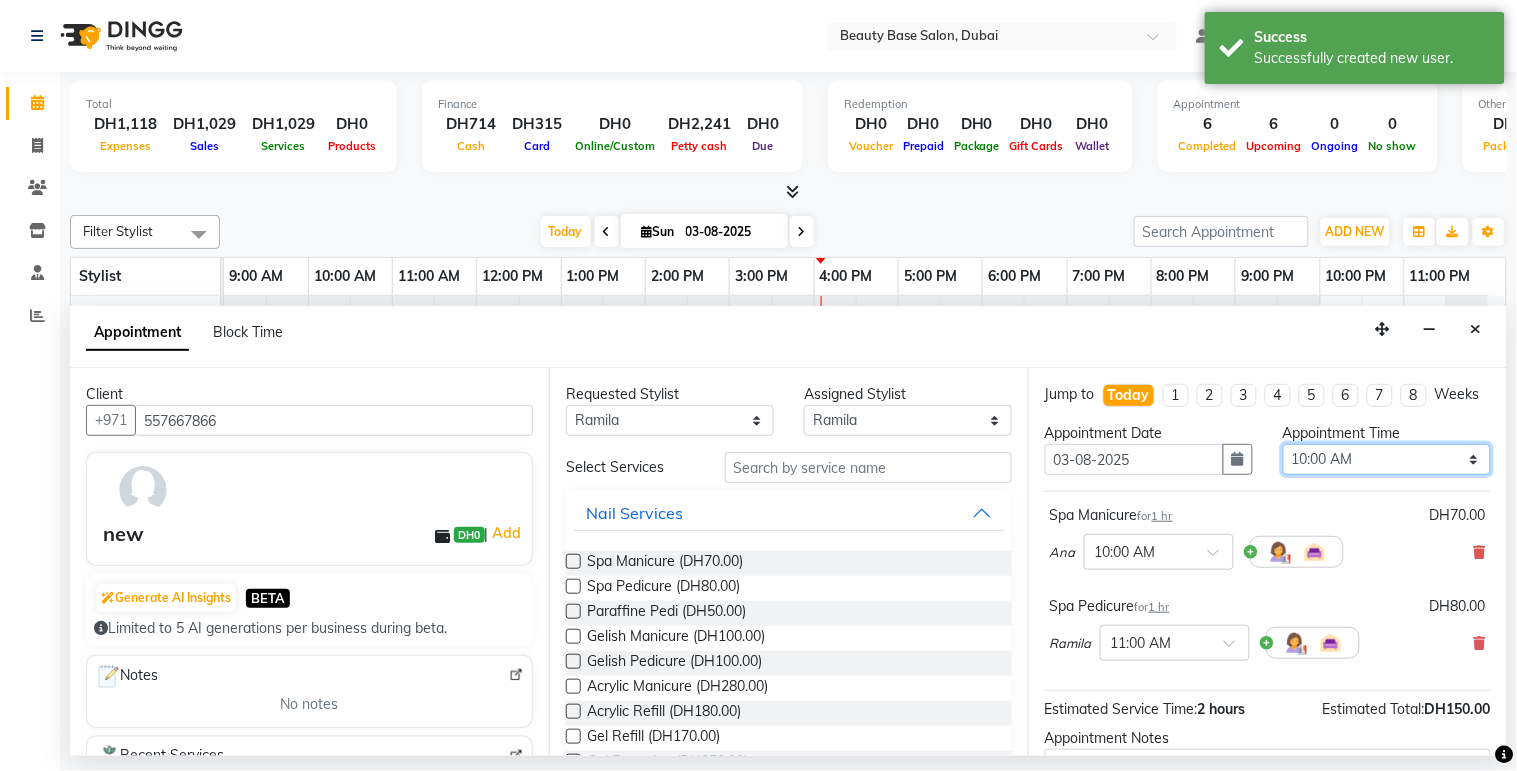 click on "Select 10:00 AM 10:05 AM 10:10 AM 10:15 AM 10:20 AM 10:25 AM 10:30 AM 10:35 AM 10:40 AM 10:45 AM 10:50 AM 10:55 AM 11:00 AM 11:05 AM 11:10 AM 11:15 AM 11:20 AM 11:25 AM 11:30 AM 11:35 AM 11:40 AM 11:45 AM 11:50 AM 11:55 AM 12:00 PM 12:05 PM 12:10 PM 12:15 PM 12:20 PM 12:25 PM 12:30 PM 12:35 PM 12:40 PM 12:45 PM 12:50 PM 12:55 PM 01:00 PM 01:05 PM 01:10 PM 01:15 PM 01:20 PM 01:25 PM 01:30 PM 01:35 PM 01:40 PM 01:45 PM 01:50 PM 01:55 PM 02:00 PM 02:05 PM 02:10 PM 02:15 PM 02:20 PM 02:25 PM 02:30 PM 02:35 PM 02:40 PM 02:45 PM 02:50 PM 02:55 PM 03:00 PM 03:05 PM 03:10 PM 03:15 PM 03:20 PM 03:25 PM 03:30 PM 03:35 PM 03:40 PM 03:45 PM 03:50 PM 03:55 PM 04:00 PM 04:05 PM 04:10 PM 04:15 PM 04:20 PM 04:25 PM 04:30 PM 04:35 PM 04:40 PM 04:45 PM 04:50 PM 04:55 PM 05:00 PM 05:05 PM 05:10 PM 05:15 PM 05:20 PM 05:25 PM 05:30 PM 05:35 PM 05:40 PM 05:45 PM 05:50 PM 05:55 PM 06:00 PM 06:05 PM 06:10 PM 06:15 PM 06:20 PM 06:25 PM 06:30 PM 06:35 PM 06:40 PM 06:45 PM 06:50 PM 06:55 PM 07:00 PM 07:05 PM 07:10 PM 07:15 PM 07:20 PM" at bounding box center (1387, 459) 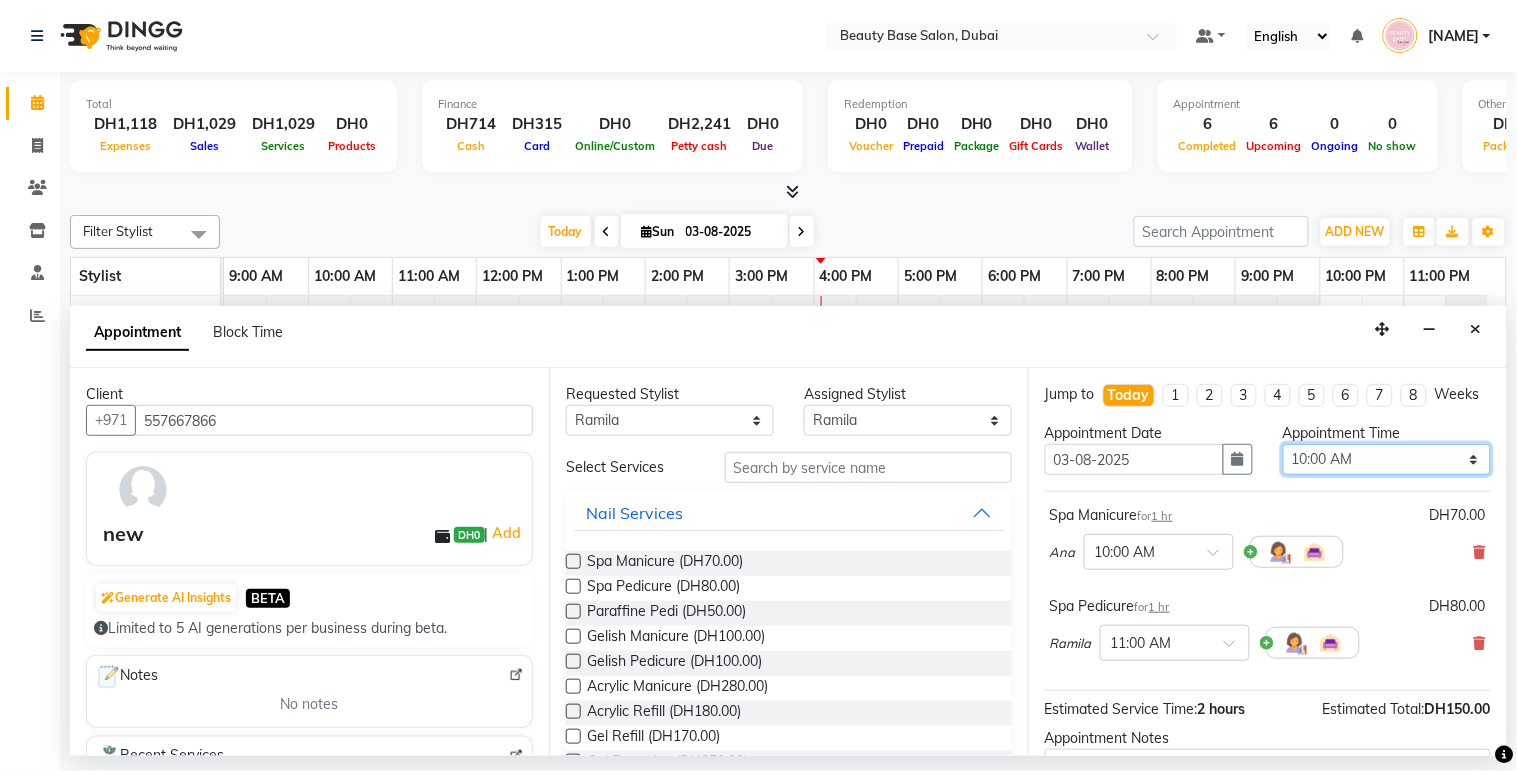 select on "1020" 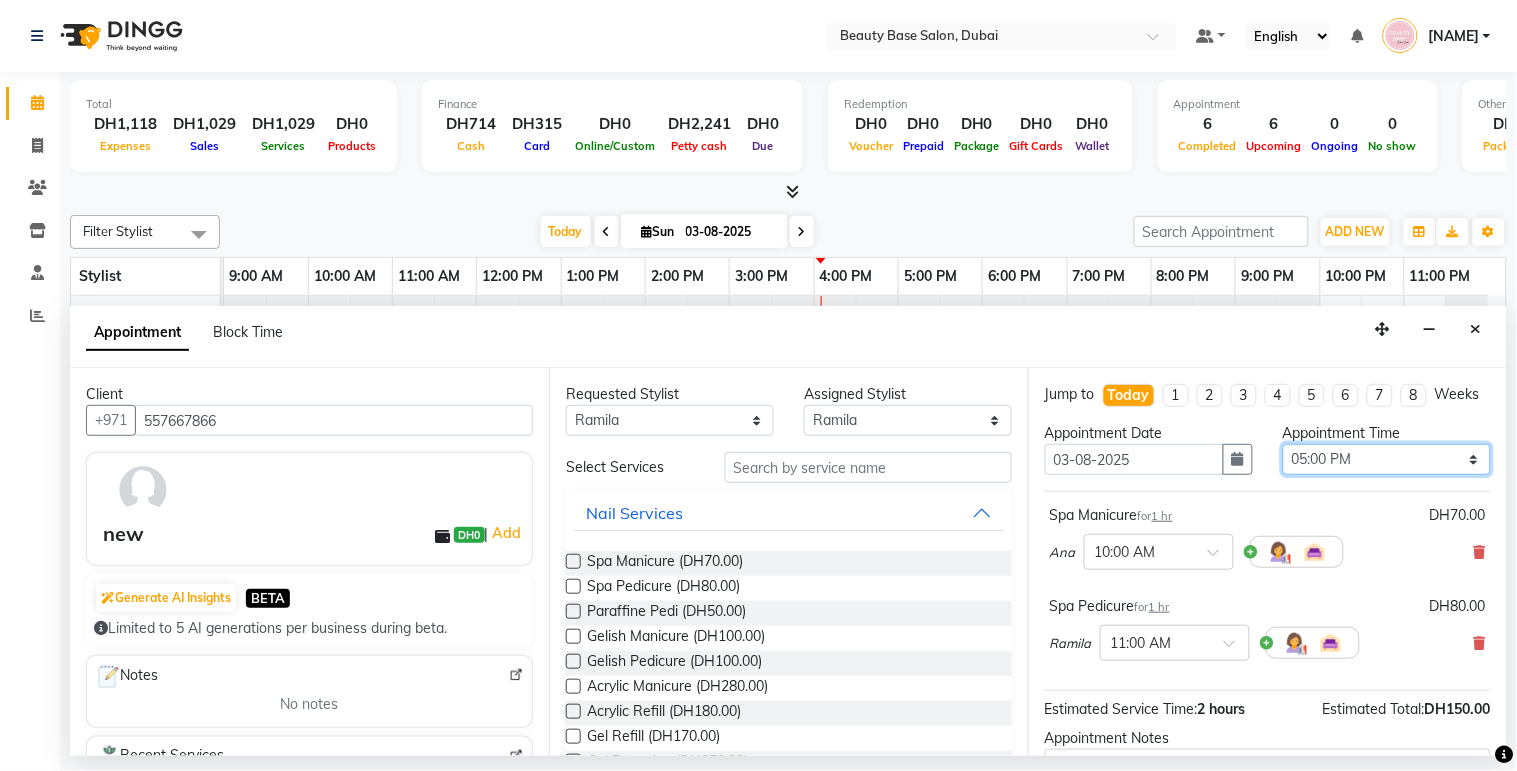 click on "Select 10:00 AM 10:05 AM 10:10 AM 10:15 AM 10:20 AM 10:25 AM 10:30 AM 10:35 AM 10:40 AM 10:45 AM 10:50 AM 10:55 AM 11:00 AM 11:05 AM 11:10 AM 11:15 AM 11:20 AM 11:25 AM 11:30 AM 11:35 AM 11:40 AM 11:45 AM 11:50 AM 11:55 AM 12:00 PM 12:05 PM 12:10 PM 12:15 PM 12:20 PM 12:25 PM 12:30 PM 12:35 PM 12:40 PM 12:45 PM 12:50 PM 12:55 PM 01:00 PM 01:05 PM 01:10 PM 01:15 PM 01:20 PM 01:25 PM 01:30 PM 01:35 PM 01:40 PM 01:45 PM 01:50 PM 01:55 PM 02:00 PM 02:05 PM 02:10 PM 02:15 PM 02:20 PM 02:25 PM 02:30 PM 02:35 PM 02:40 PM 02:45 PM 02:50 PM 02:55 PM 03:00 PM 03:05 PM 03:10 PM 03:15 PM 03:20 PM 03:25 PM 03:30 PM 03:35 PM 03:40 PM 03:45 PM 03:50 PM 03:55 PM 04:00 PM 04:05 PM 04:10 PM 04:15 PM 04:20 PM 04:25 PM 04:30 PM 04:35 PM 04:40 PM 04:45 PM 04:50 PM 04:55 PM 05:00 PM 05:05 PM 05:10 PM 05:15 PM 05:20 PM 05:25 PM 05:30 PM 05:35 PM 05:40 PM 05:45 PM 05:50 PM 05:55 PM 06:00 PM 06:05 PM 06:10 PM 06:15 PM 06:20 PM 06:25 PM 06:30 PM 06:35 PM 06:40 PM 06:45 PM 06:50 PM 06:55 PM 07:00 PM 07:05 PM 07:10 PM 07:15 PM 07:20 PM" at bounding box center (1387, 459) 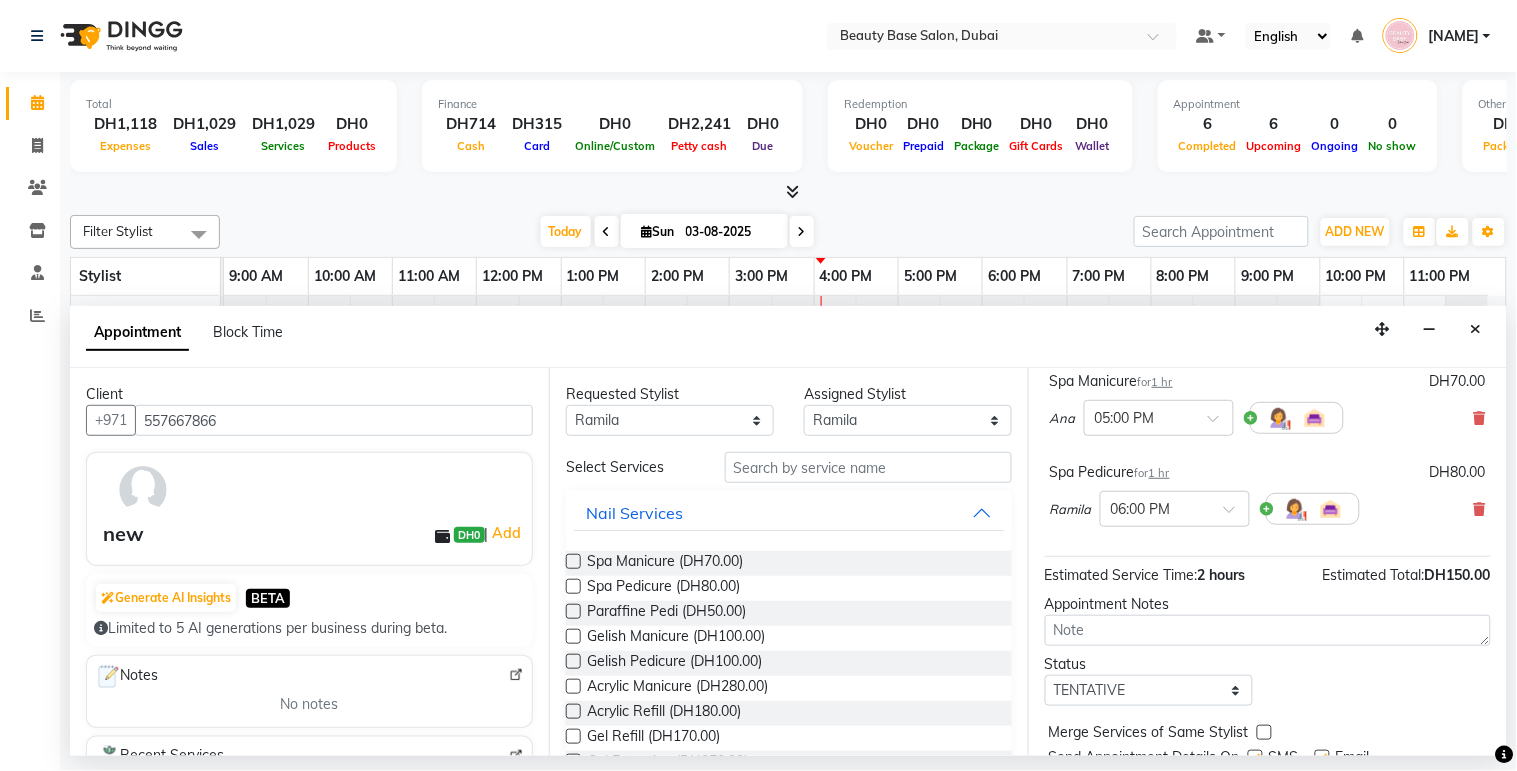 scroll, scrollTop: 174, scrollLeft: 0, axis: vertical 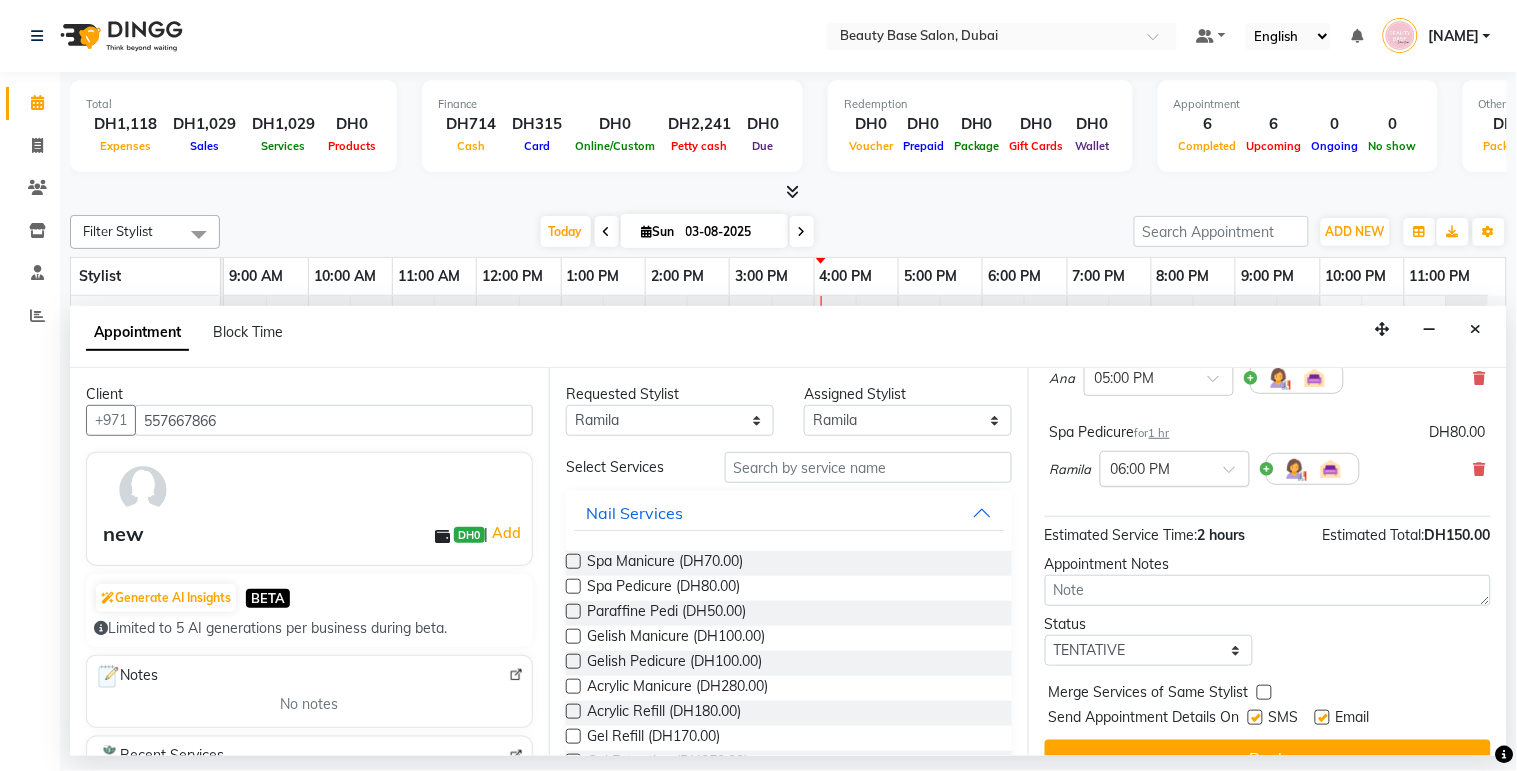 click at bounding box center [1155, 467] 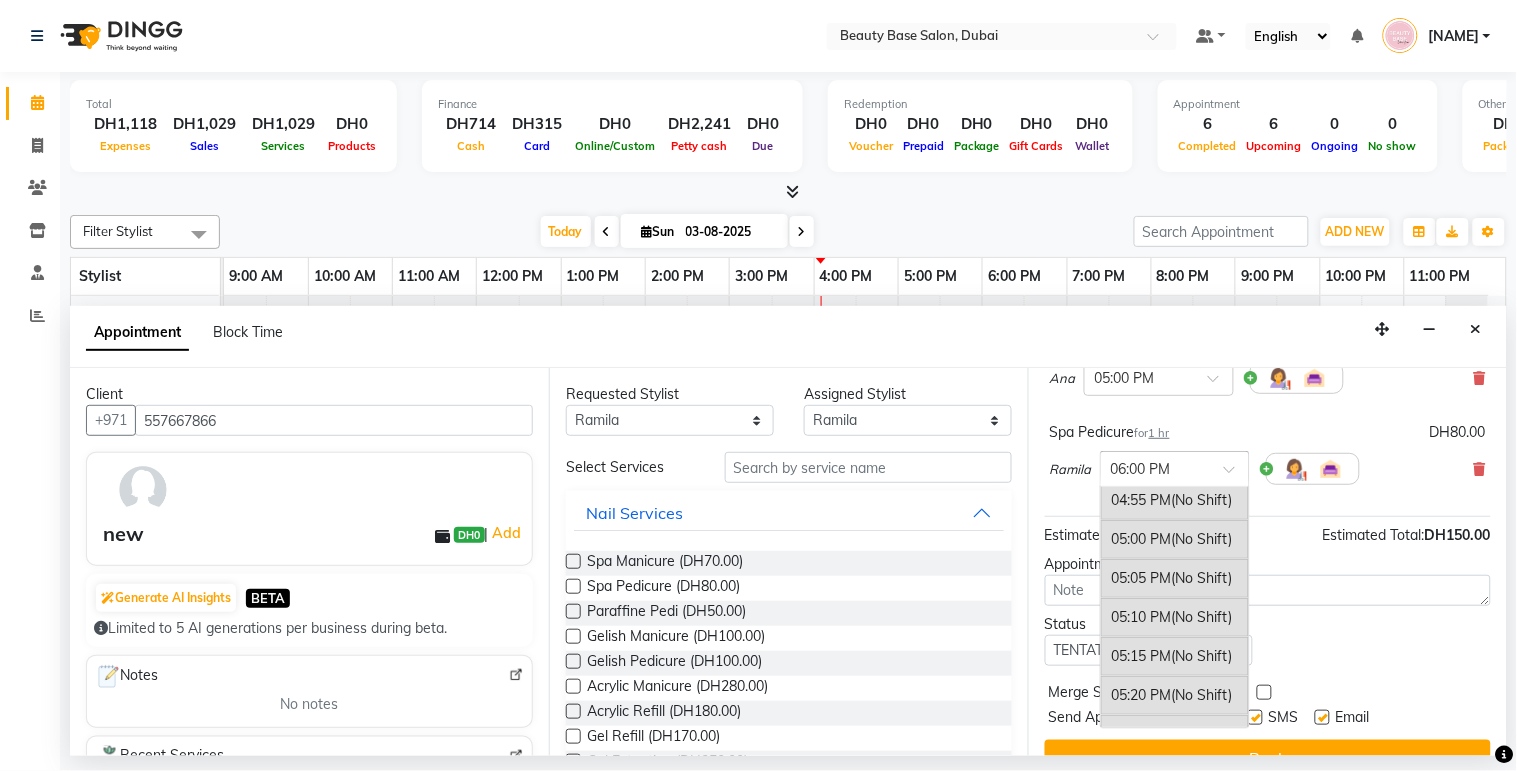 scroll, scrollTop: 3237, scrollLeft: 0, axis: vertical 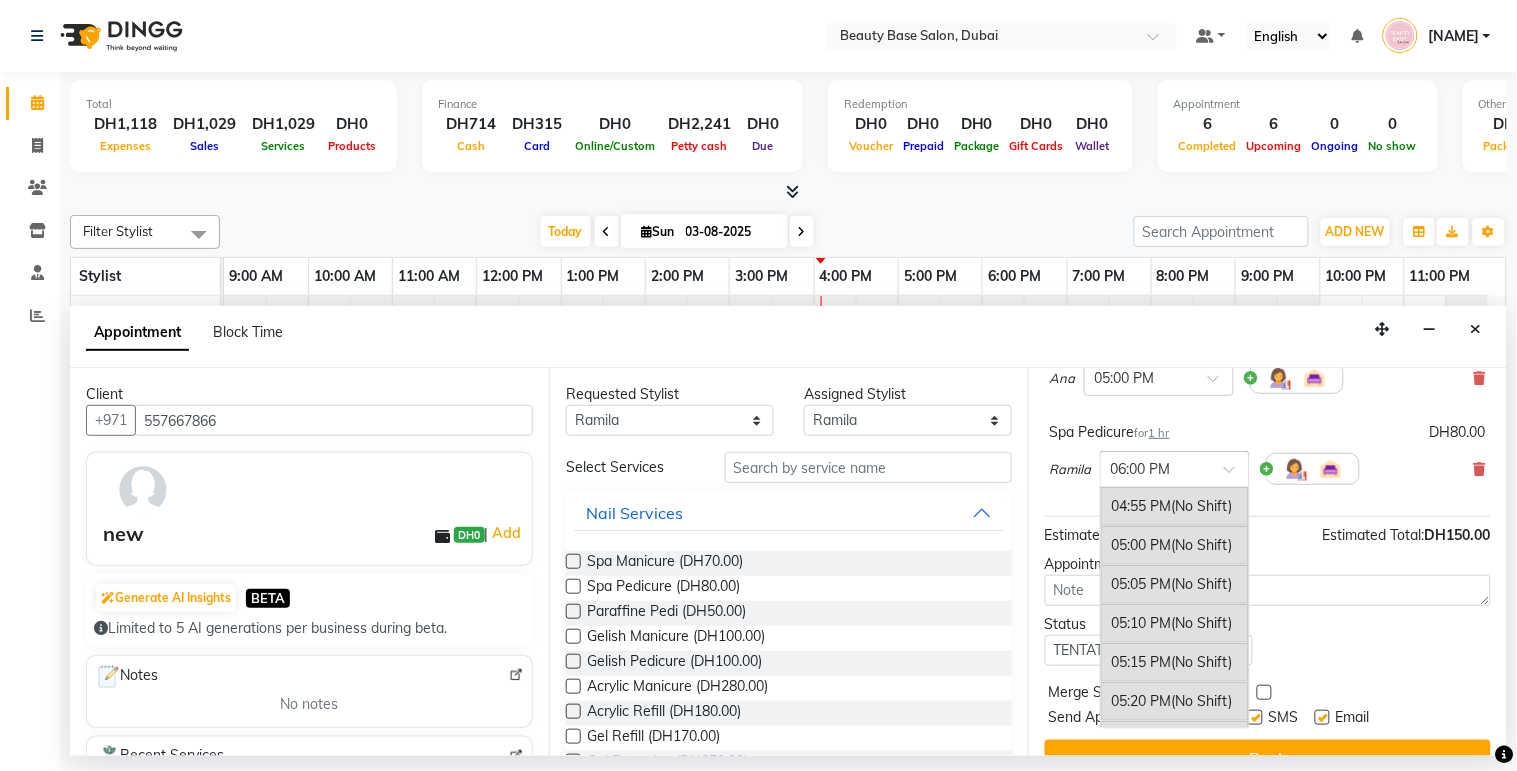 click on "05:00 PM   (No Shift)" at bounding box center (1175, 545) 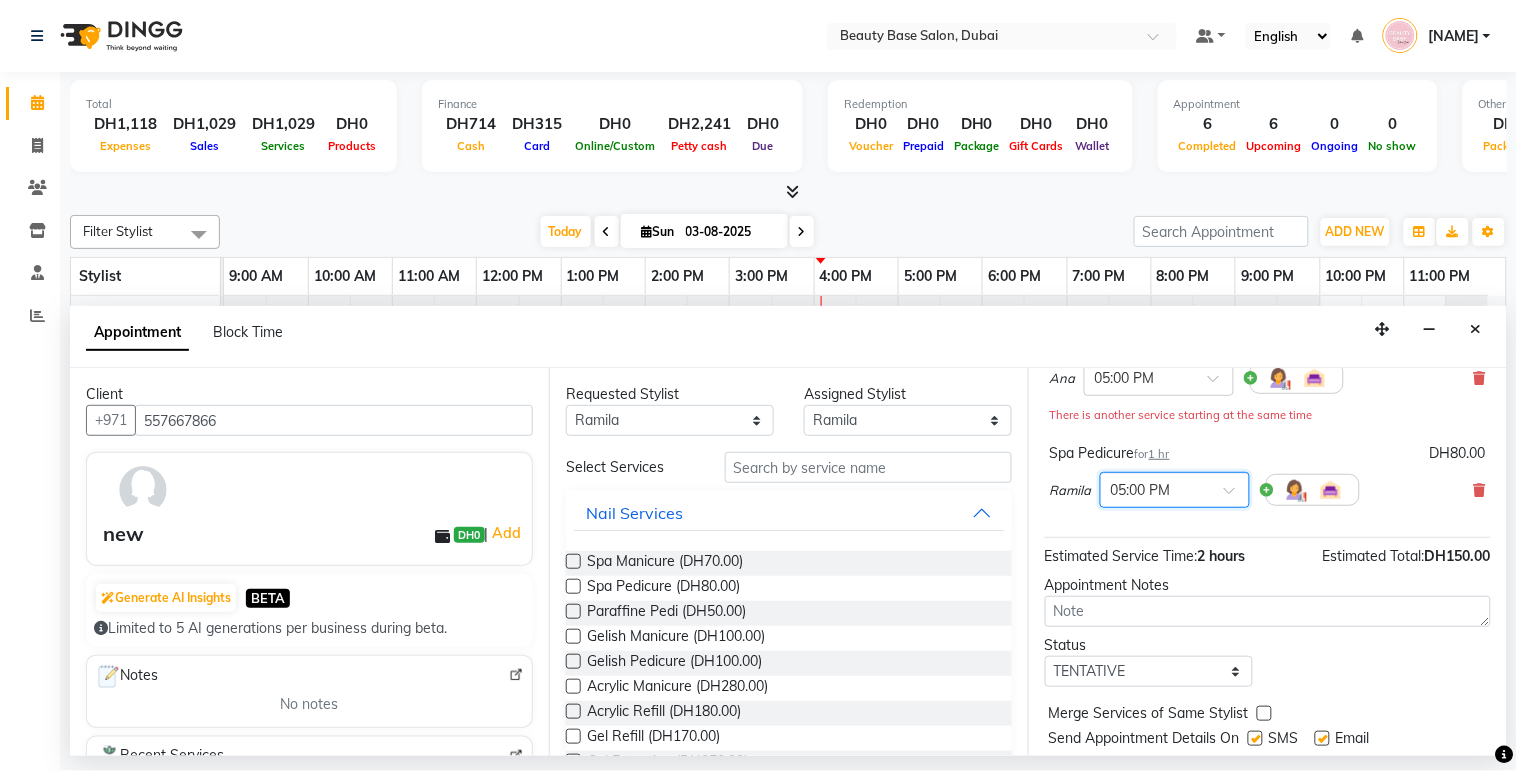 scroll, scrollTop: 250, scrollLeft: 0, axis: vertical 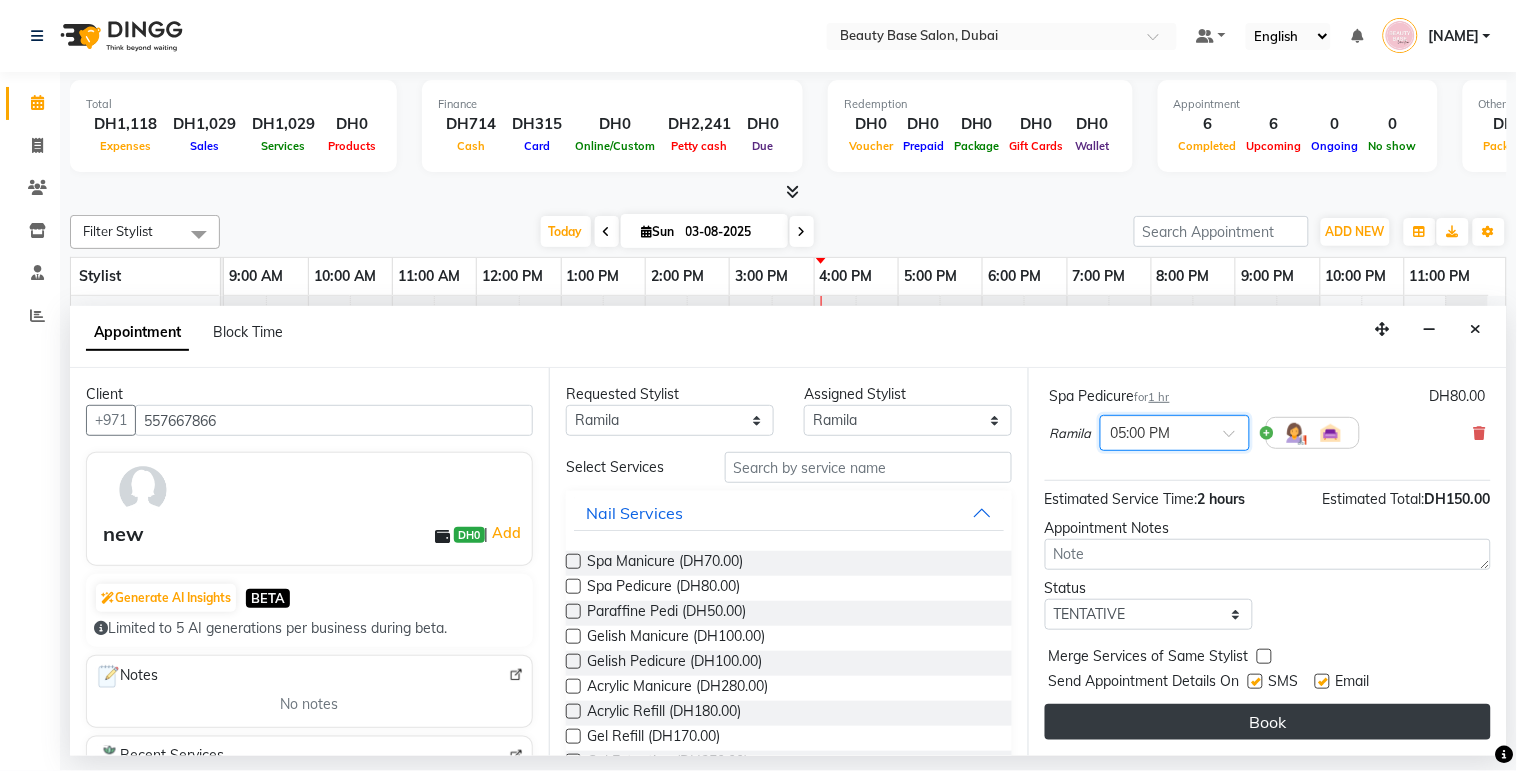 click on "Book" at bounding box center [1268, 722] 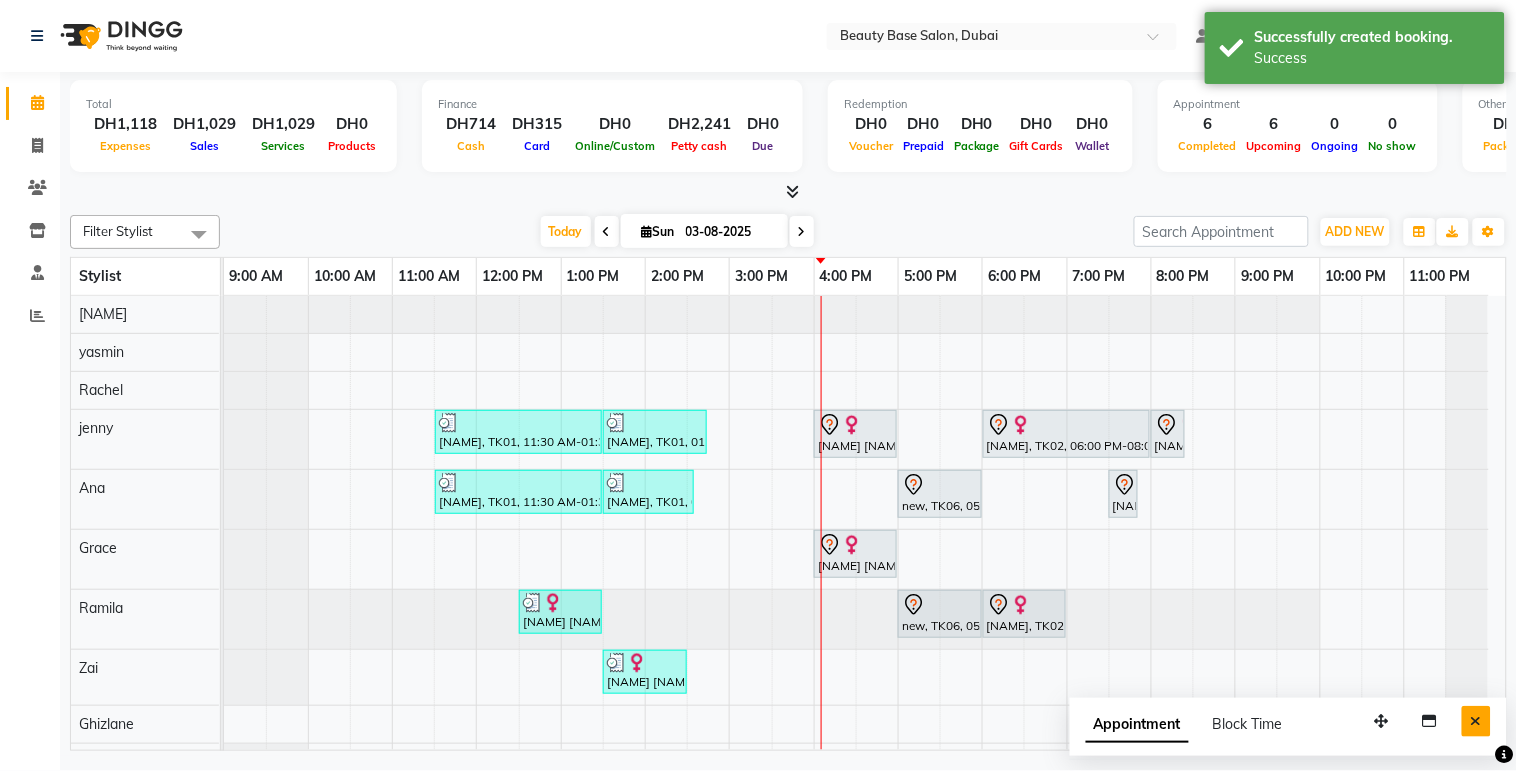 click at bounding box center [1476, 721] 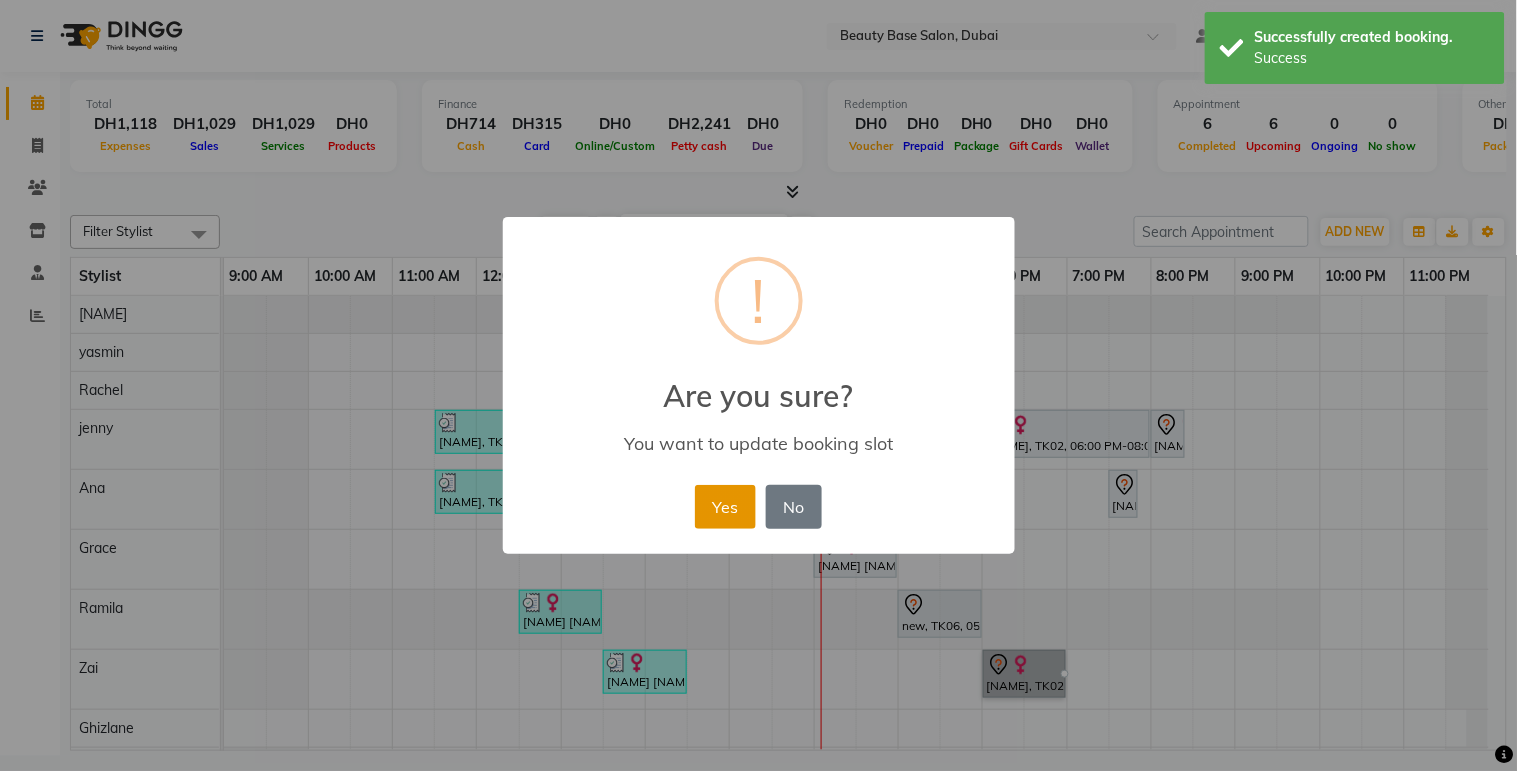 click on "Yes" at bounding box center [725, 507] 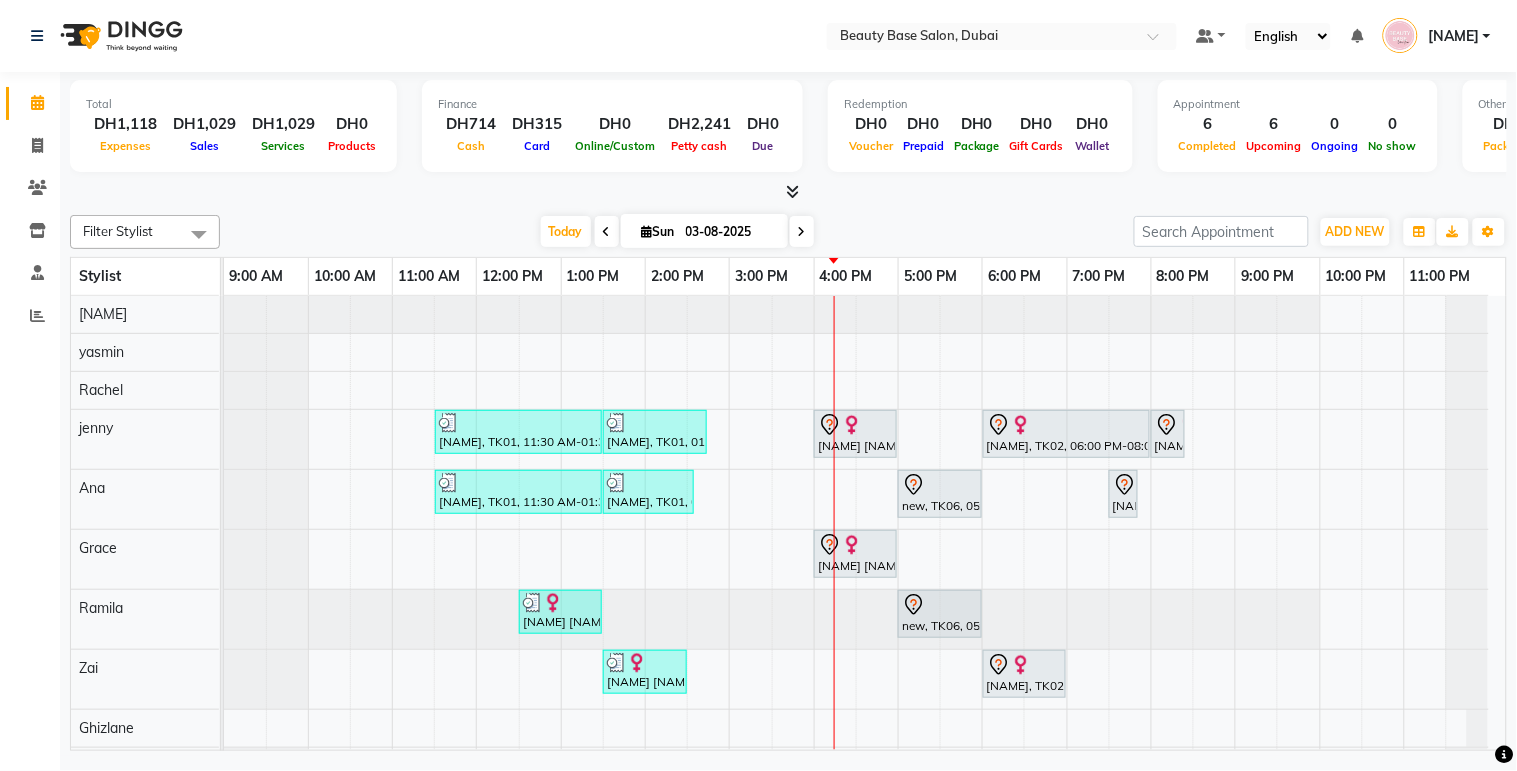 scroll, scrollTop: 52, scrollLeft: 0, axis: vertical 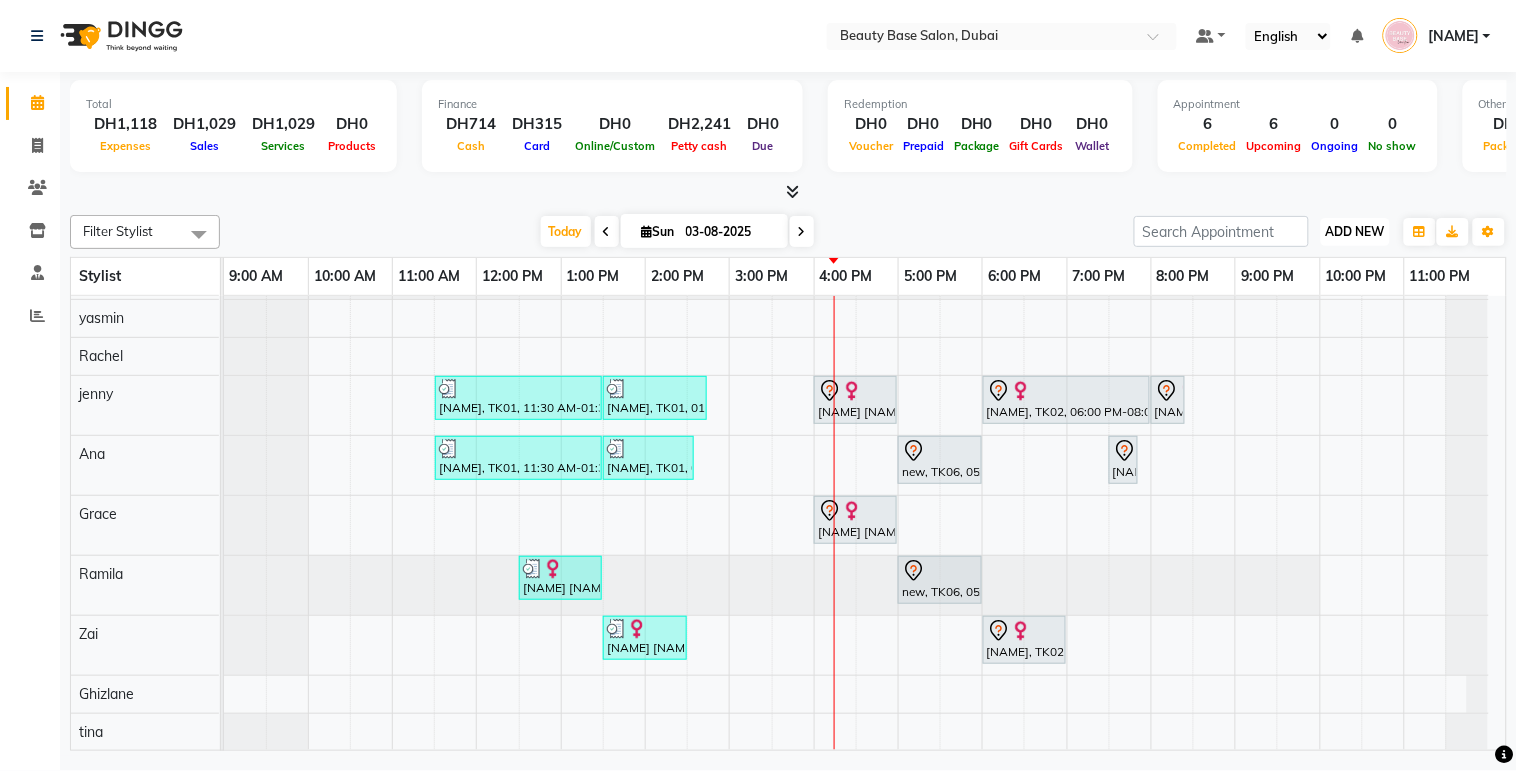 click on "ADD NEW" at bounding box center [1355, 231] 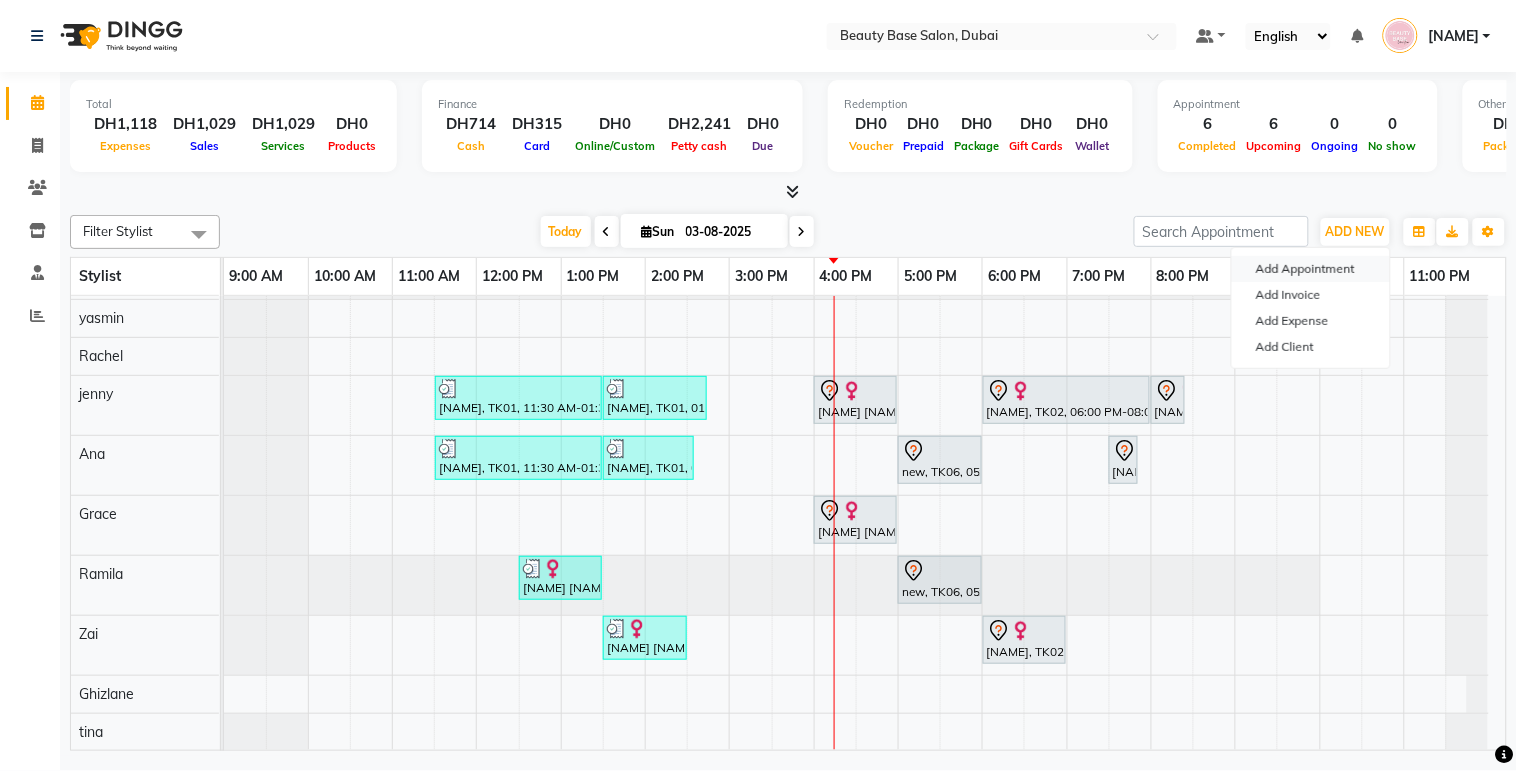 click on "Add Appointment" at bounding box center (1311, 269) 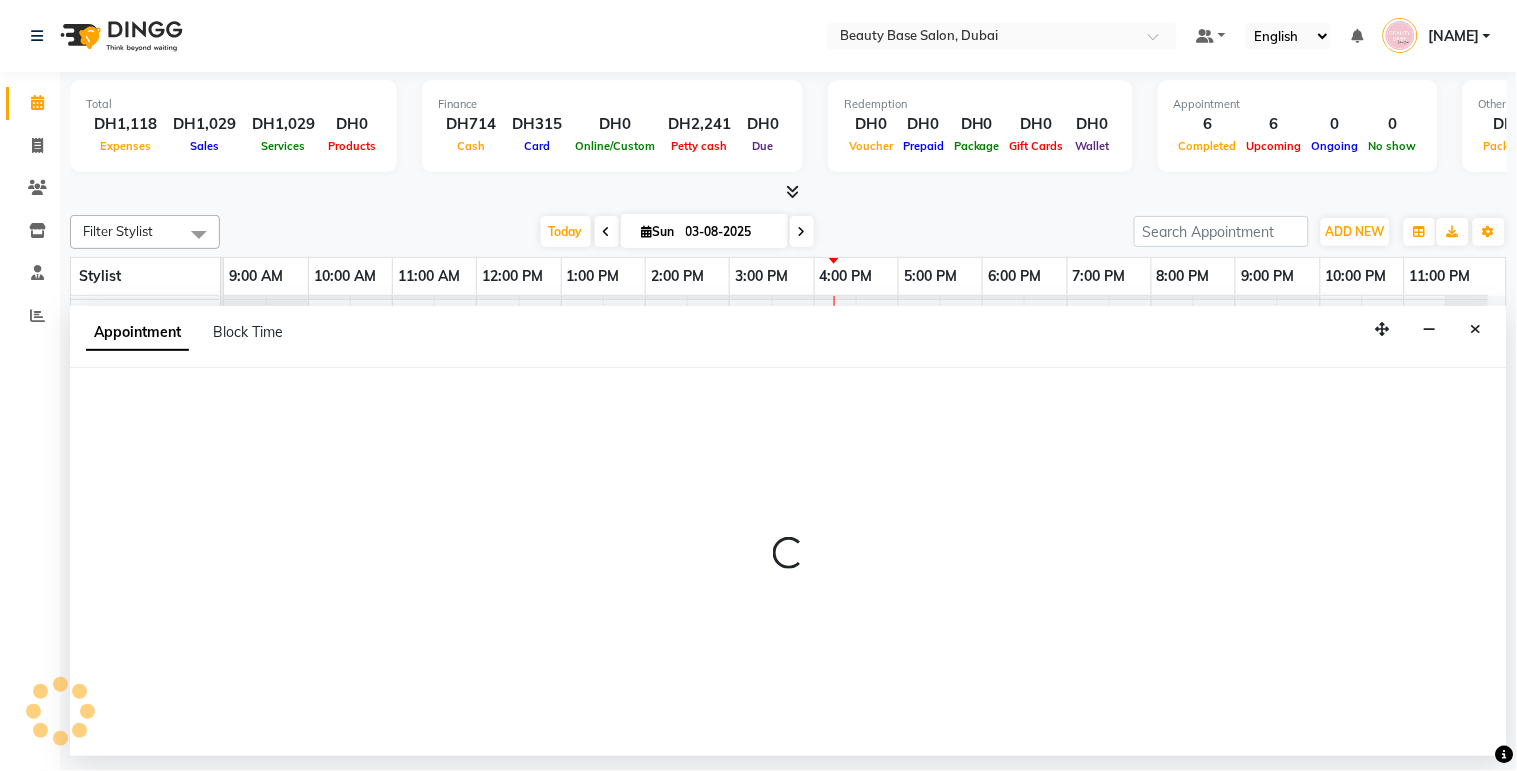 select on "600" 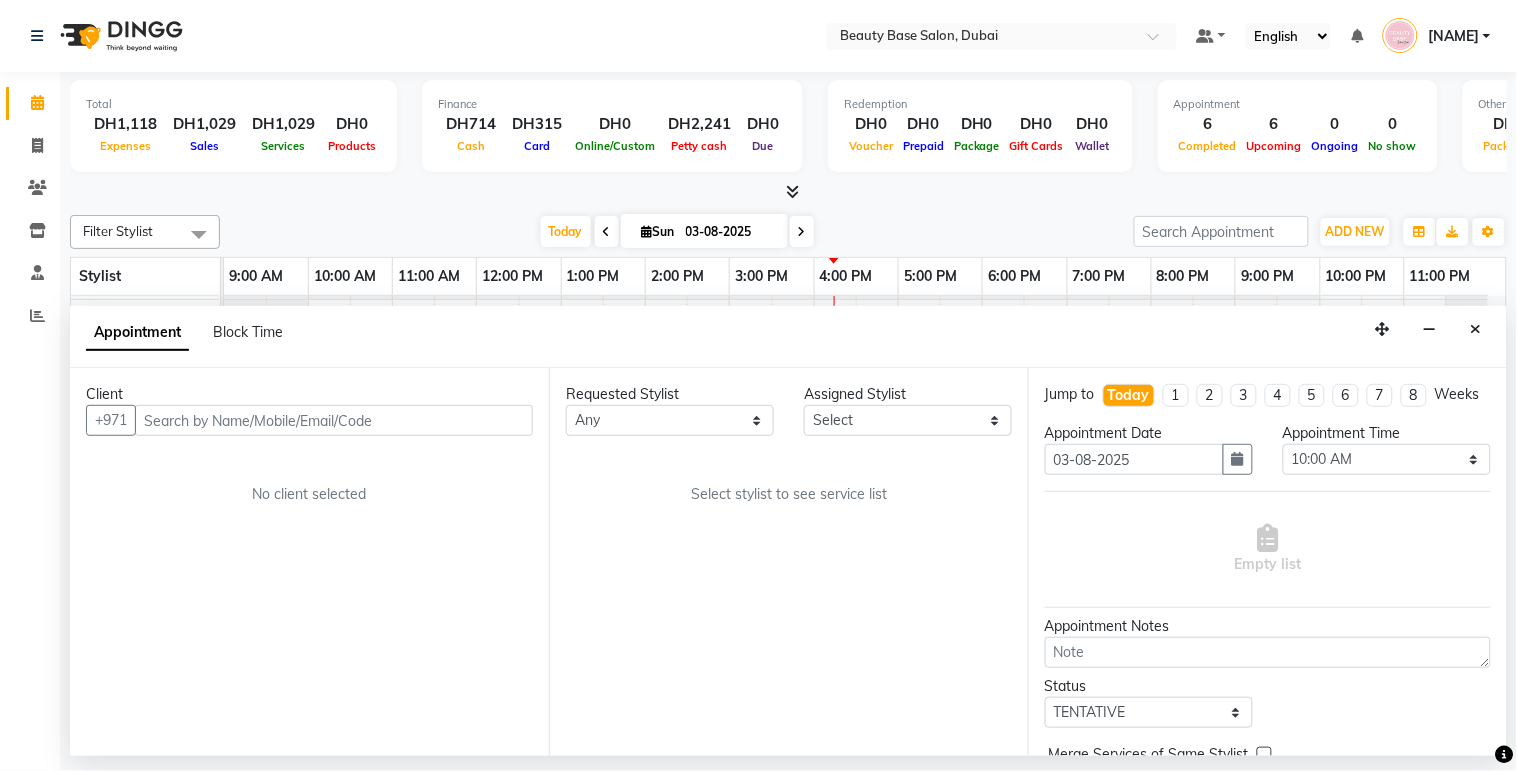 click at bounding box center (334, 420) 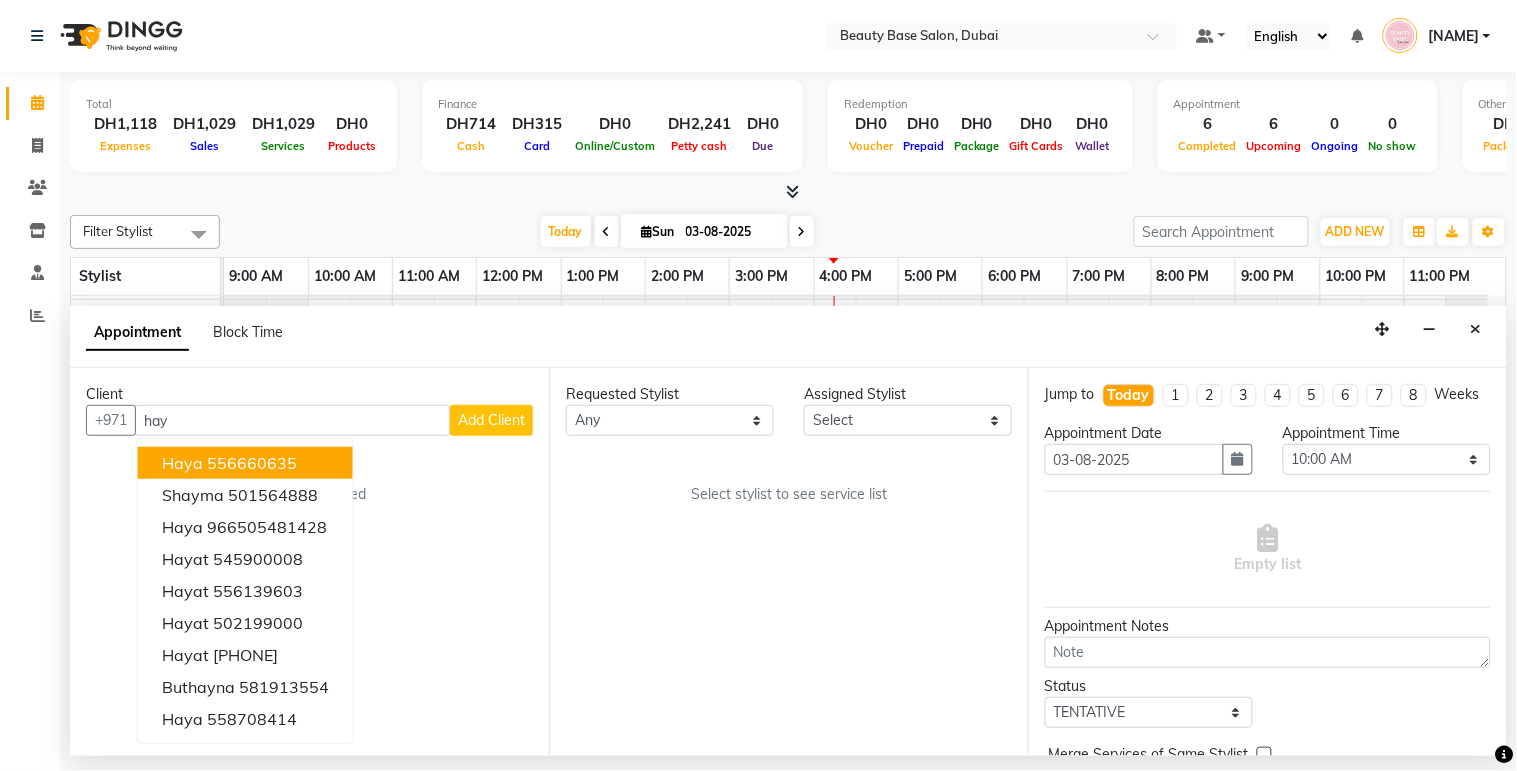 click on "Haya  556660635" at bounding box center [245, 463] 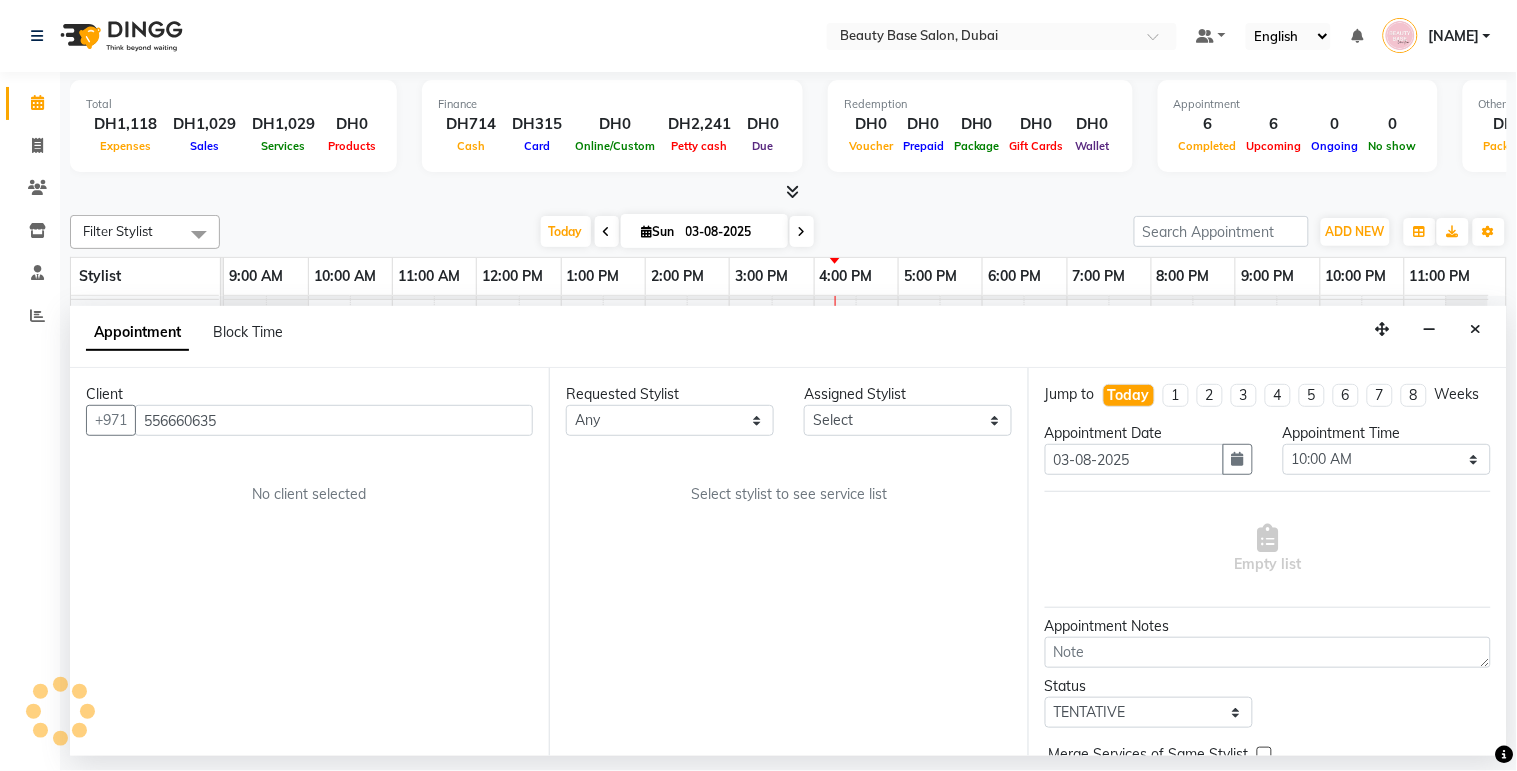 type on "556660635" 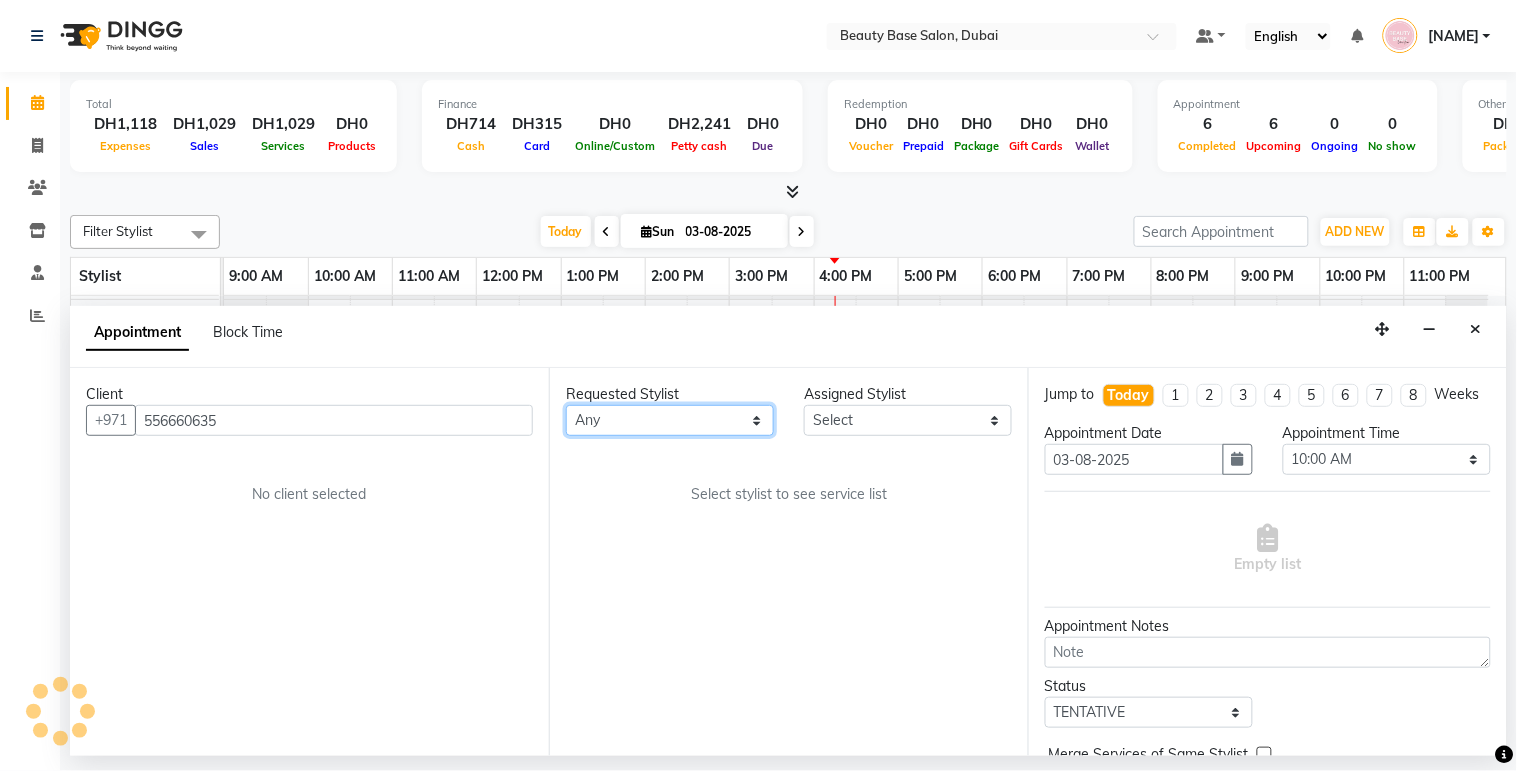 click on "Any [NAME] [NAME] [NAME] [NAME] [NAME] [NAME] [NAME] [NAME]" at bounding box center [670, 420] 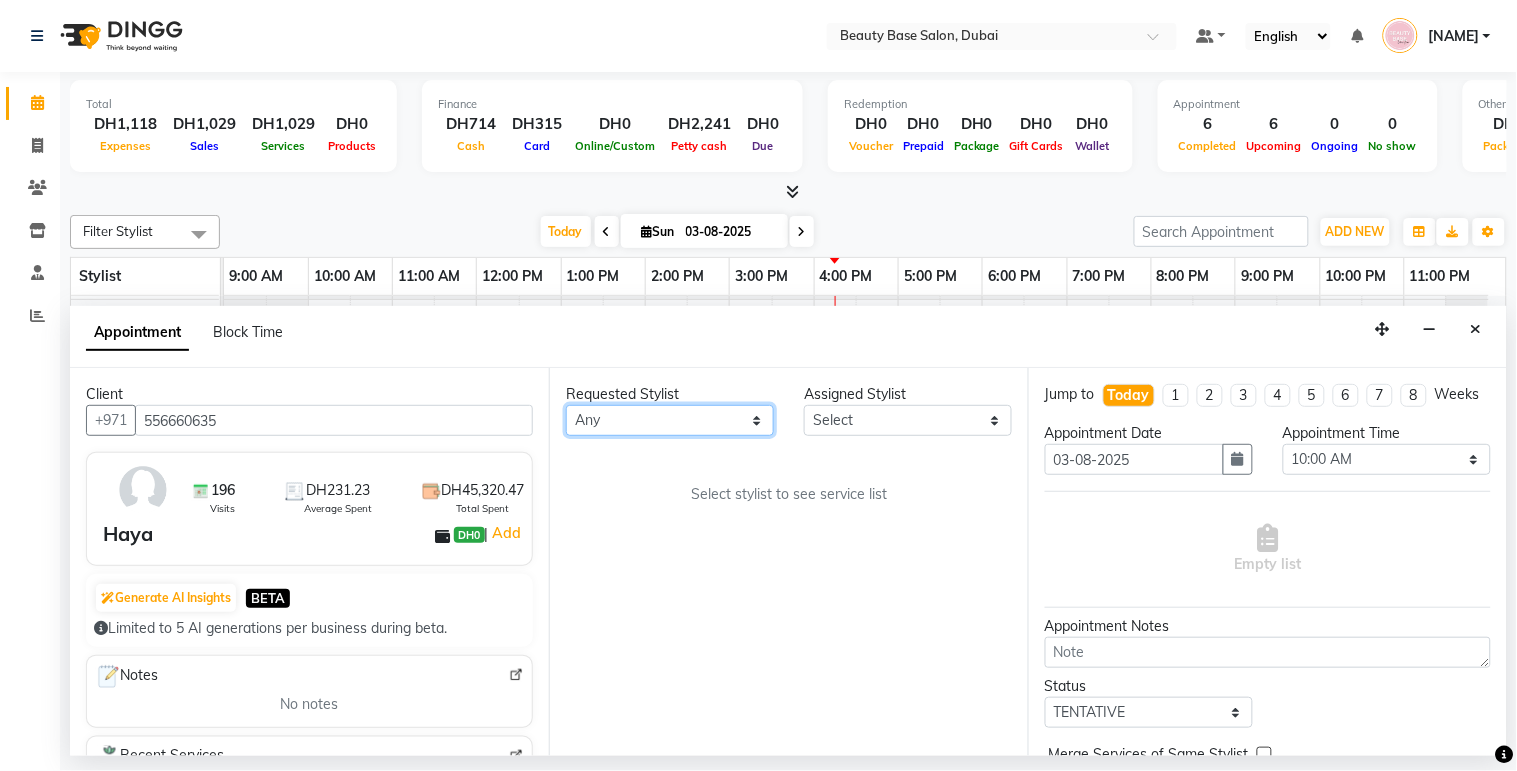 select on "13438" 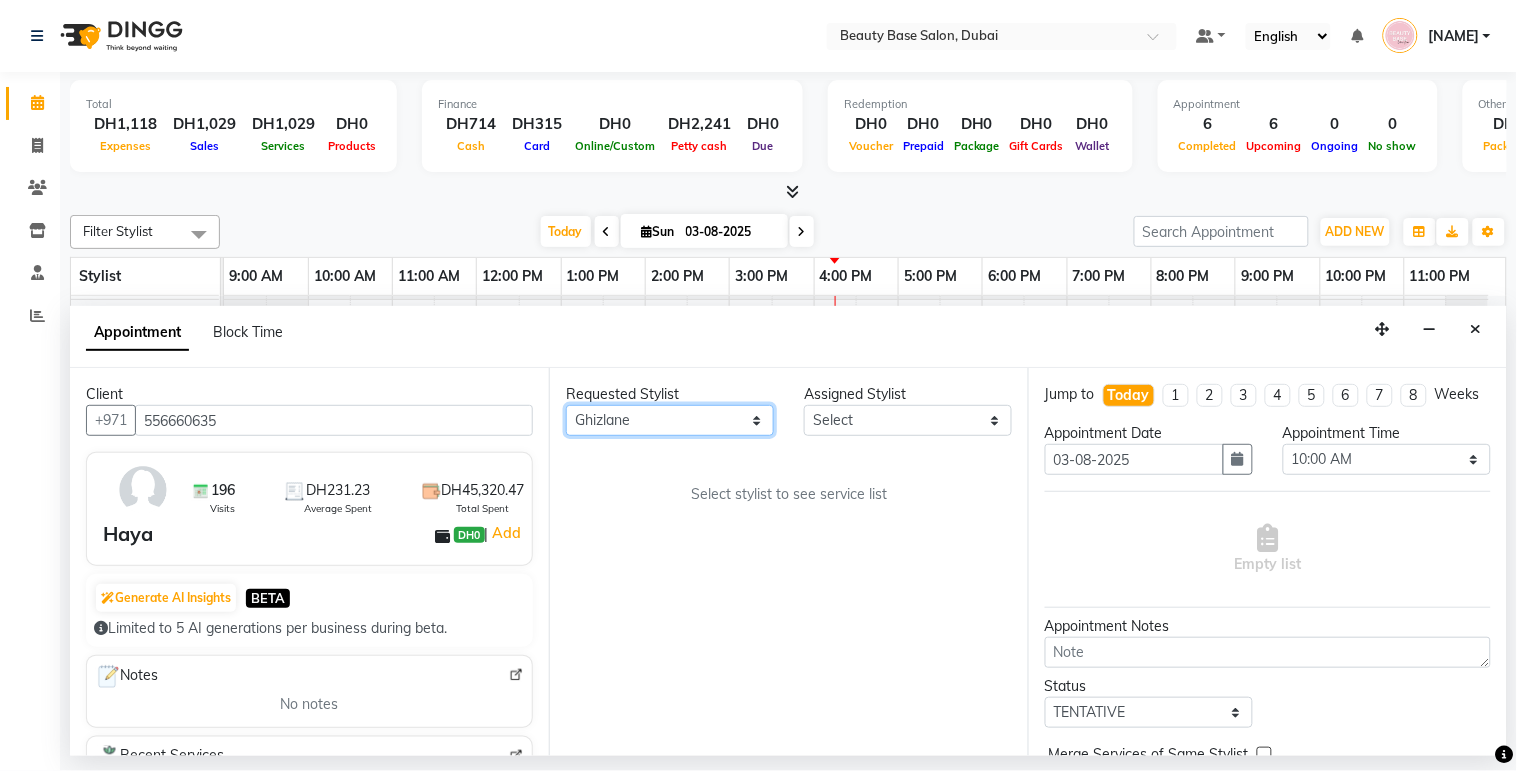 click on "Any [NAME] [NAME] [NAME] [NAME] [NAME] [NAME] [NAME] [NAME]" at bounding box center [670, 420] 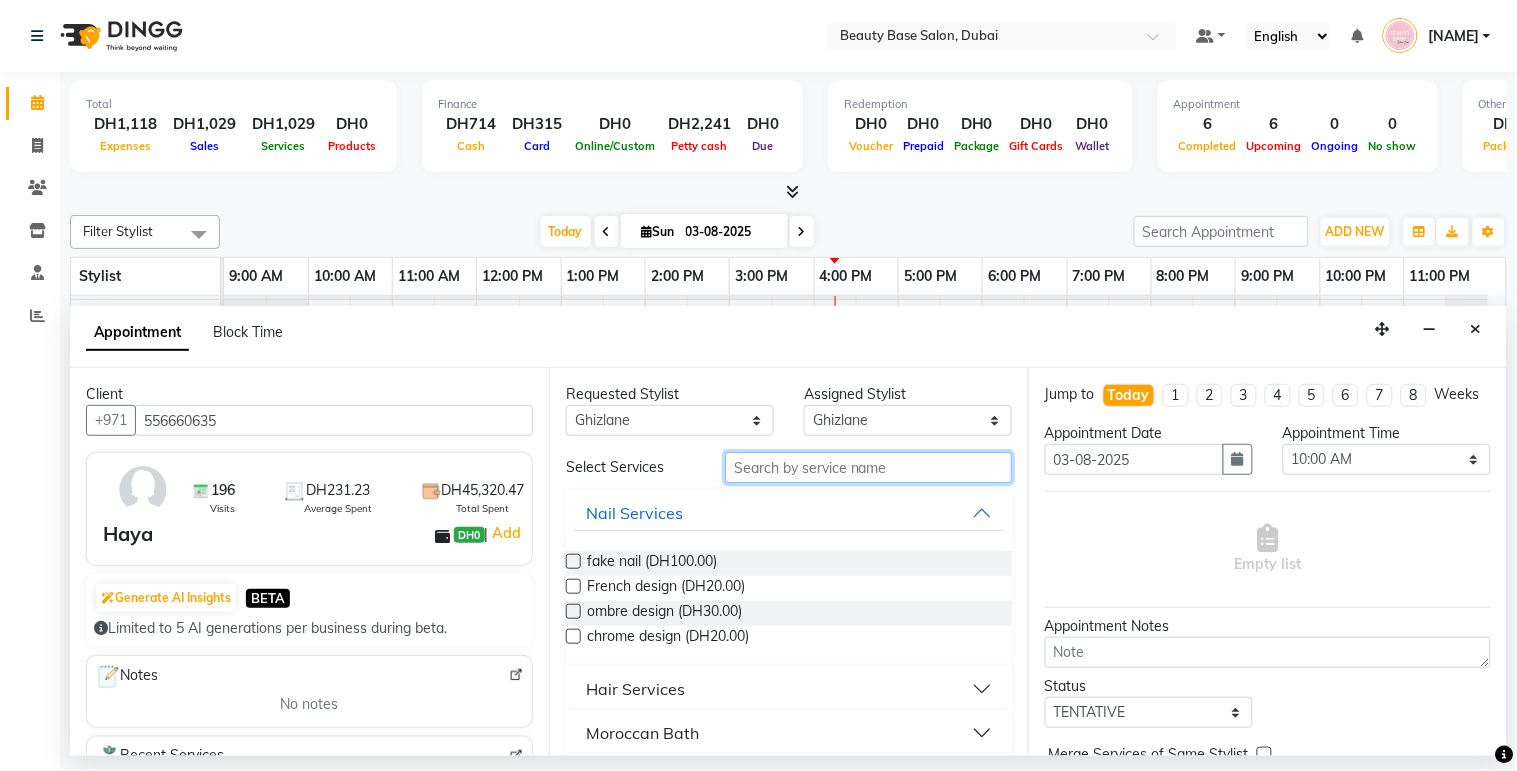 click at bounding box center (868, 467) 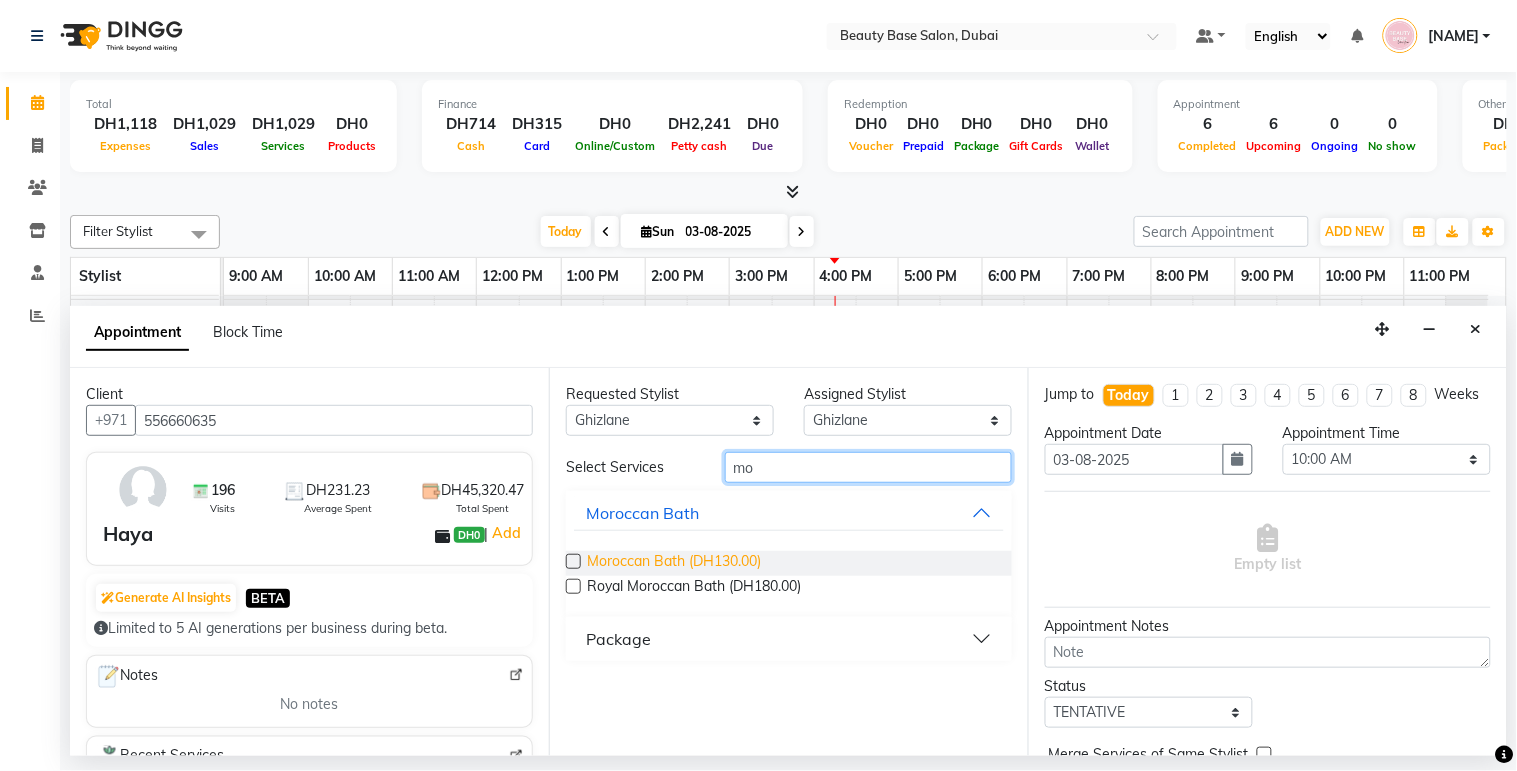 type on "mo" 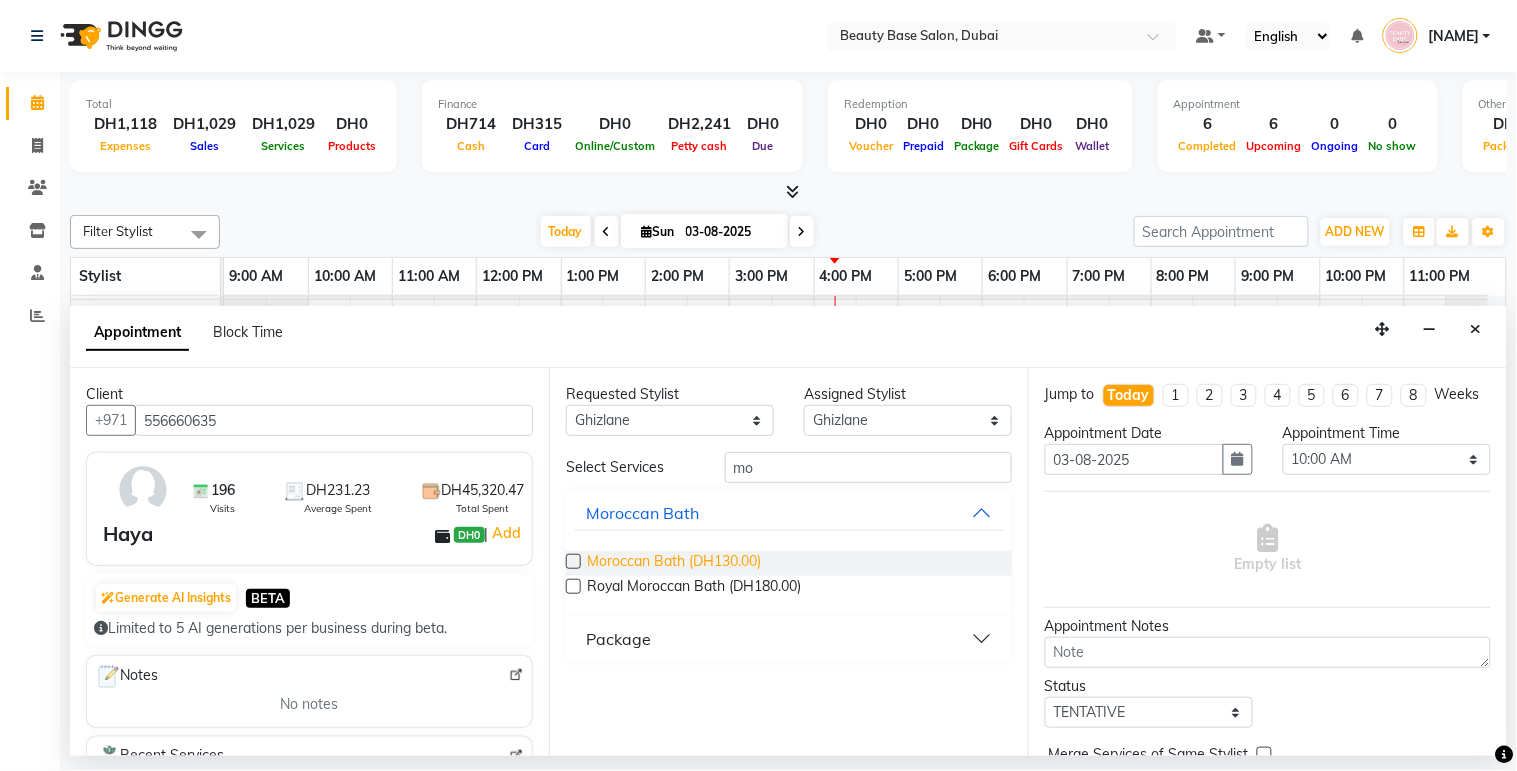 click on "Moroccan Bath (DH130.00)" at bounding box center [674, 563] 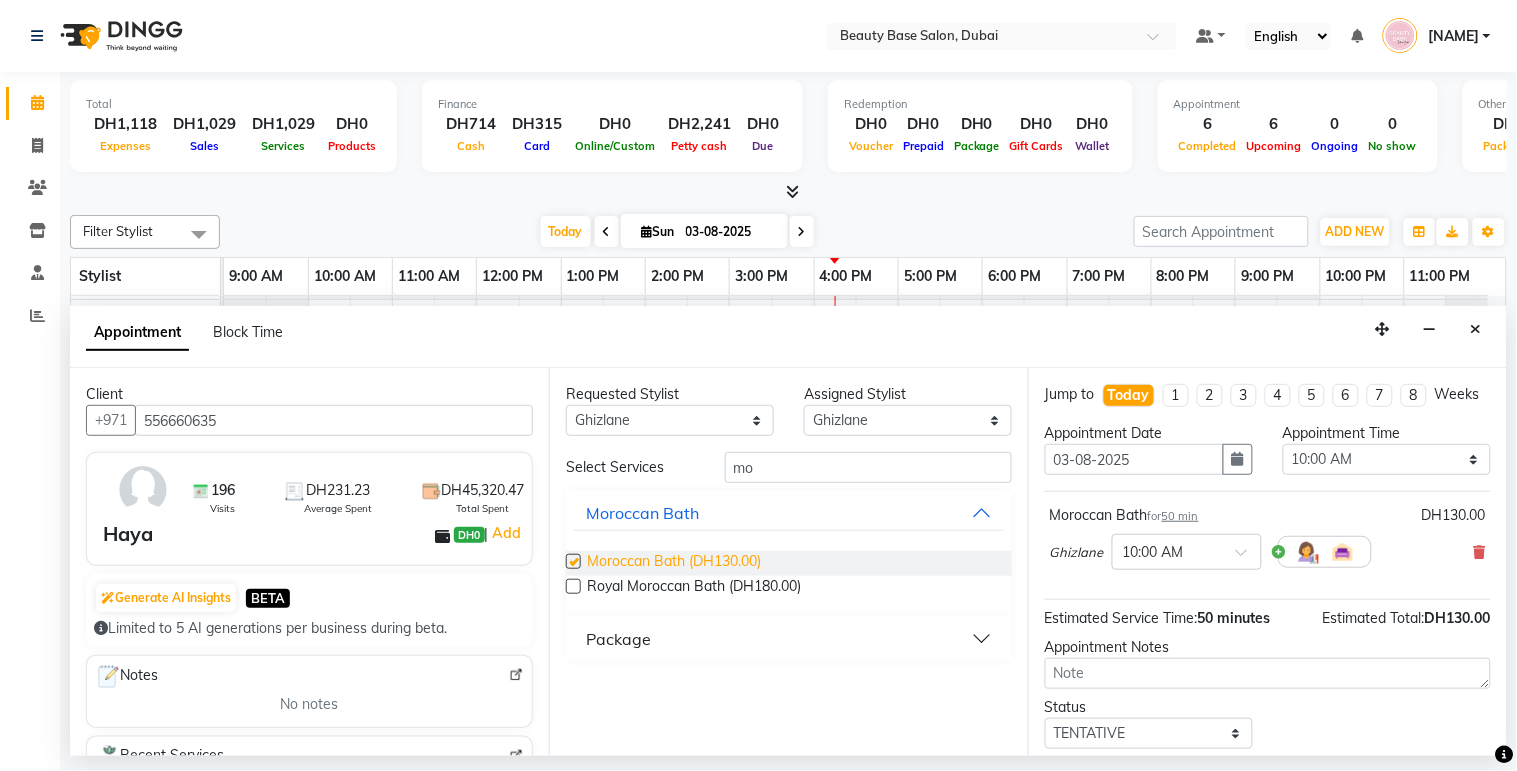 checkbox on "false" 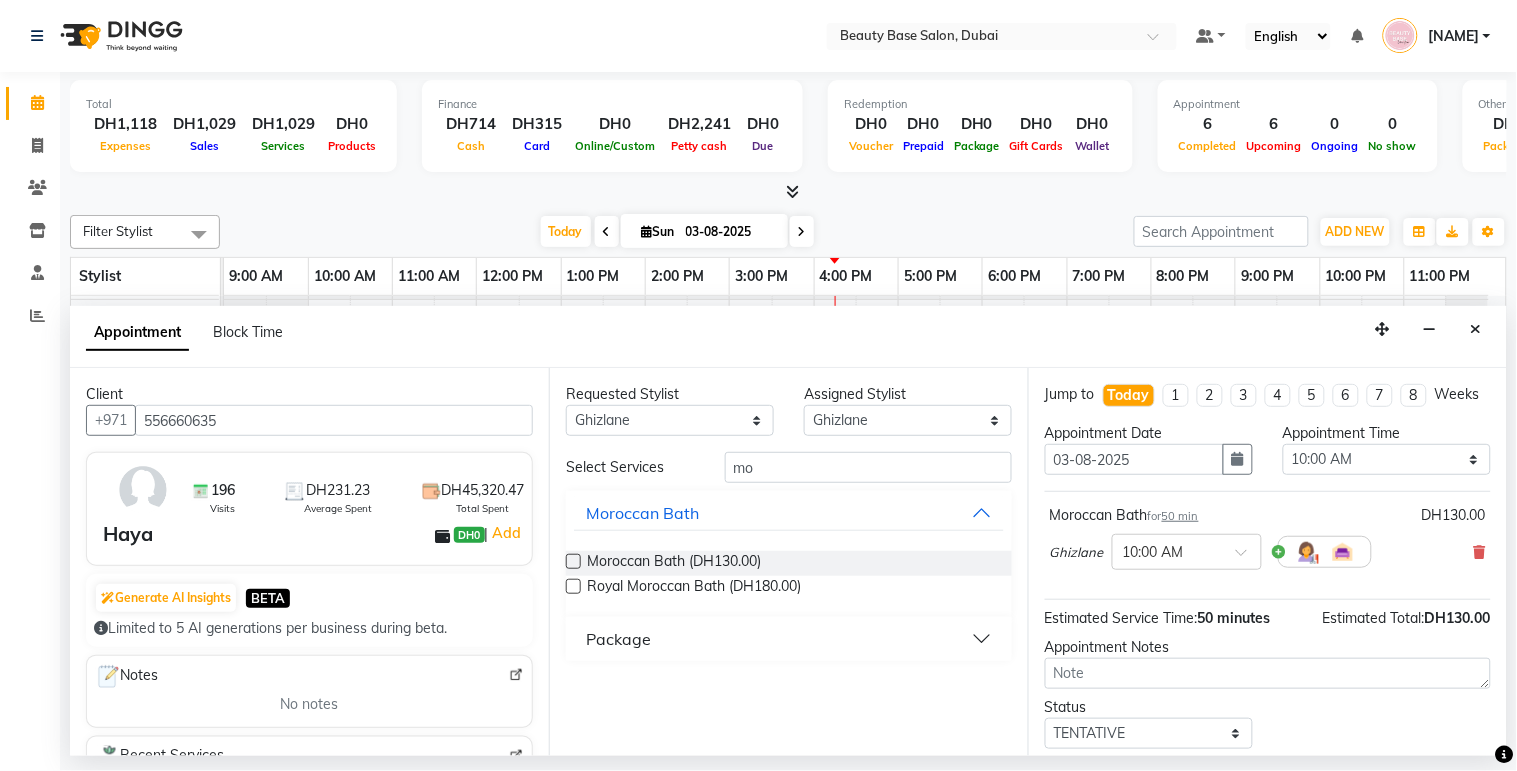 click on "Requested Stylist Any [NAME] [NAME] [NAME] [NAME] [NAME] [NAME] [NAME] [NAME] Assigned Stylist Select [NAME] [NAME] [NAME] [NAME] [NAME] [NAME] [NAME] [NAME] Select Services mo Moroccan Bath Moroccan Bath (DH130.00) Royal Moroccan Bath (DH180.00) Package" at bounding box center (788, 562) 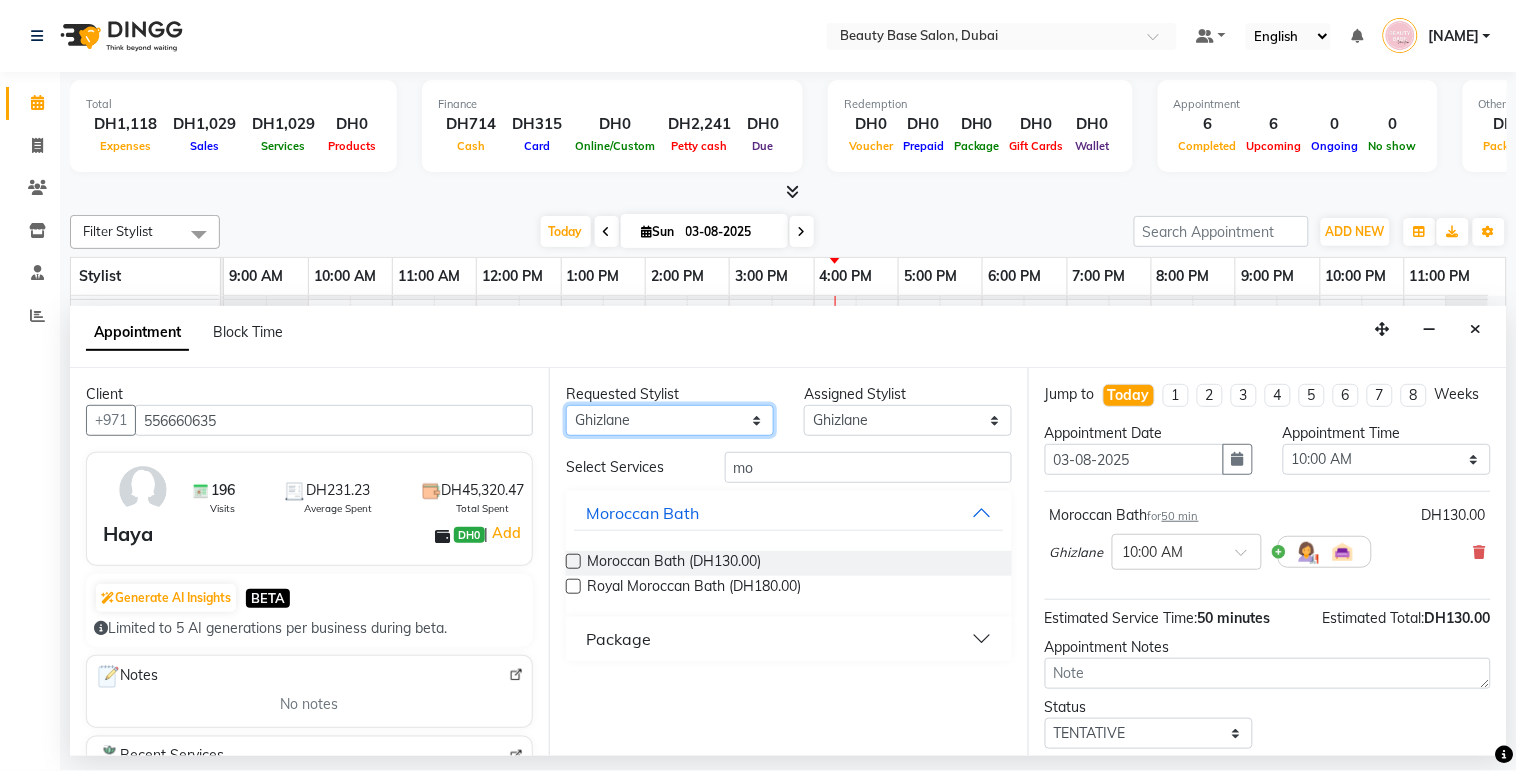 click on "Any [NAME] [NAME] [NAME] [NAME] [NAME] [NAME] [NAME] [NAME]" at bounding box center [670, 420] 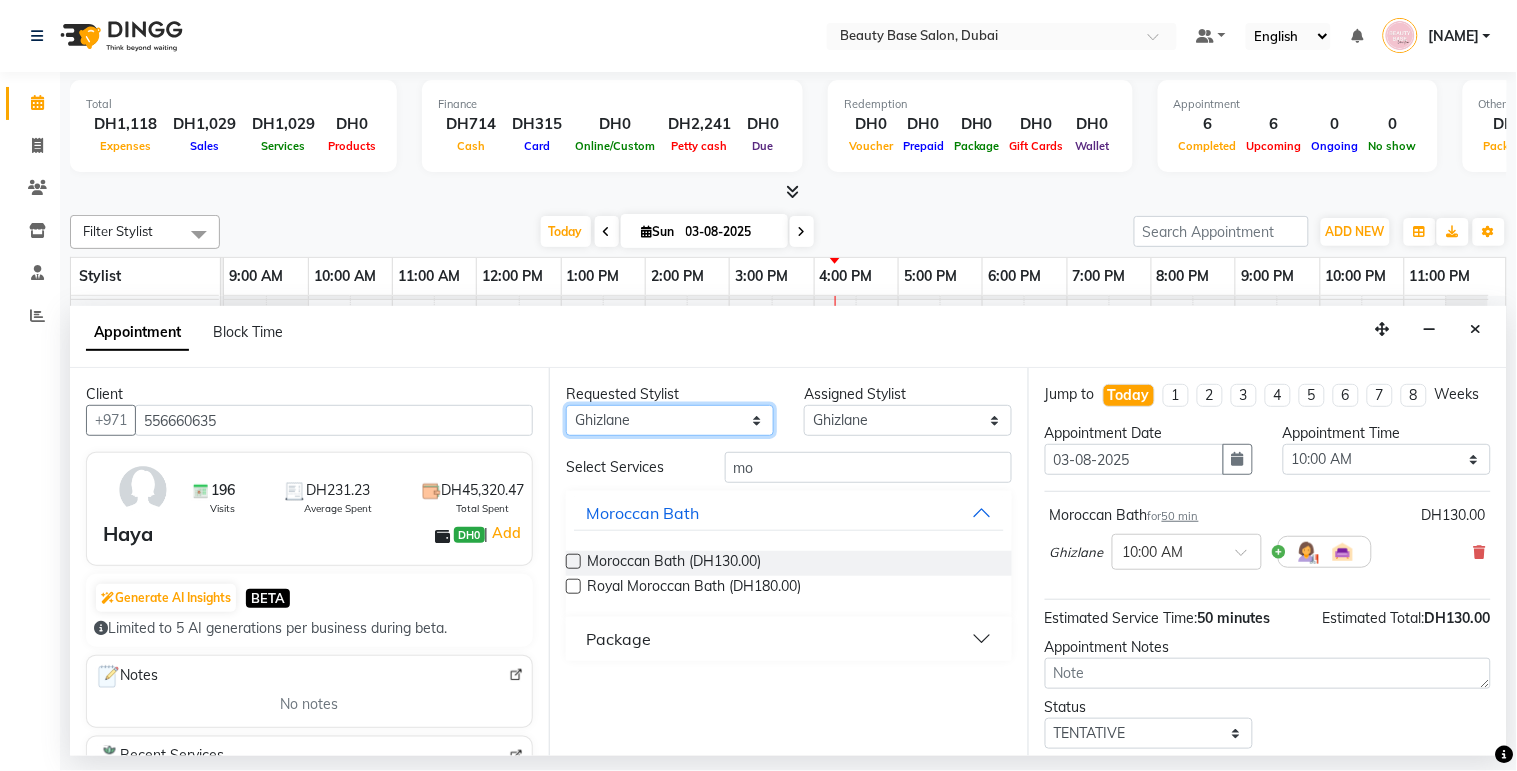 select on "54541" 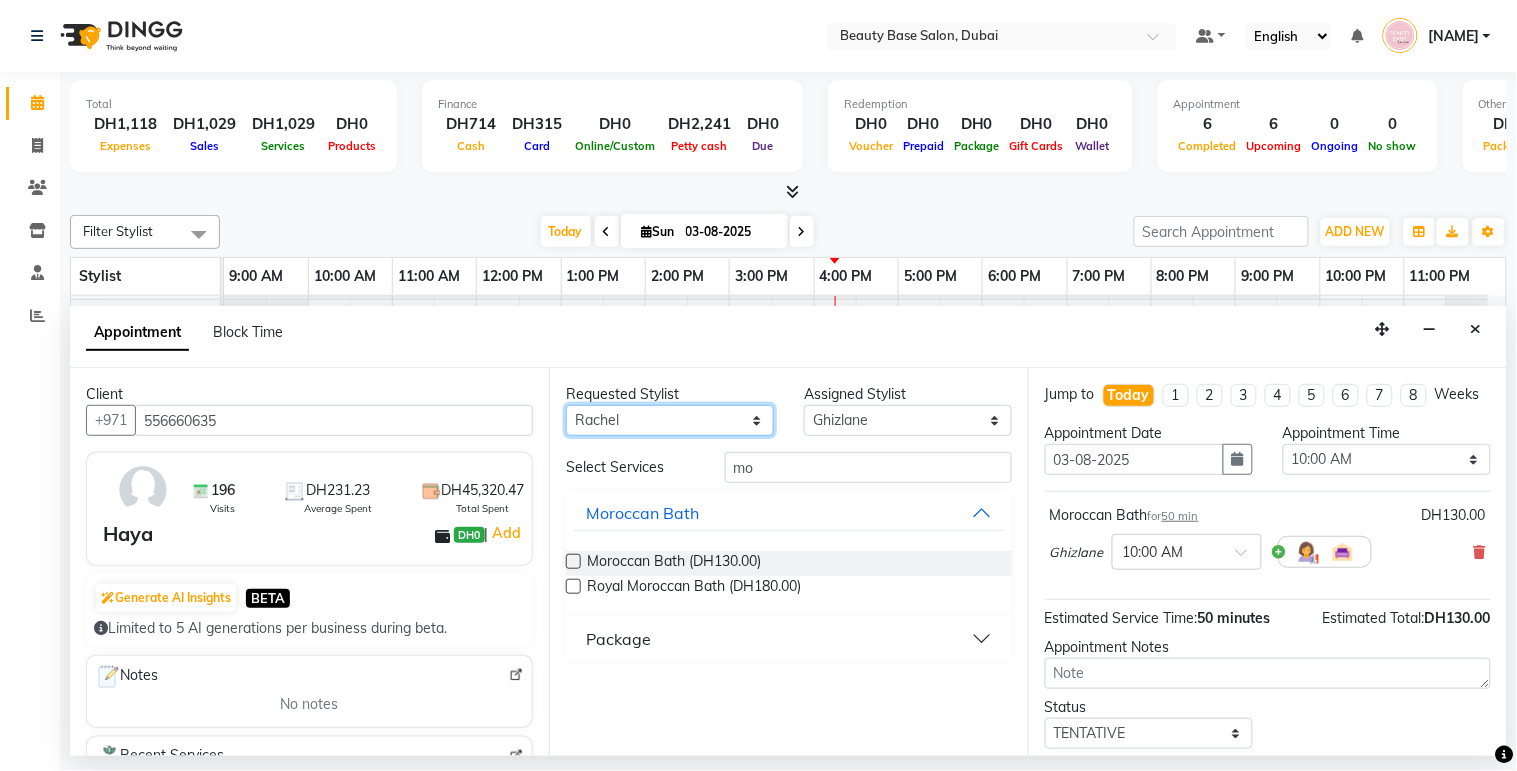 click on "Any [NAME] [NAME] [NAME] [NAME] [NAME] [NAME] [NAME] [NAME]" at bounding box center [670, 420] 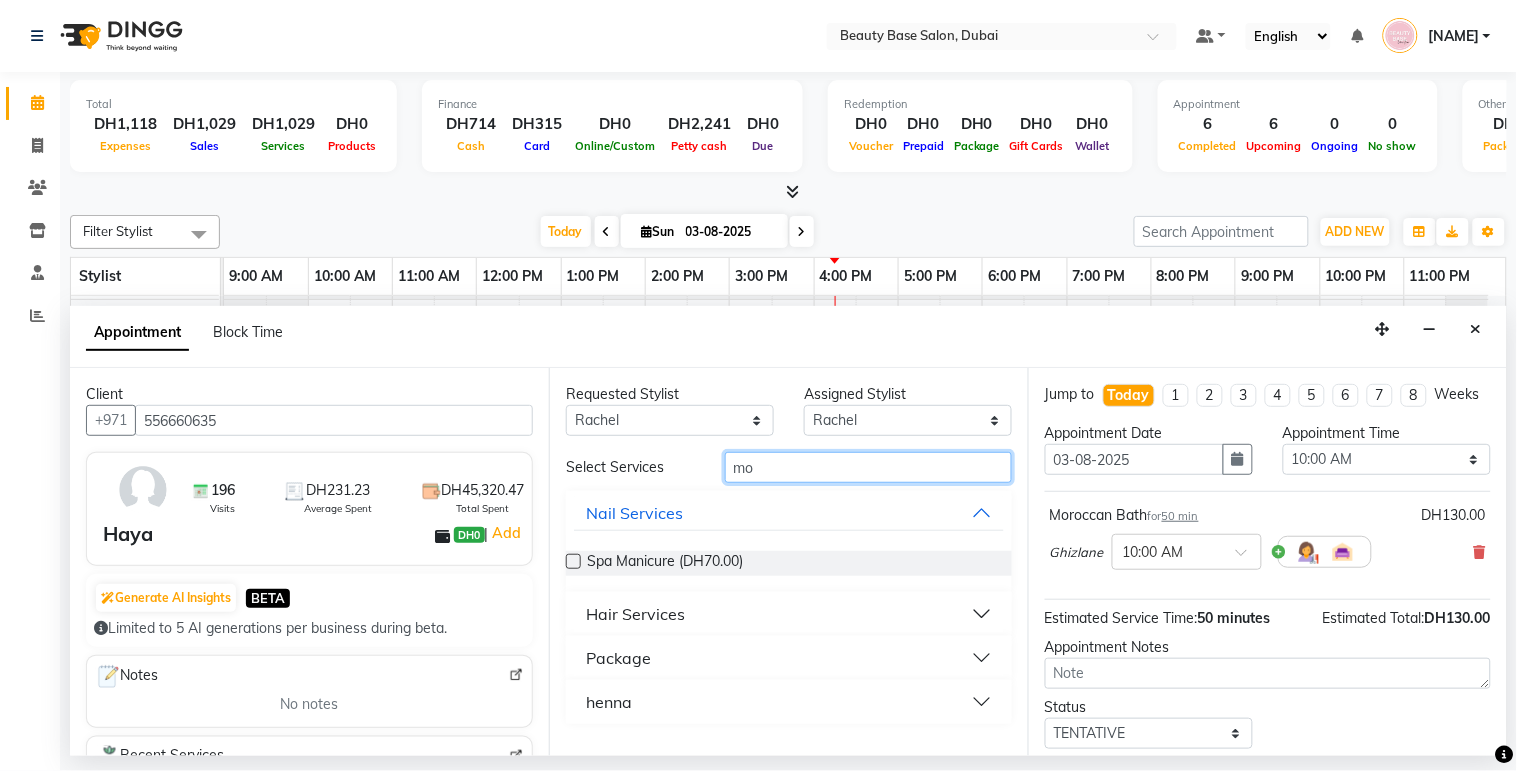 click on "mo" at bounding box center [868, 467] 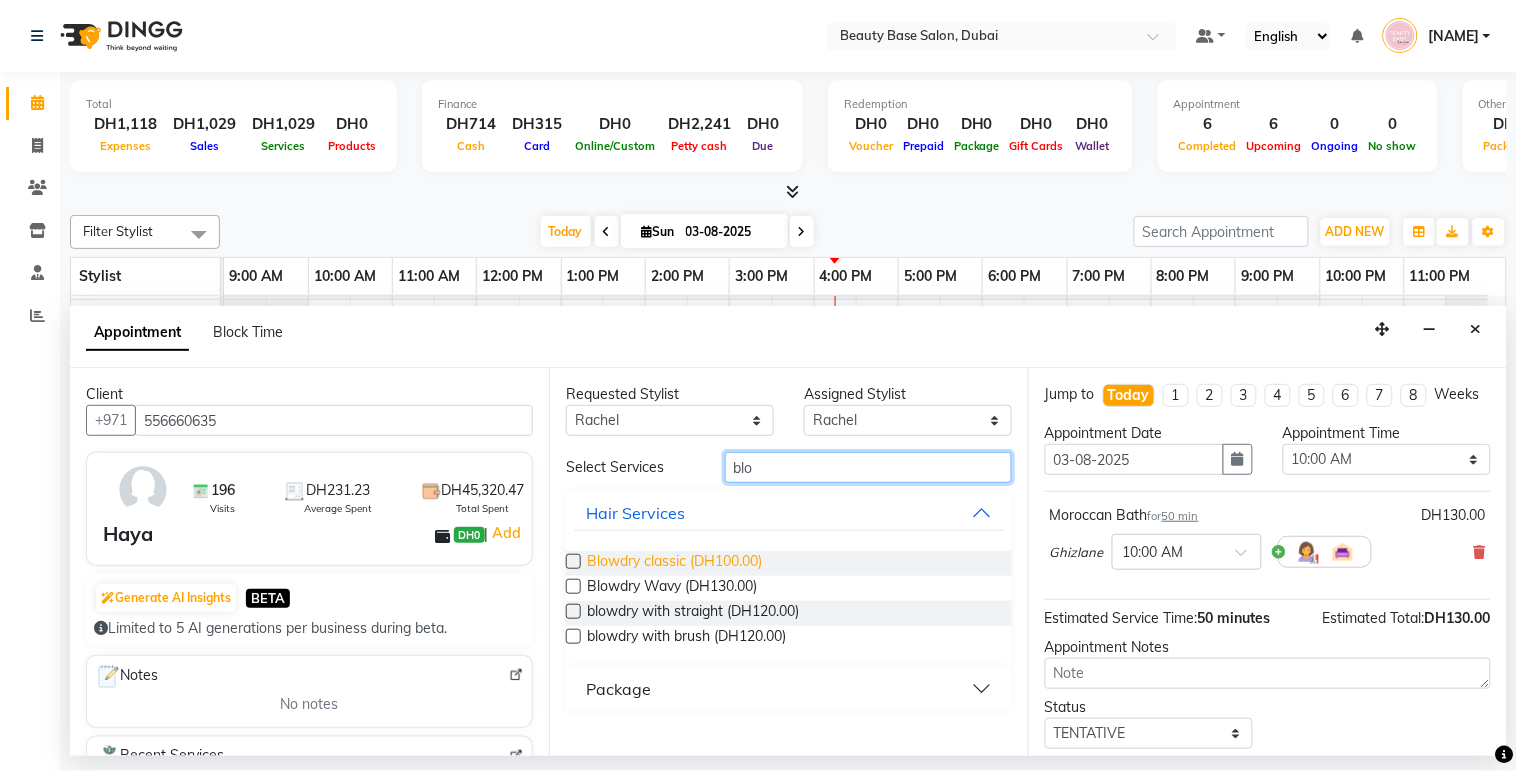 type on "blo" 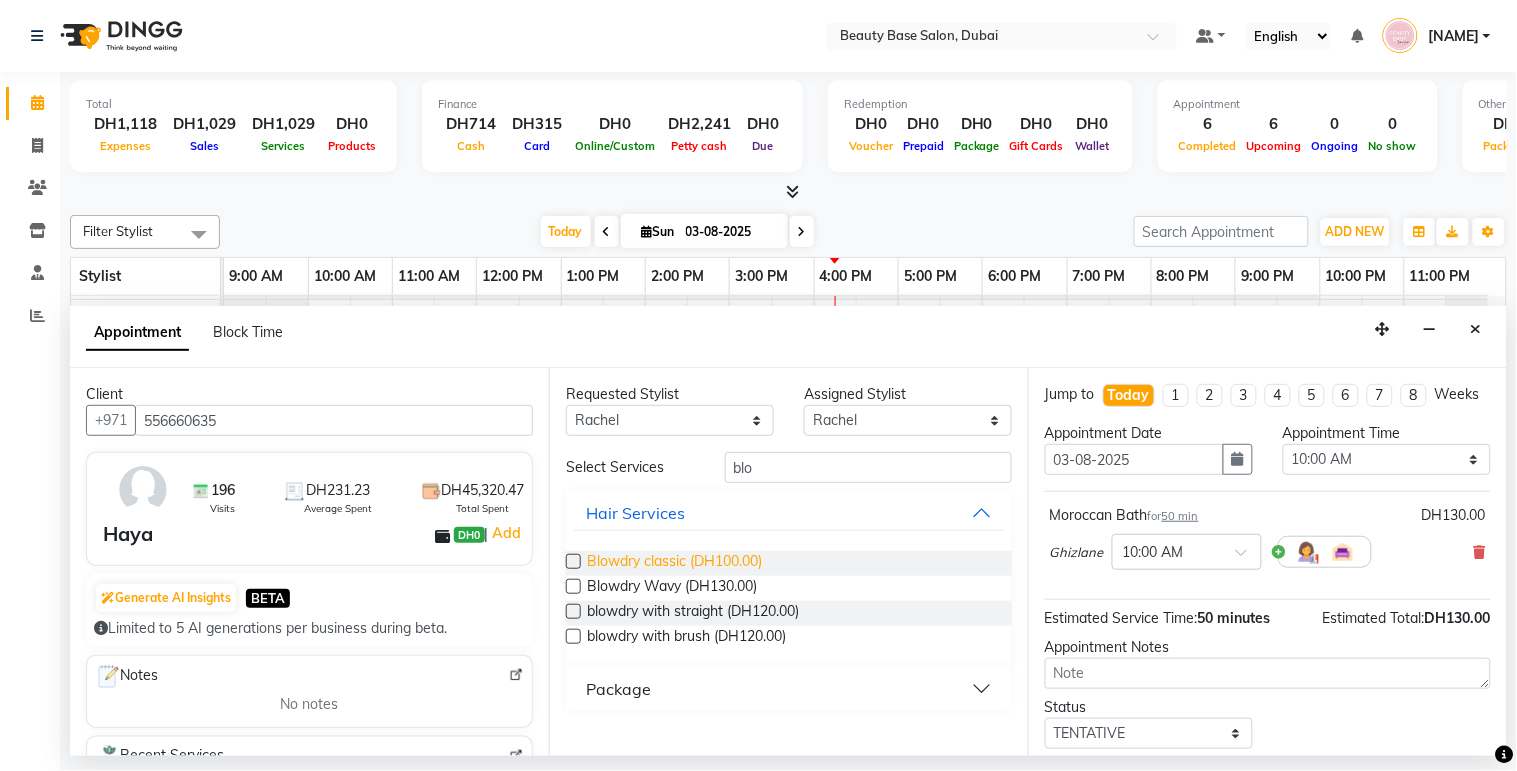 click on "Blowdry classic (DH100.00)" at bounding box center [674, 563] 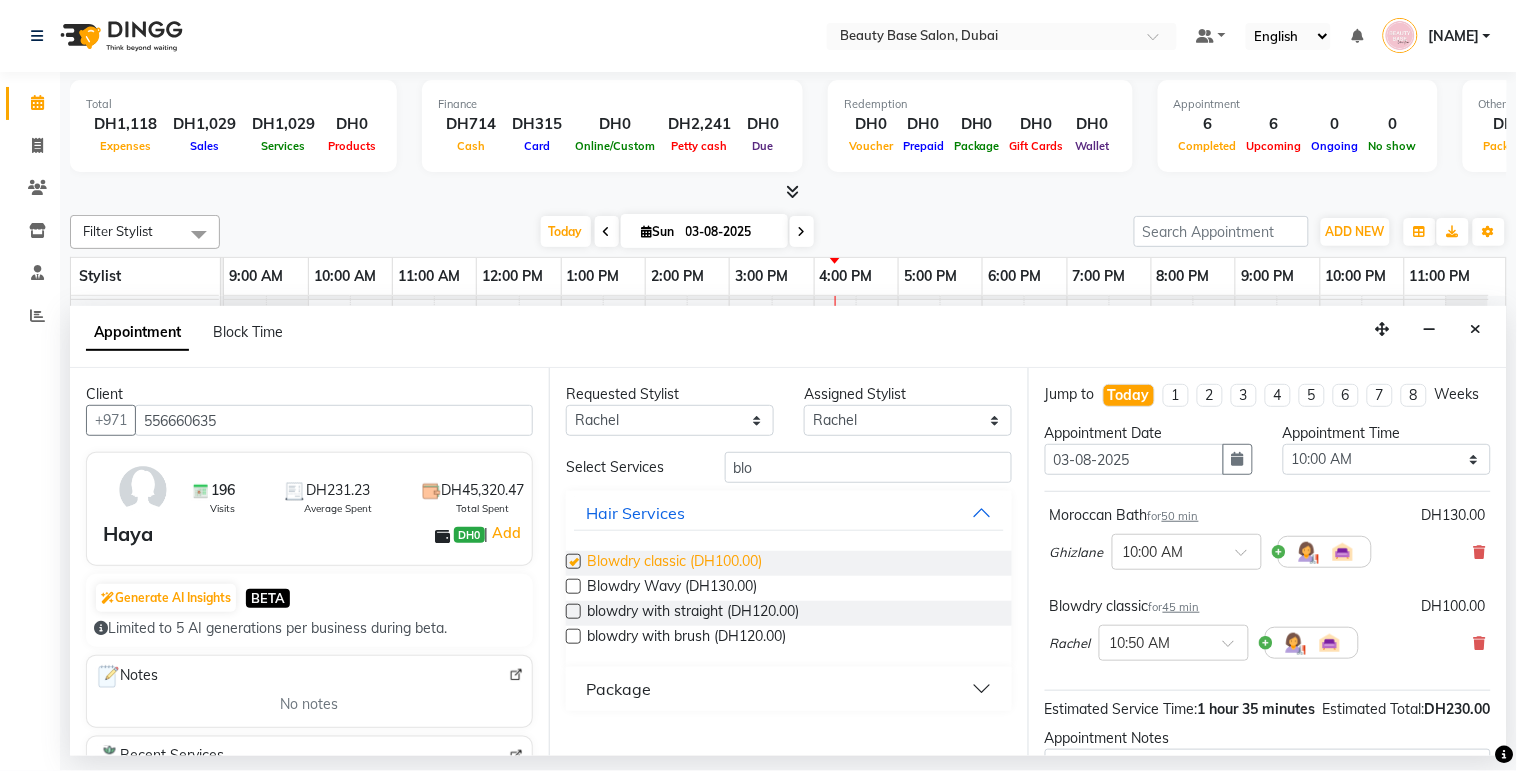 checkbox on "false" 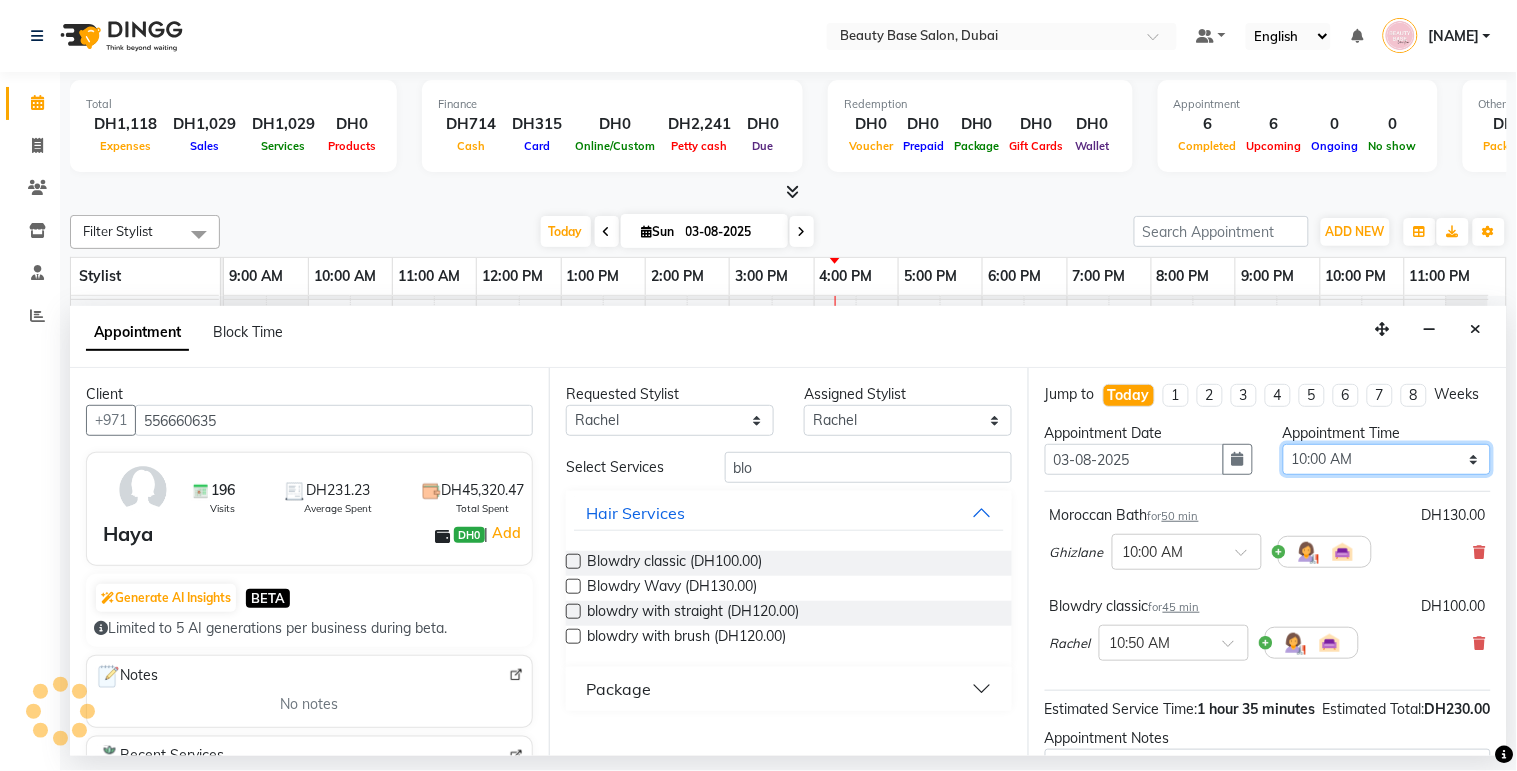 click on "Select 10:00 AM 10:05 AM 10:10 AM 10:15 AM 10:20 AM 10:25 AM 10:30 AM 10:35 AM 10:40 AM 10:45 AM 10:50 AM 10:55 AM 11:00 AM 11:05 AM 11:10 AM 11:15 AM 11:20 AM 11:25 AM 11:30 AM 11:35 AM 11:40 AM 11:45 AM 11:50 AM 11:55 AM 12:00 PM 12:05 PM 12:10 PM 12:15 PM 12:20 PM 12:25 PM 12:30 PM 12:35 PM 12:40 PM 12:45 PM 12:50 PM 12:55 PM 01:00 PM 01:05 PM 01:10 PM 01:15 PM 01:20 PM 01:25 PM 01:30 PM 01:35 PM 01:40 PM 01:45 PM 01:50 PM 01:55 PM 02:00 PM 02:05 PM 02:10 PM 02:15 PM 02:20 PM 02:25 PM 02:30 PM 02:35 PM 02:40 PM 02:45 PM 02:50 PM 02:55 PM 03:00 PM 03:05 PM 03:10 PM 03:15 PM 03:20 PM 03:25 PM 03:30 PM 03:35 PM 03:40 PM 03:45 PM 03:50 PM 03:55 PM 04:00 PM 04:05 PM 04:10 PM 04:15 PM 04:20 PM 04:25 PM 04:30 PM 04:35 PM 04:40 PM 04:45 PM 04:50 PM 04:55 PM 05:00 PM 05:05 PM 05:10 PM 05:15 PM 05:20 PM 05:25 PM 05:30 PM 05:35 PM 05:40 PM 05:45 PM 05:50 PM 05:55 PM 06:00 PM 06:05 PM 06:10 PM 06:15 PM 06:20 PM 06:25 PM 06:30 PM 06:35 PM 06:40 PM 06:45 PM 06:50 PM 06:55 PM 07:00 PM 07:05 PM 07:10 PM 07:15 PM 07:20 PM" at bounding box center [1387, 459] 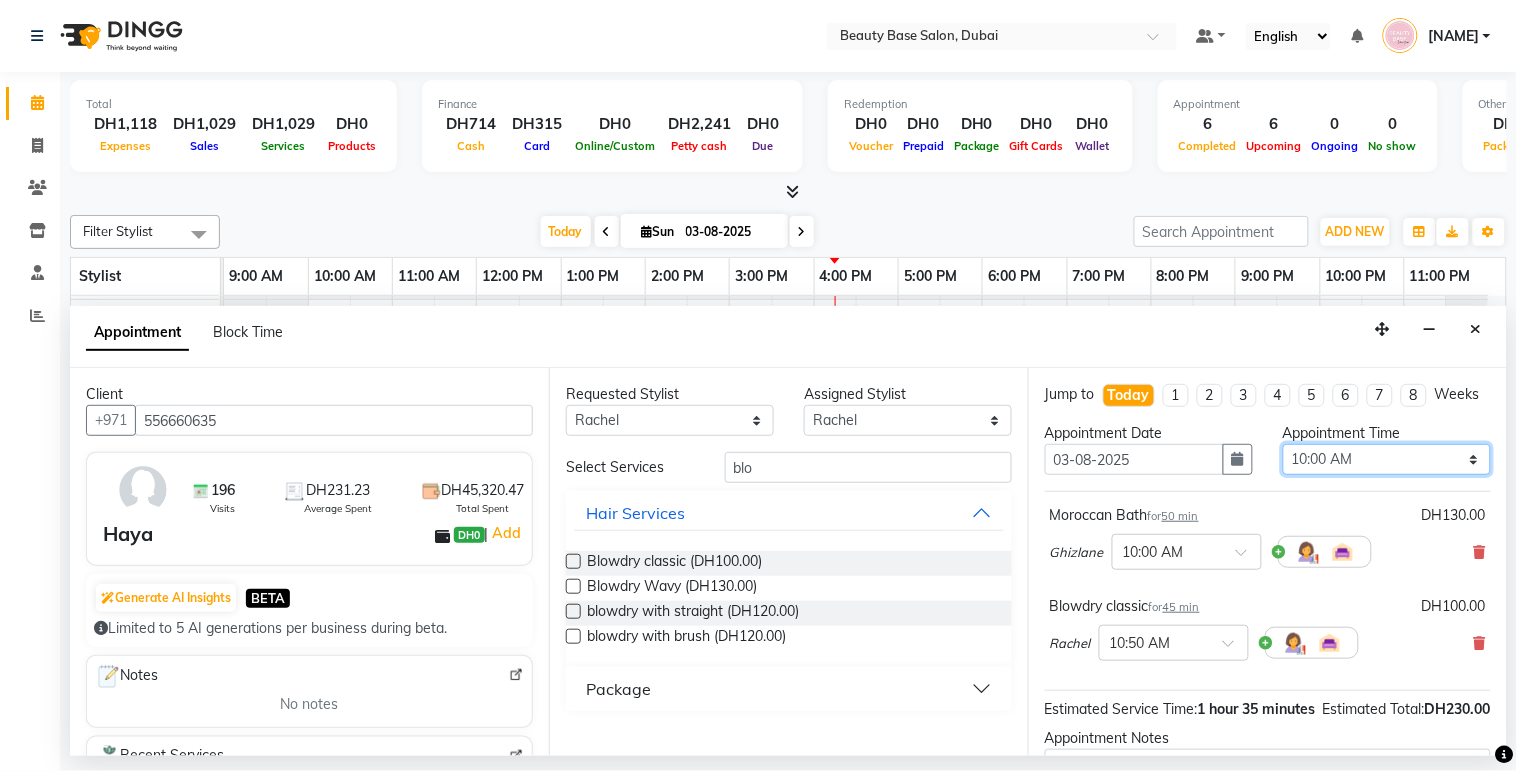 select on "1050" 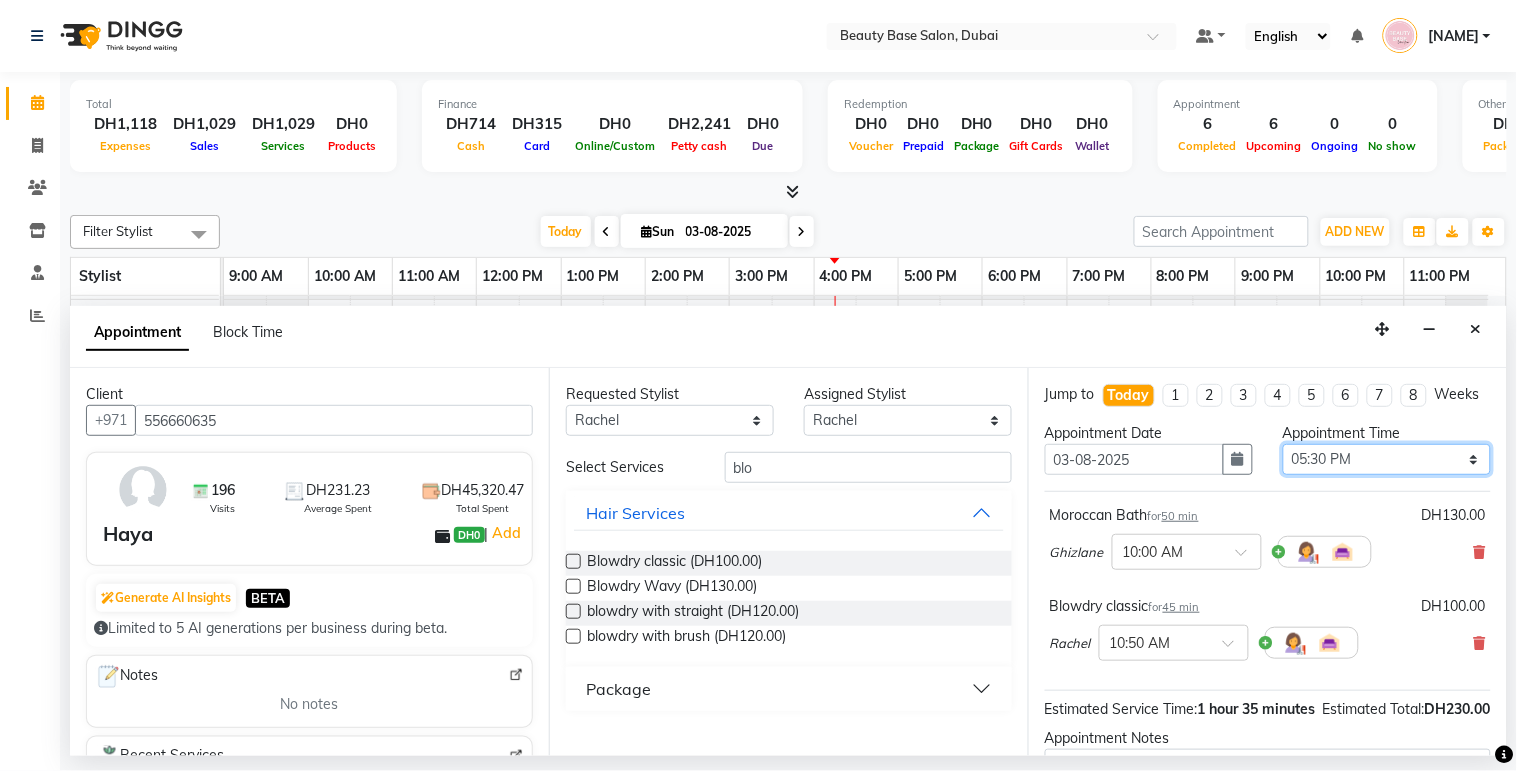 click on "Select 10:00 AM 10:05 AM 10:10 AM 10:15 AM 10:20 AM 10:25 AM 10:30 AM 10:35 AM 10:40 AM 10:45 AM 10:50 AM 10:55 AM 11:00 AM 11:05 AM 11:10 AM 11:15 AM 11:20 AM 11:25 AM 11:30 AM 11:35 AM 11:40 AM 11:45 AM 11:50 AM 11:55 AM 12:00 PM 12:05 PM 12:10 PM 12:15 PM 12:20 PM 12:25 PM 12:30 PM 12:35 PM 12:40 PM 12:45 PM 12:50 PM 12:55 PM 01:00 PM 01:05 PM 01:10 PM 01:15 PM 01:20 PM 01:25 PM 01:30 PM 01:35 PM 01:40 PM 01:45 PM 01:50 PM 01:55 PM 02:00 PM 02:05 PM 02:10 PM 02:15 PM 02:20 PM 02:25 PM 02:30 PM 02:35 PM 02:40 PM 02:45 PM 02:50 PM 02:55 PM 03:00 PM 03:05 PM 03:10 PM 03:15 PM 03:20 PM 03:25 PM 03:30 PM 03:35 PM 03:40 PM 03:45 PM 03:50 PM 03:55 PM 04:00 PM 04:05 PM 04:10 PM 04:15 PM 04:20 PM 04:25 PM 04:30 PM 04:35 PM 04:40 PM 04:45 PM 04:50 PM 04:55 PM 05:00 PM 05:05 PM 05:10 PM 05:15 PM 05:20 PM 05:25 PM 05:30 PM 05:35 PM 05:40 PM 05:45 PM 05:50 PM 05:55 PM 06:00 PM 06:05 PM 06:10 PM 06:15 PM 06:20 PM 06:25 PM 06:30 PM 06:35 PM 06:40 PM 06:45 PM 06:50 PM 06:55 PM 07:00 PM 07:05 PM 07:10 PM 07:15 PM 07:20 PM" at bounding box center [1387, 459] 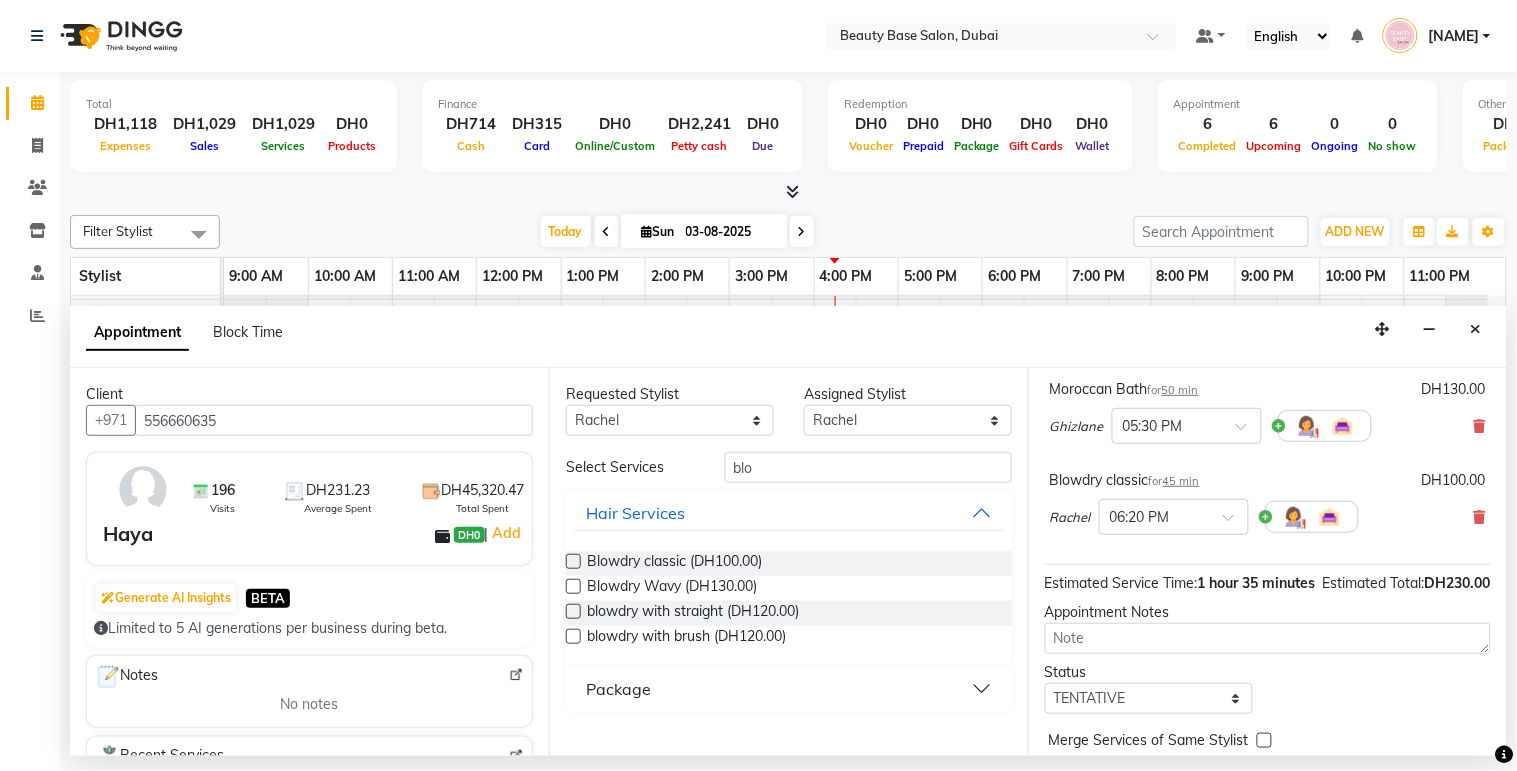 scroll, scrollTop: 132, scrollLeft: 0, axis: vertical 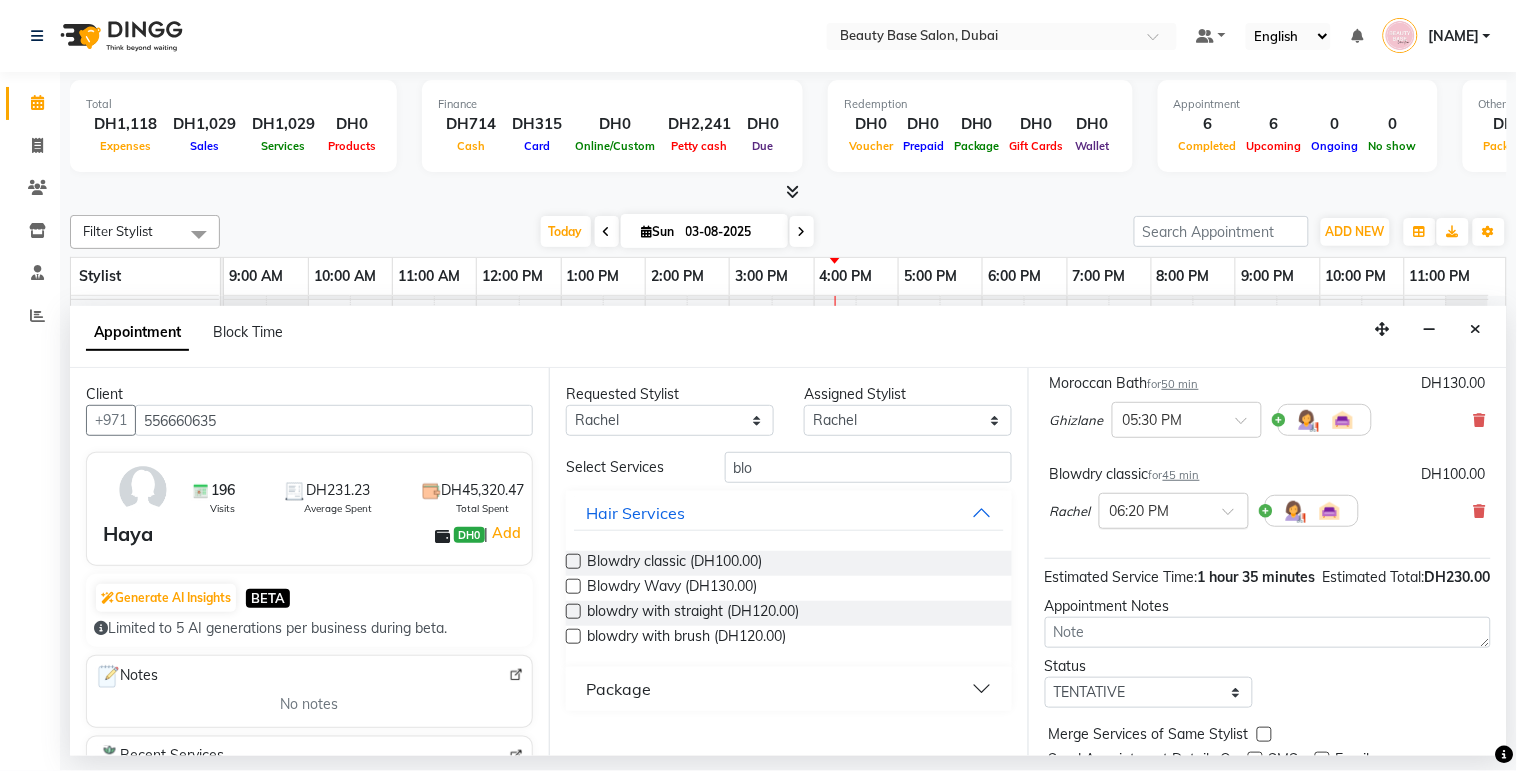 click at bounding box center (1154, 509) 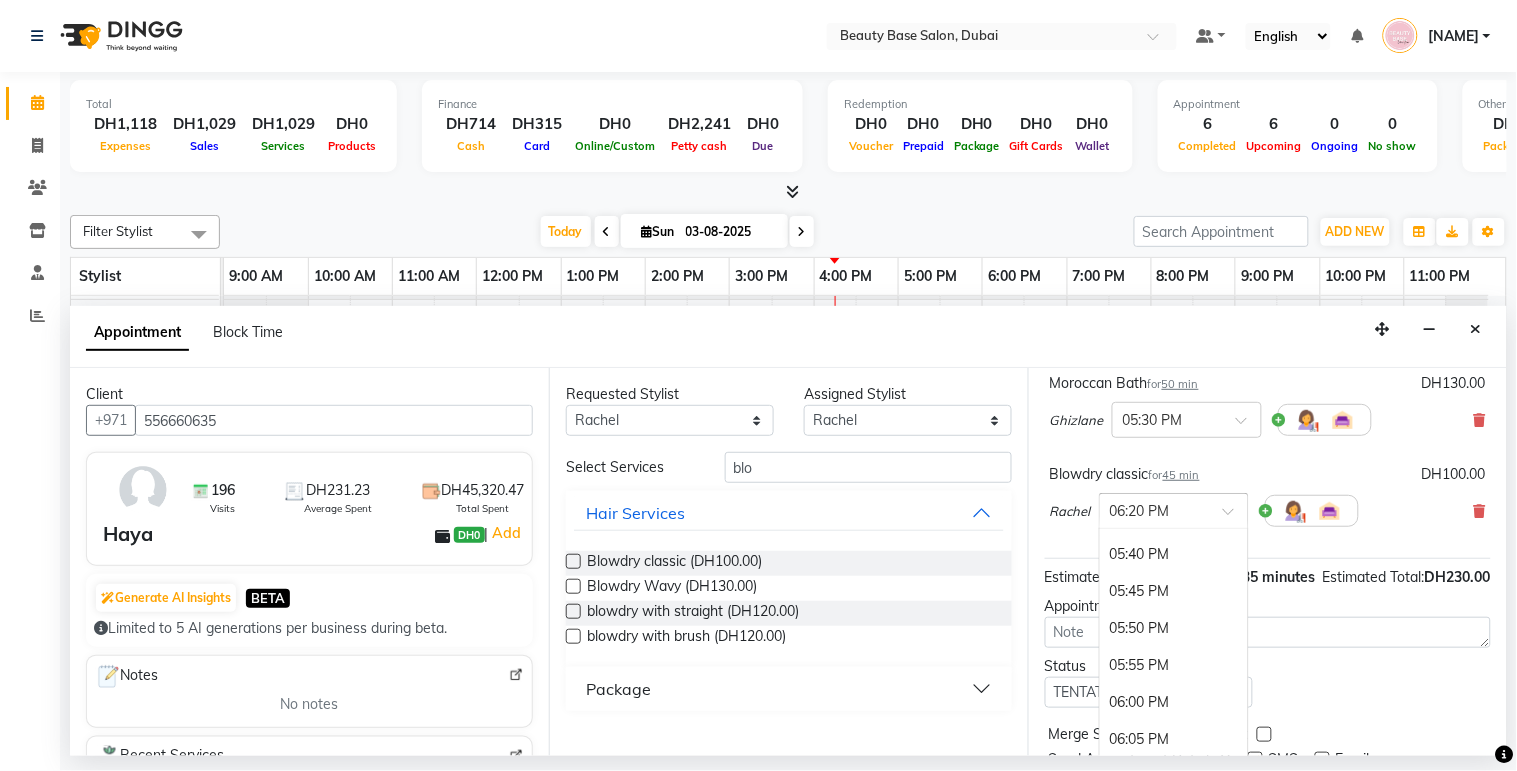 scroll, scrollTop: 3401, scrollLeft: 0, axis: vertical 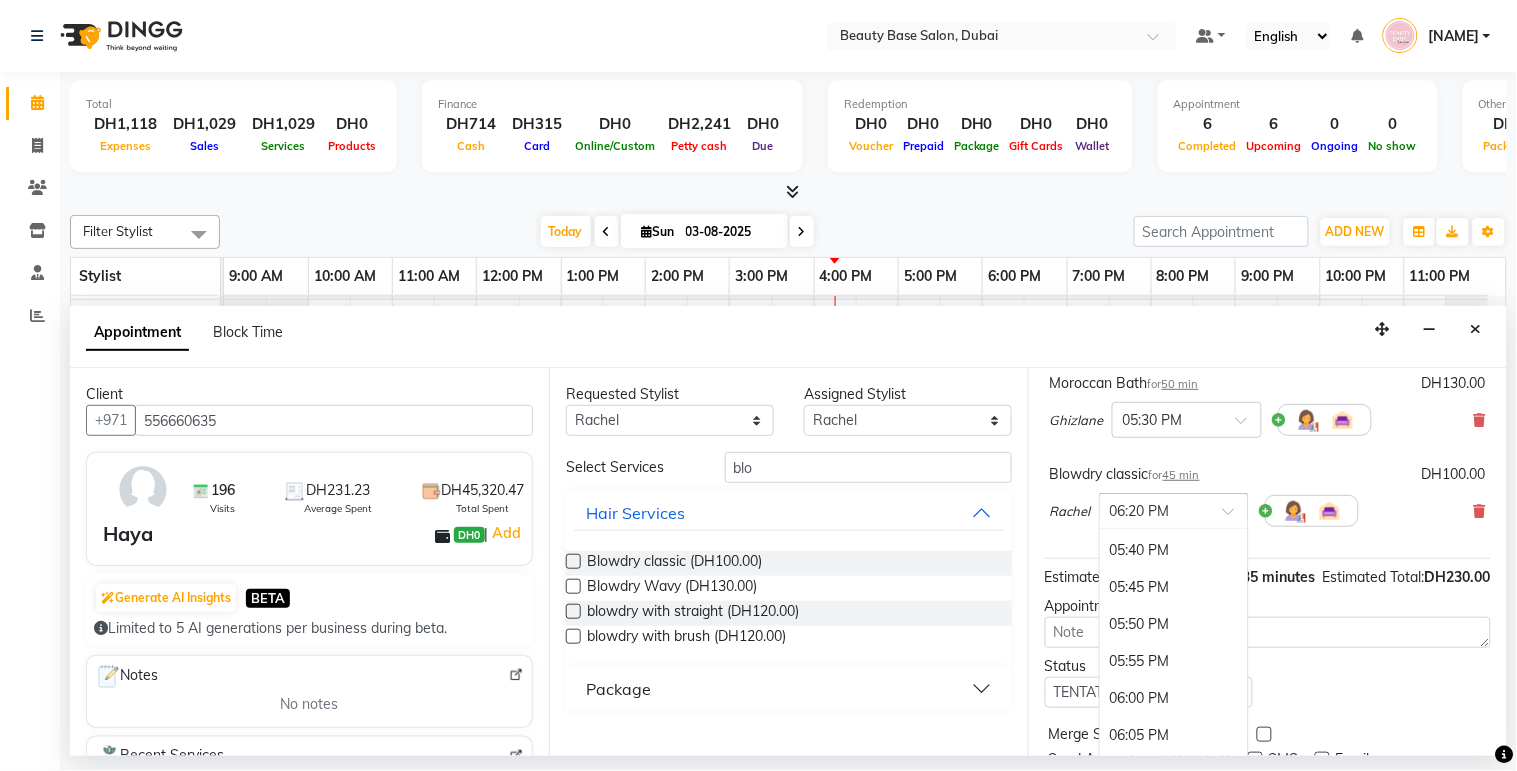 click on "05:50 PM" at bounding box center [1174, 624] 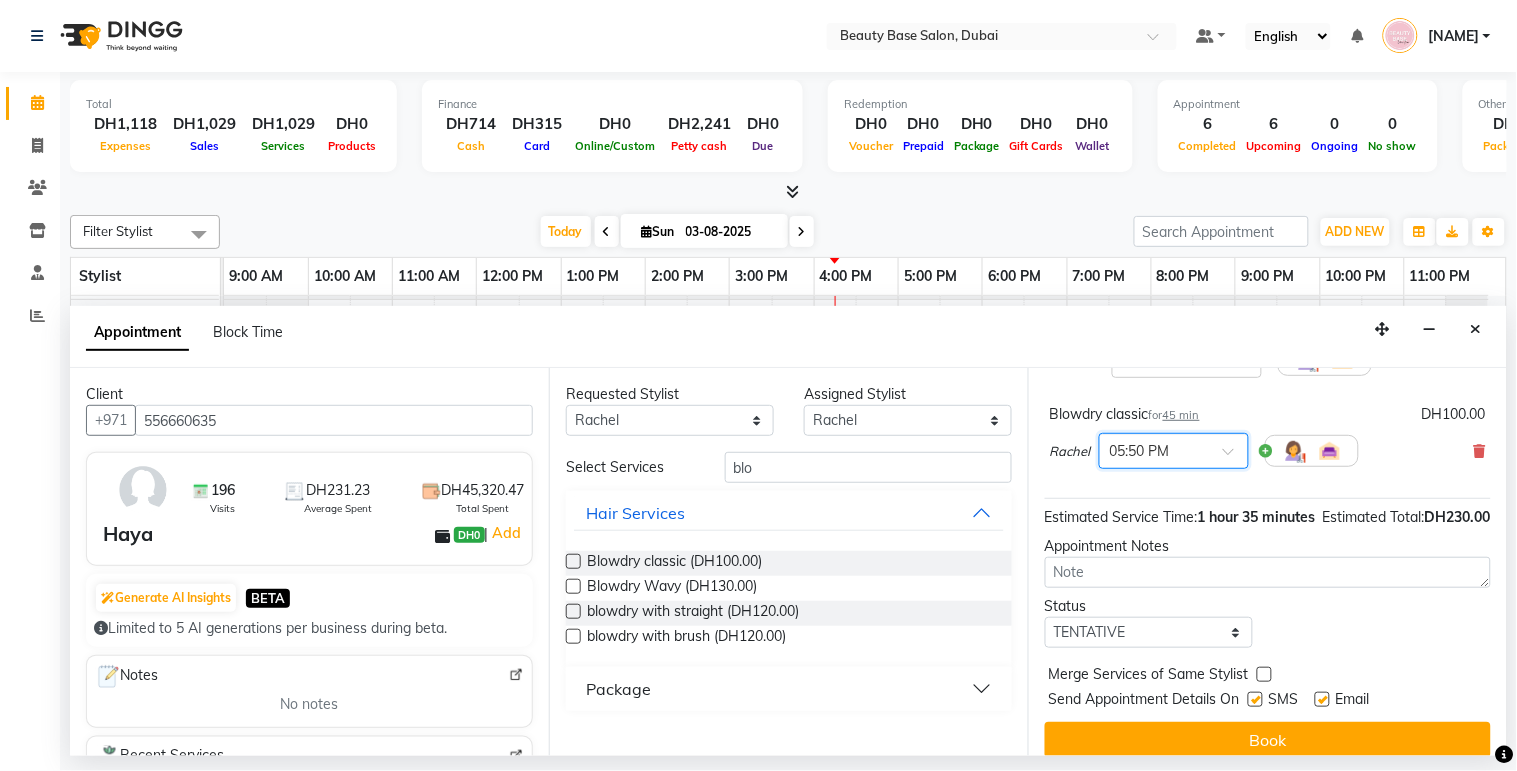scroll, scrollTop: 184, scrollLeft: 0, axis: vertical 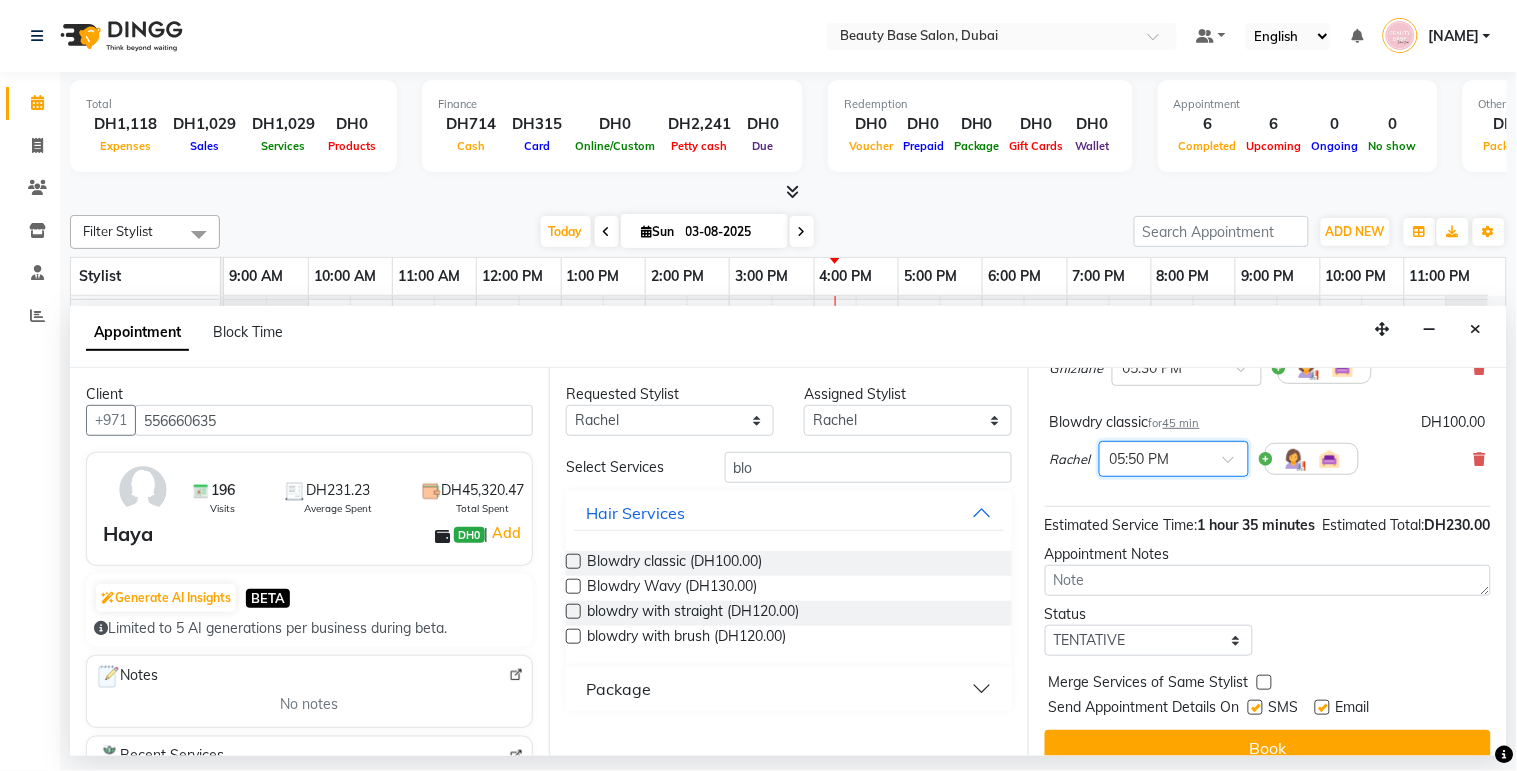 click at bounding box center [1235, 465] 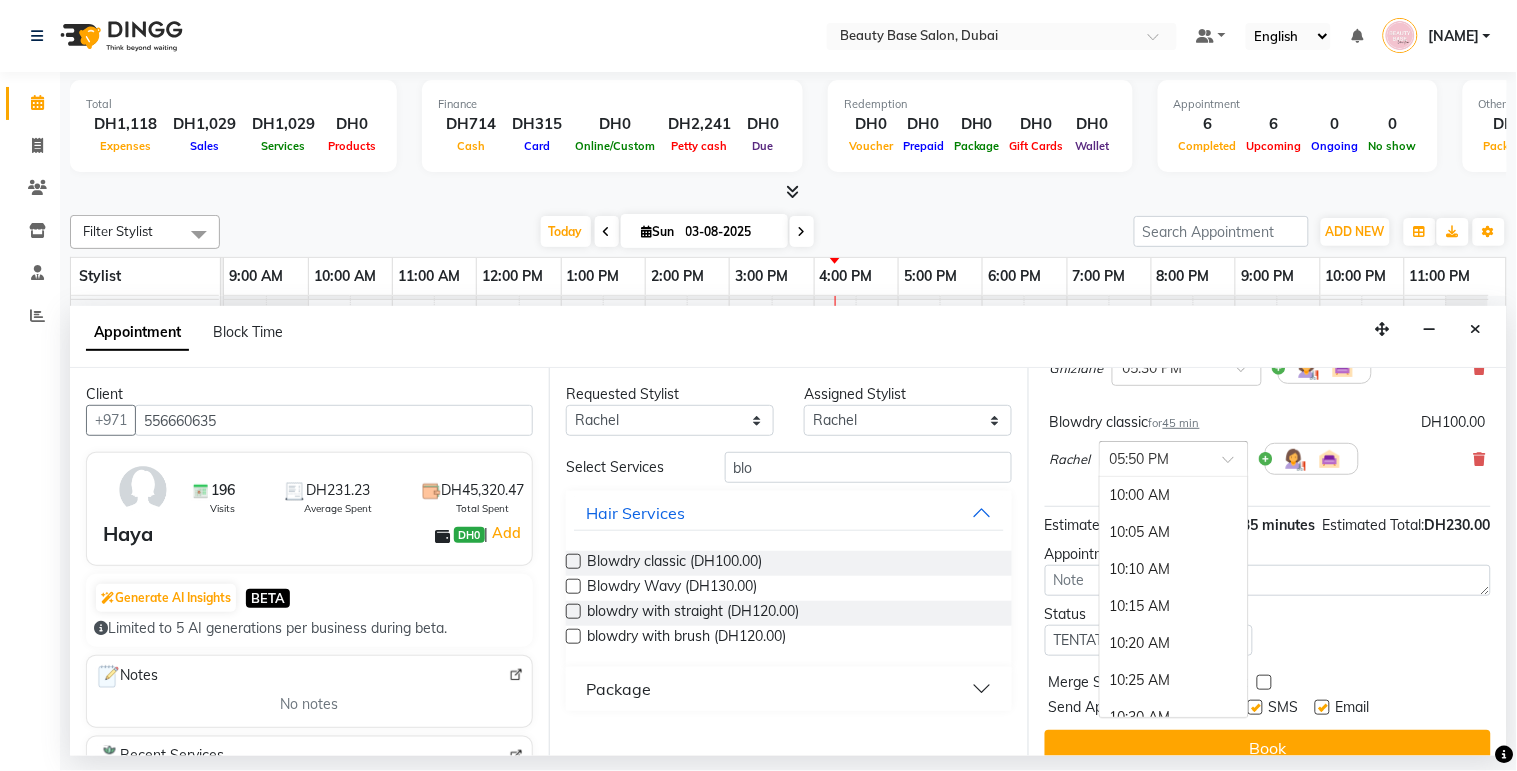 scroll, scrollTop: 3474, scrollLeft: 0, axis: vertical 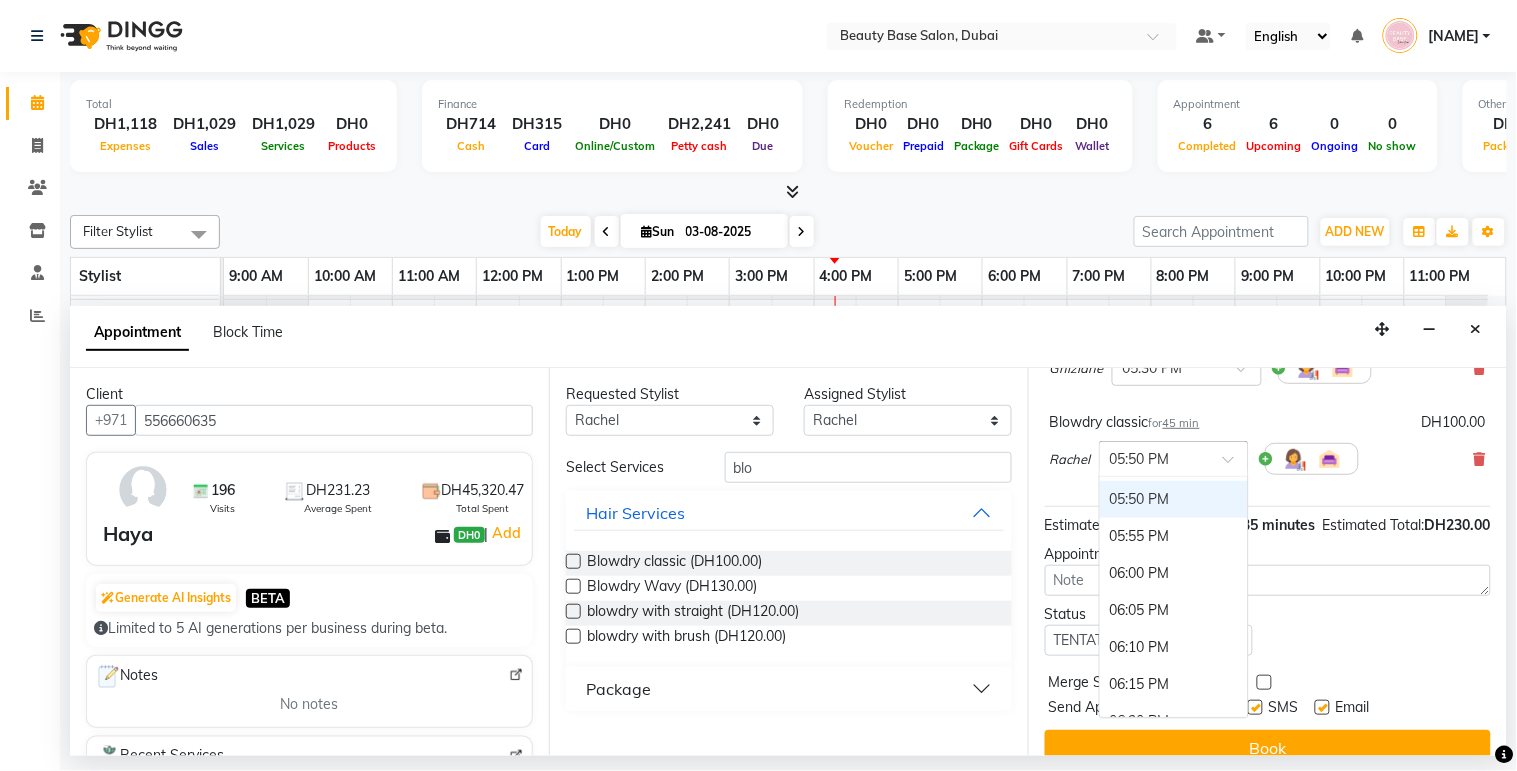click on "06:00 PM" at bounding box center (1174, 573) 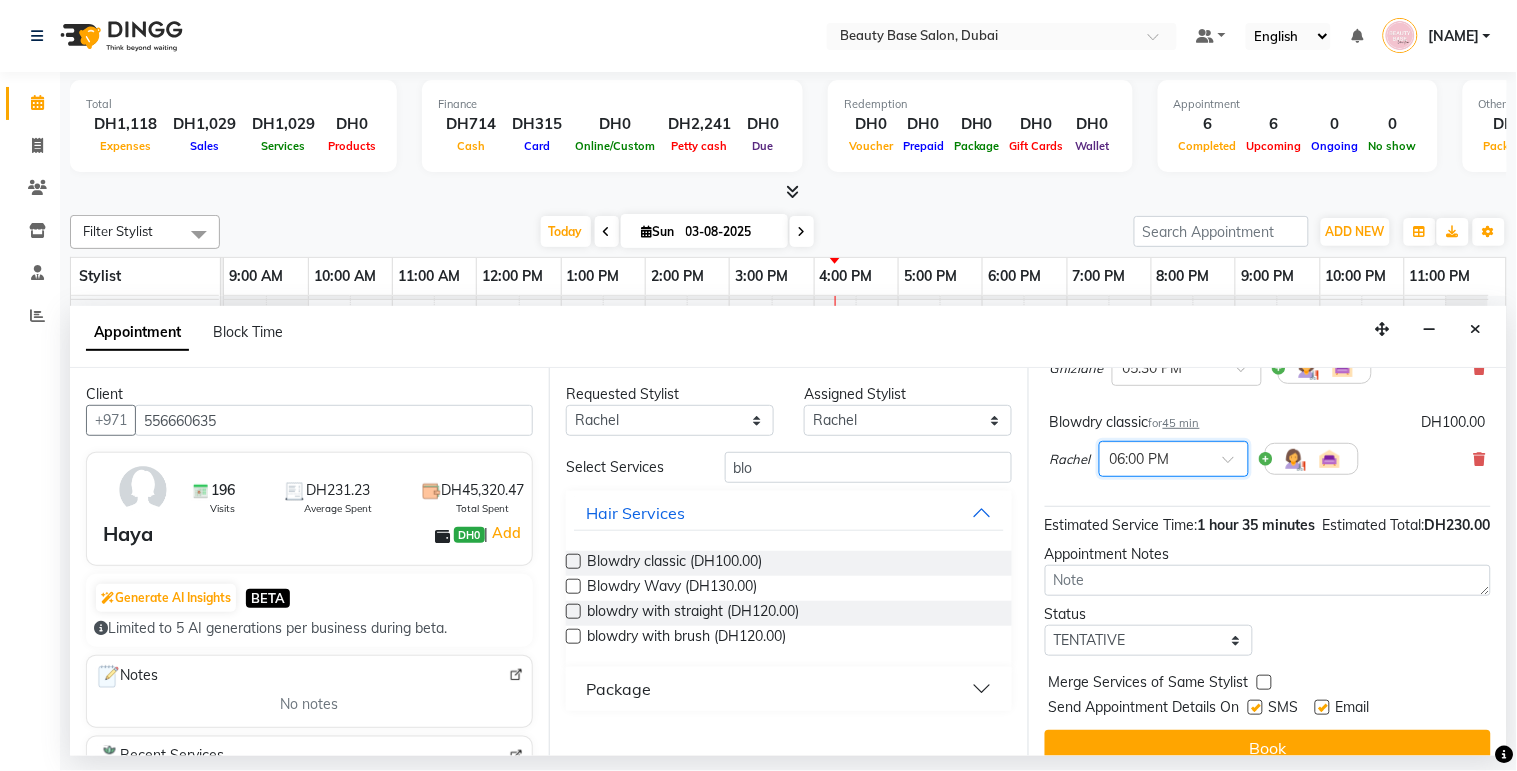 click at bounding box center (1154, 457) 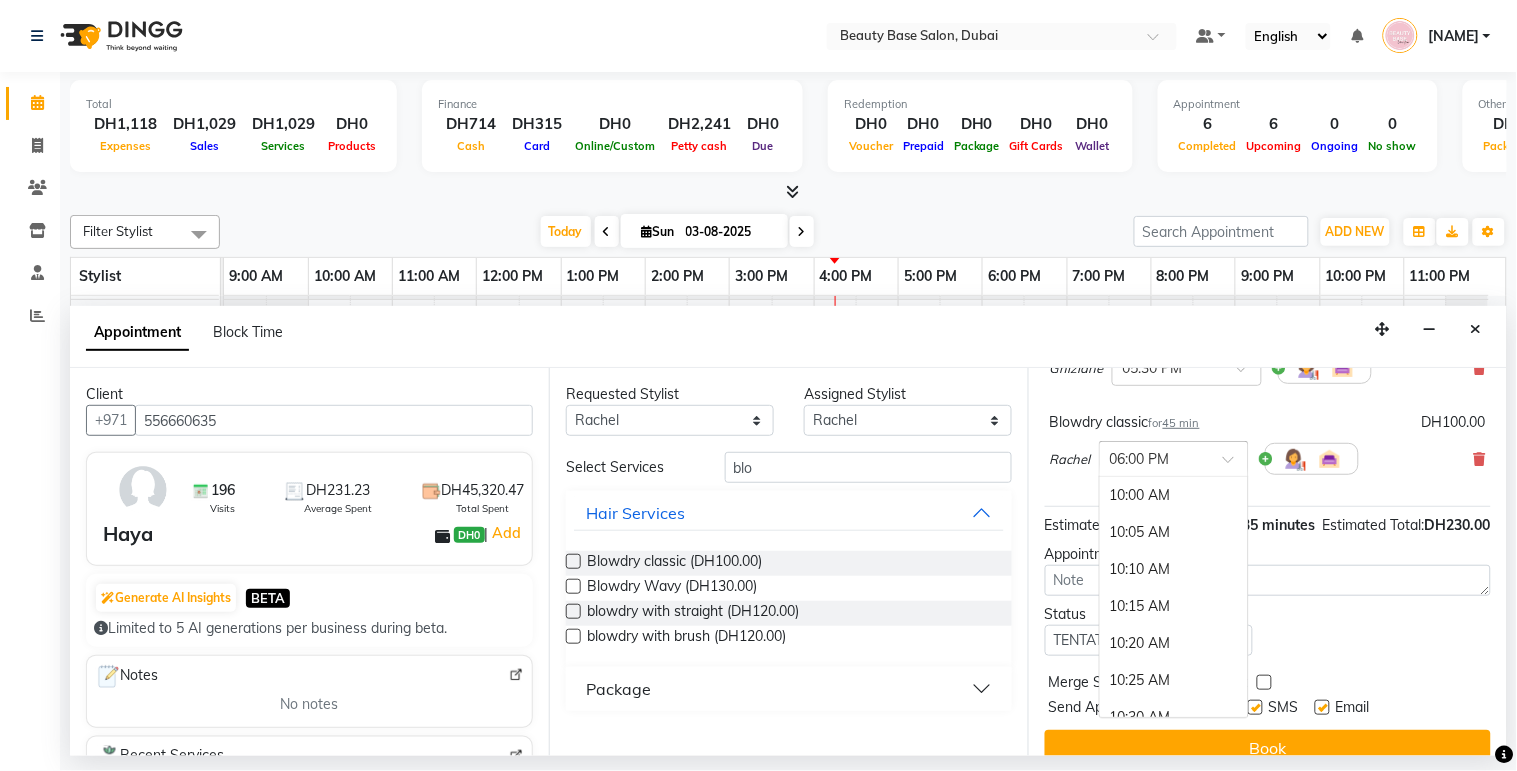 scroll, scrollTop: 3547, scrollLeft: 0, axis: vertical 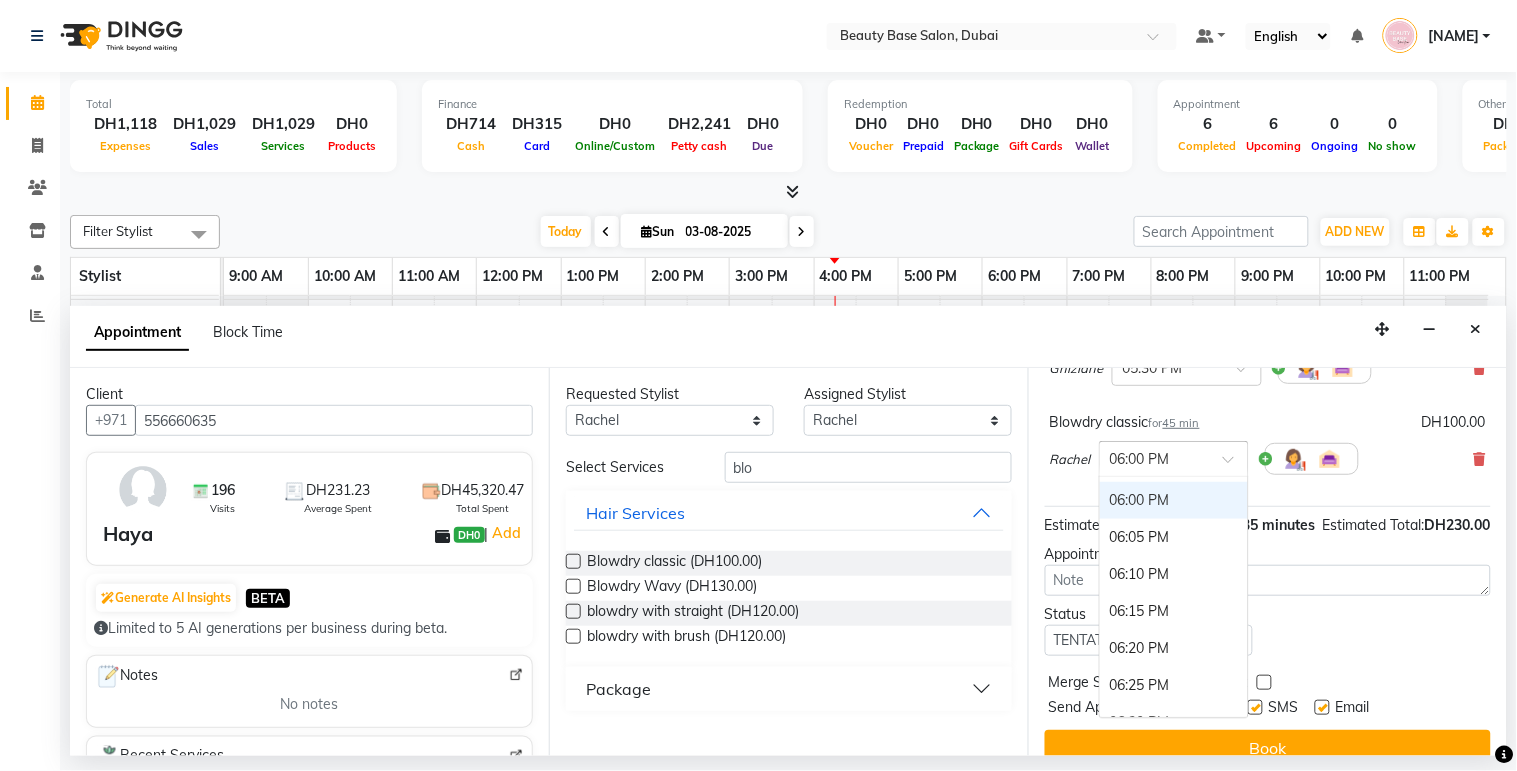 click on "06:15 PM" at bounding box center (1174, 611) 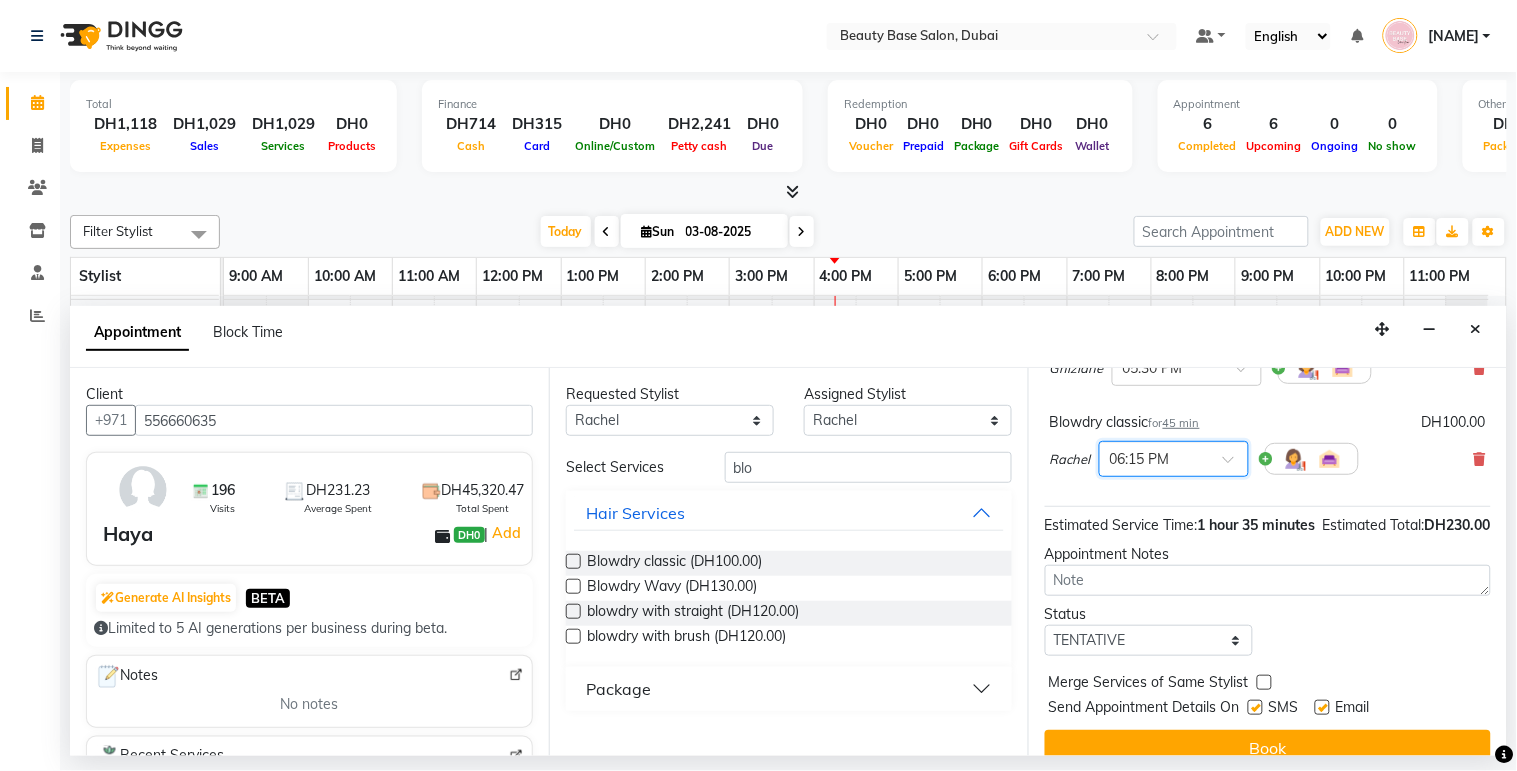 scroll, scrollTop: 250, scrollLeft: 0, axis: vertical 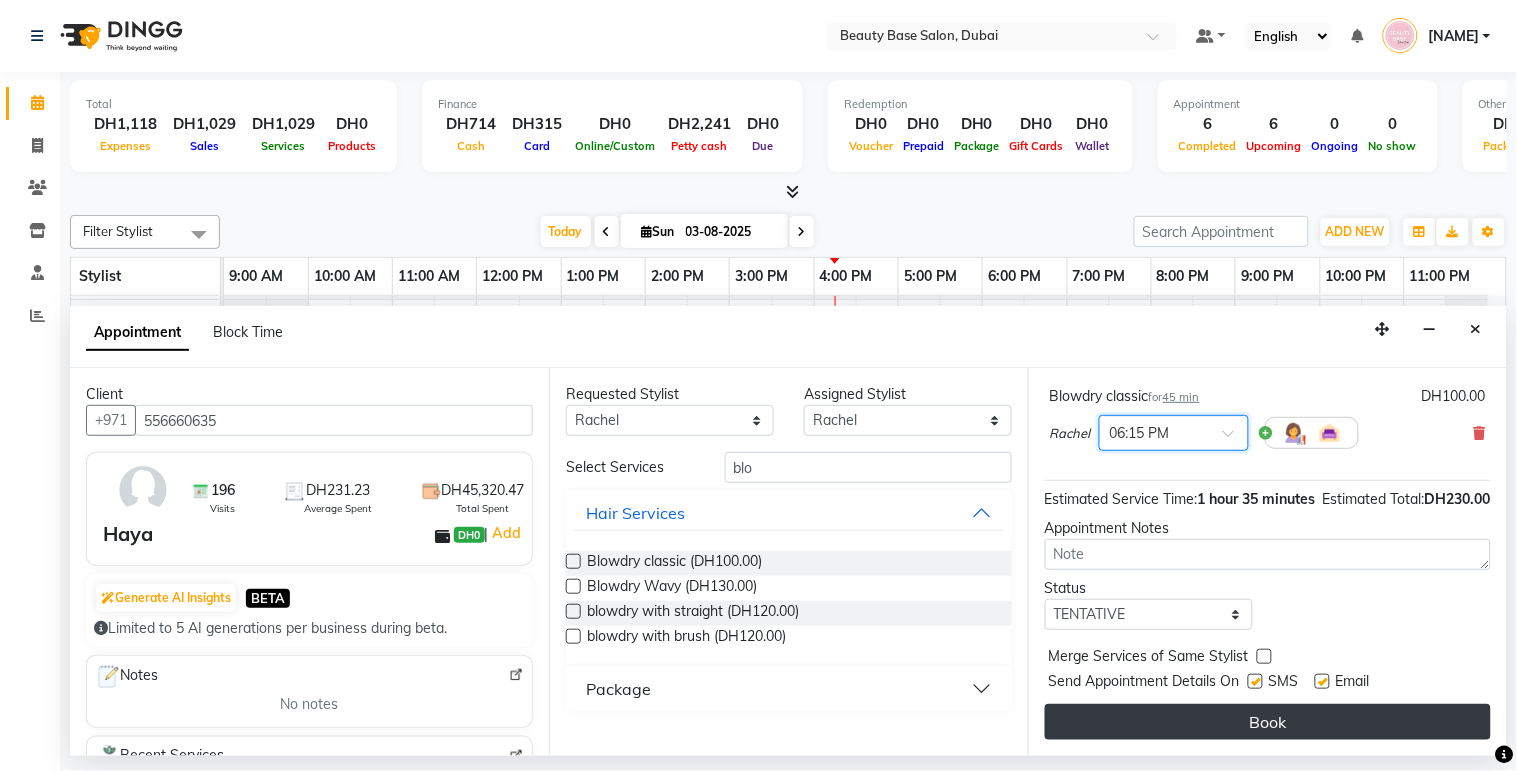 click on "Book" at bounding box center [1268, 722] 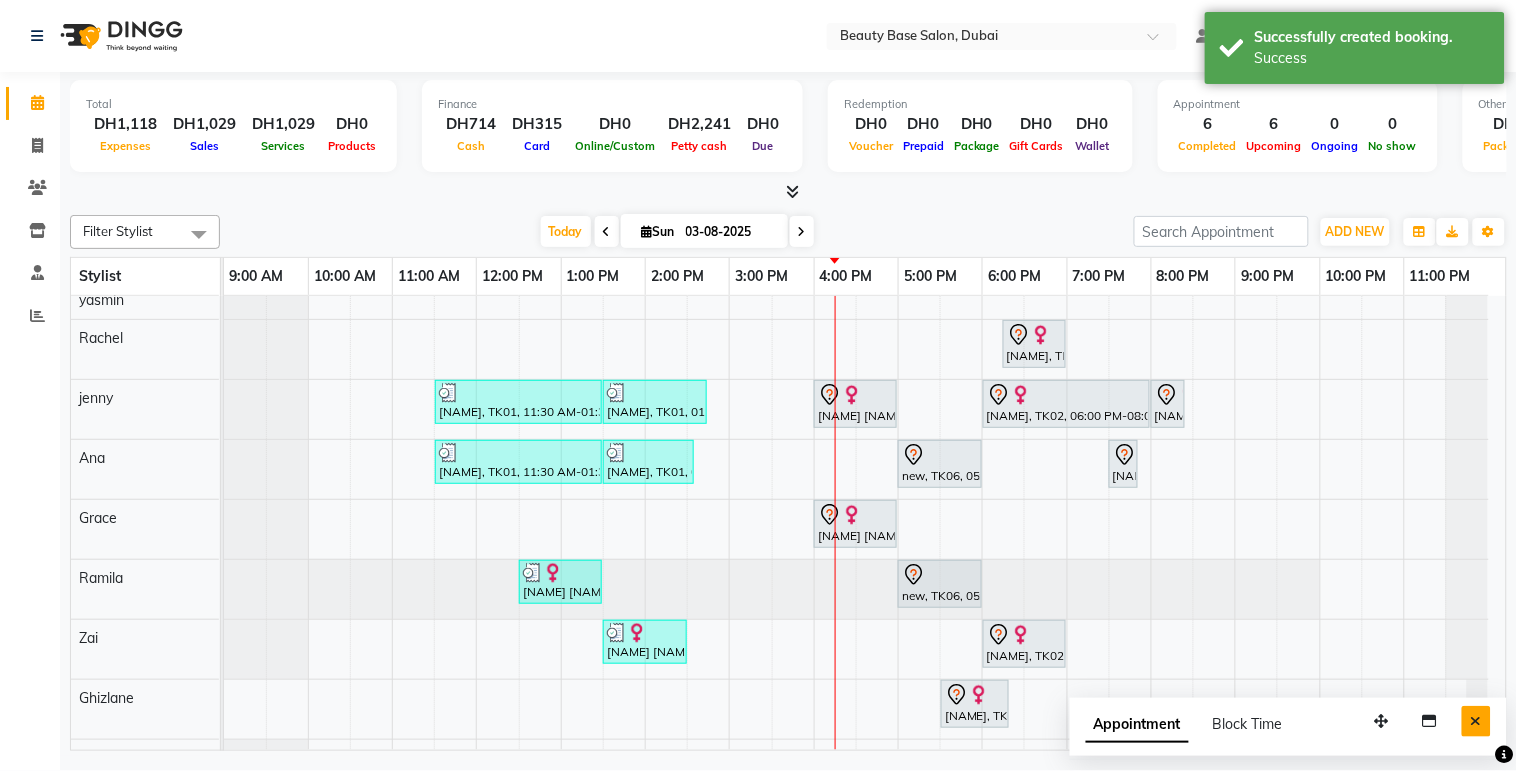 click at bounding box center [1476, 721] 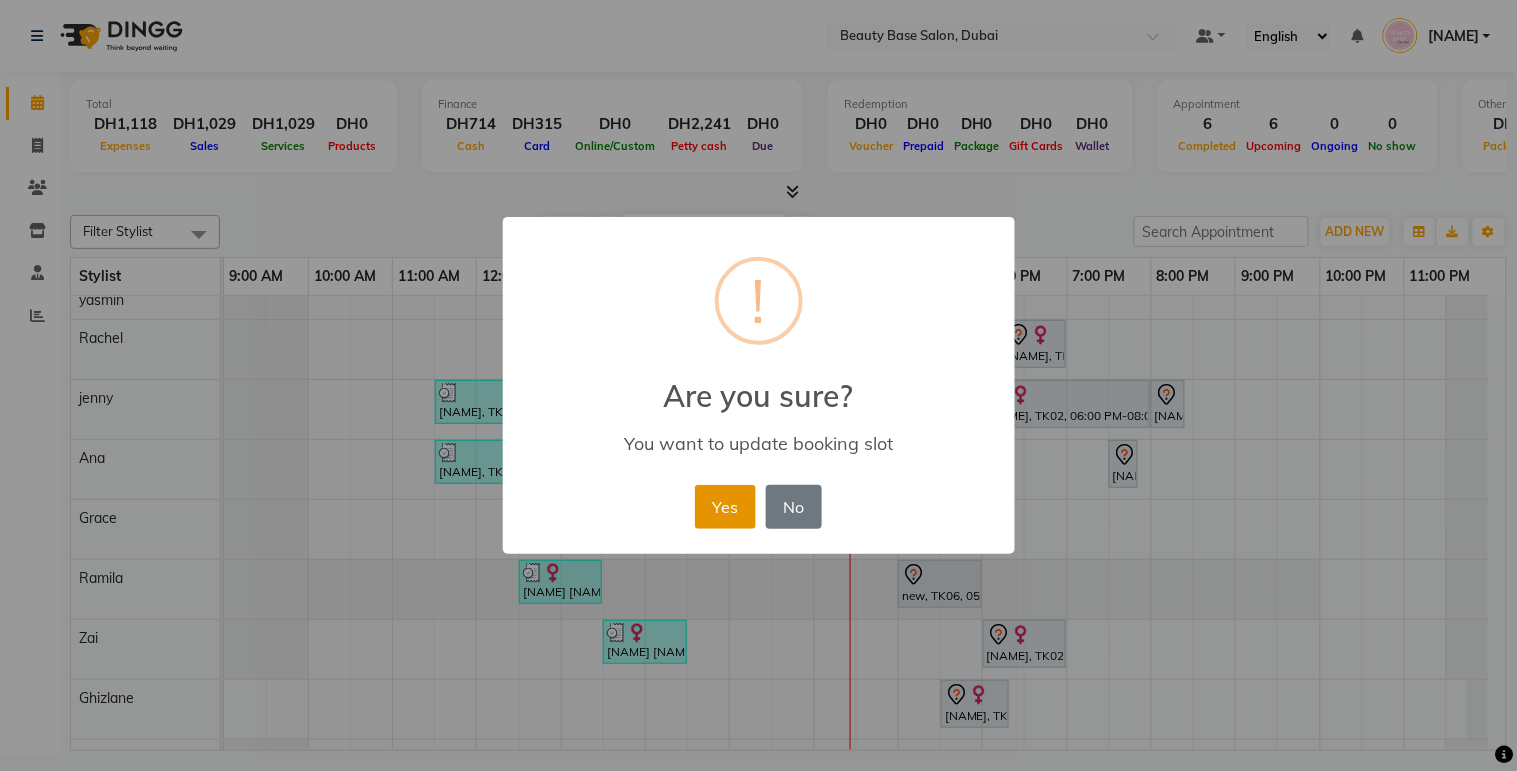 click on "Yes" at bounding box center [725, 507] 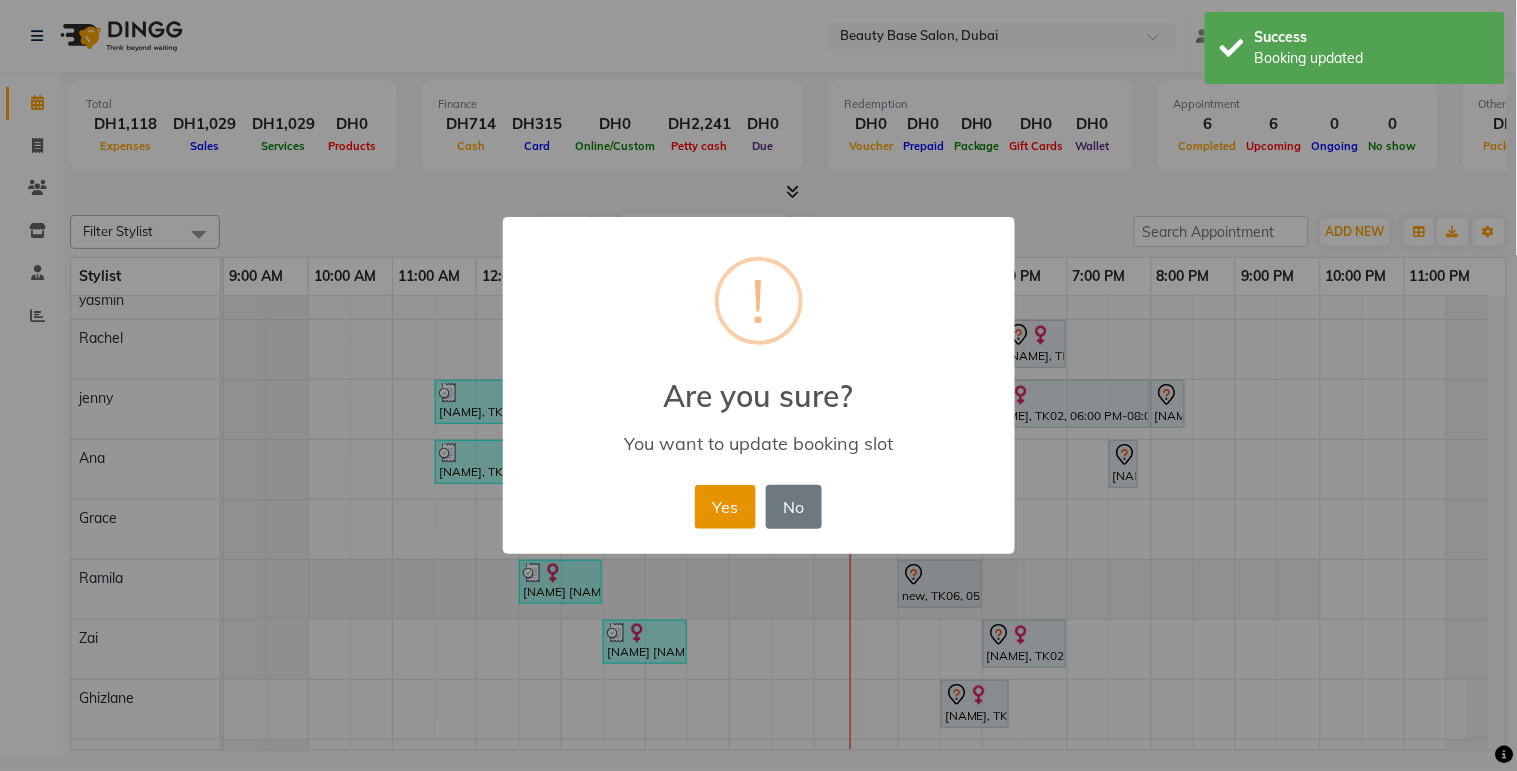 click on "Yes" at bounding box center (725, 507) 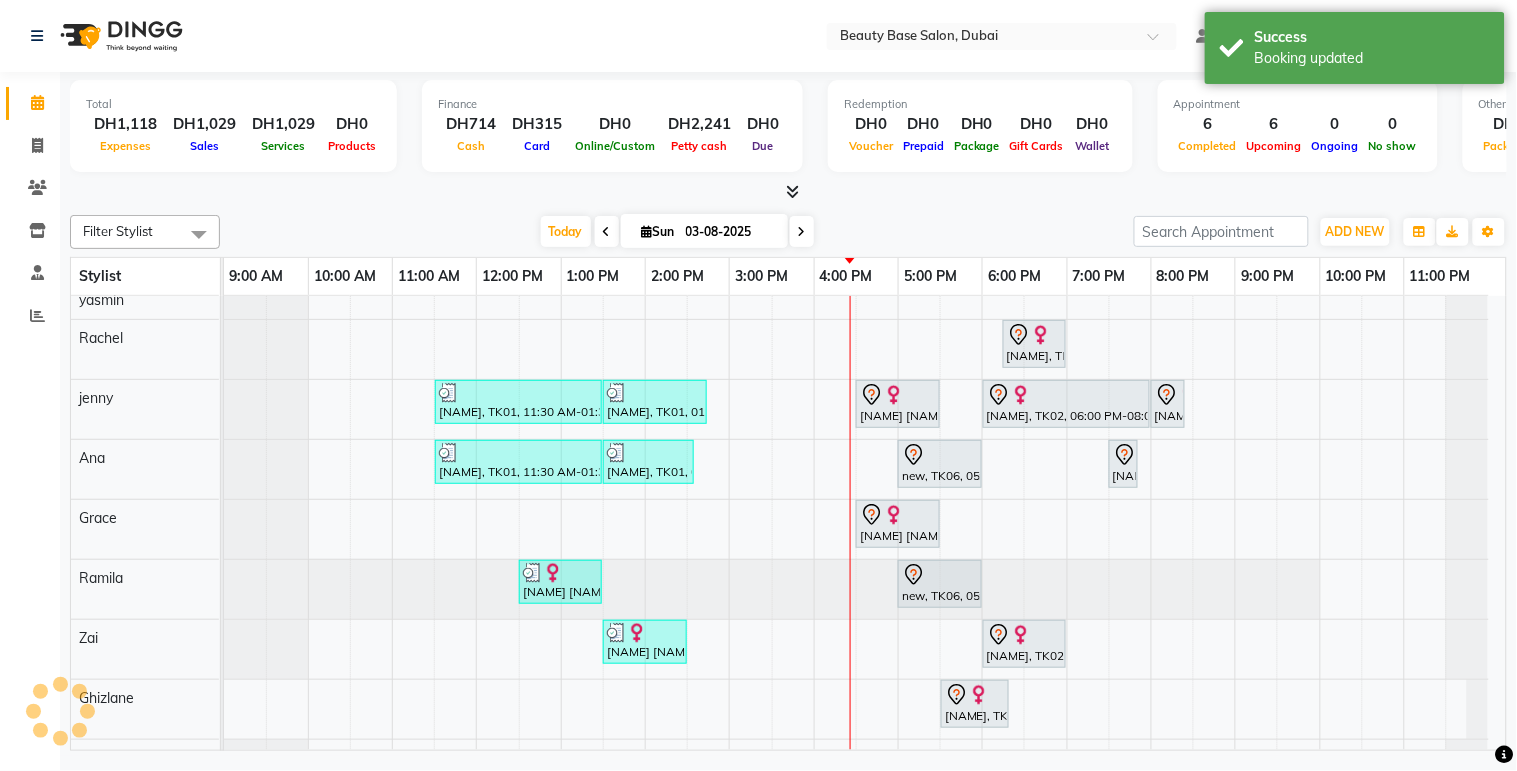 click on "[NAME] [NAME], TK05, 04:00 PM-05:00 PM, Gelish Pedicure" at bounding box center [898, 524] 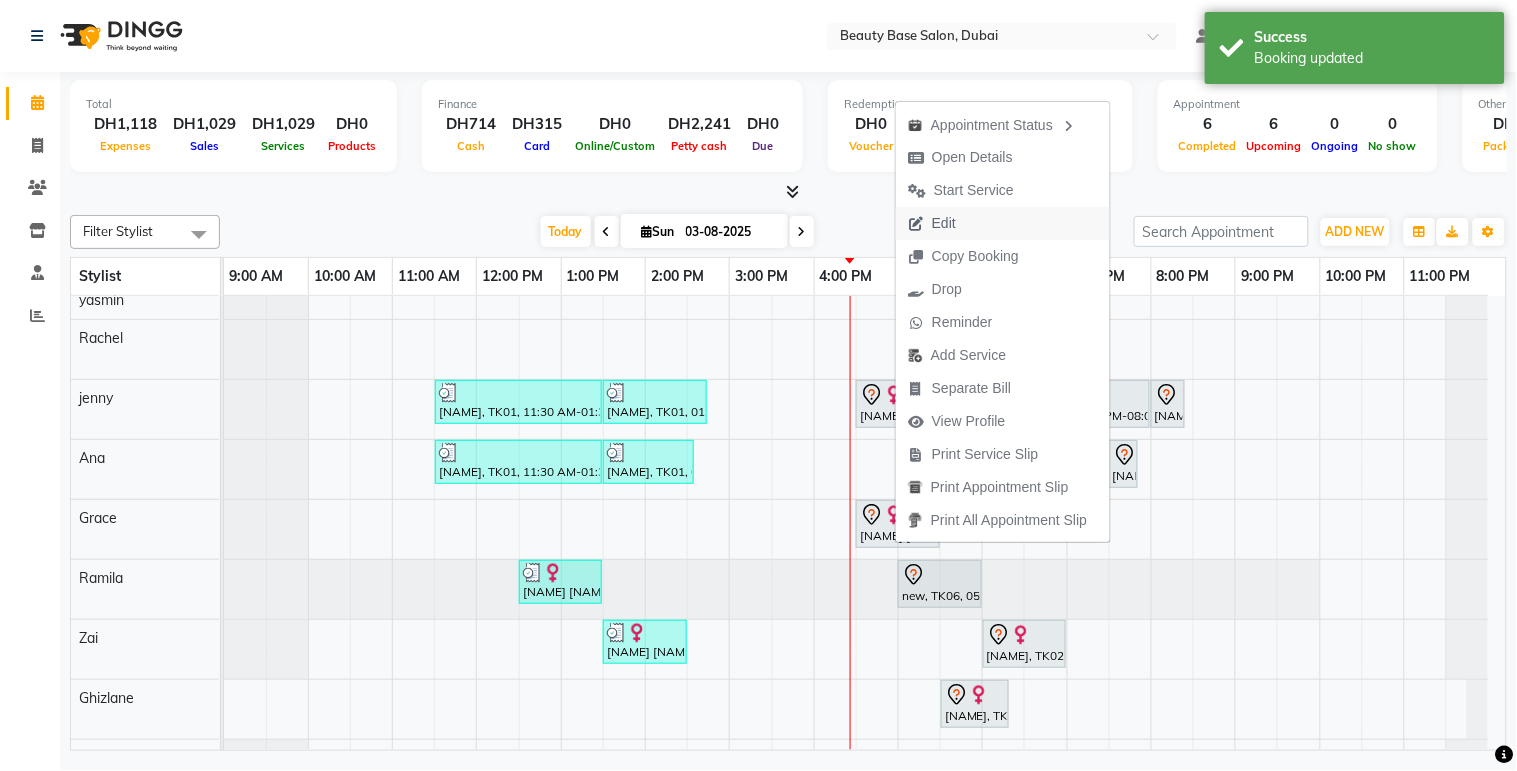 click on "Edit" at bounding box center (1003, 223) 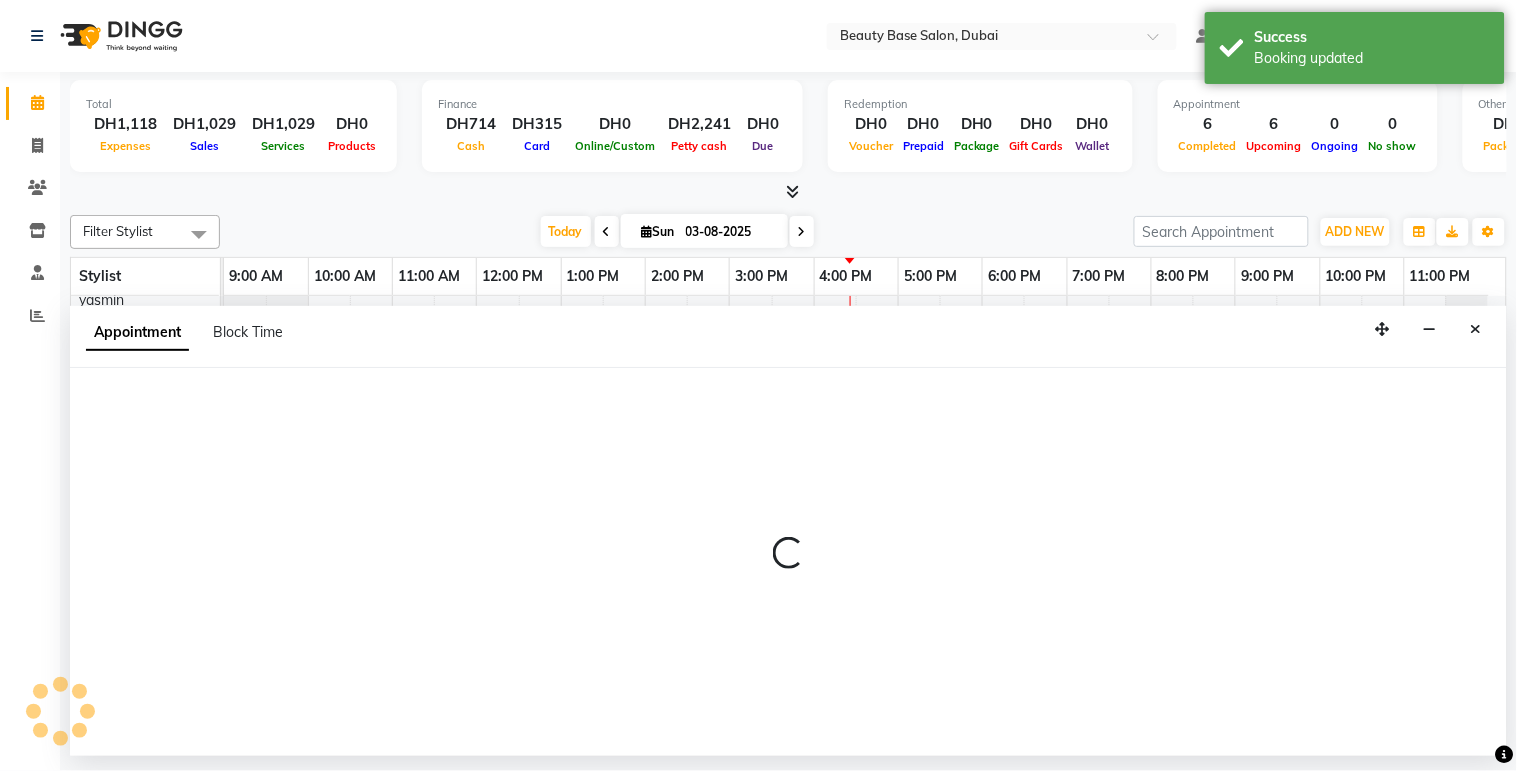 select on "tentative" 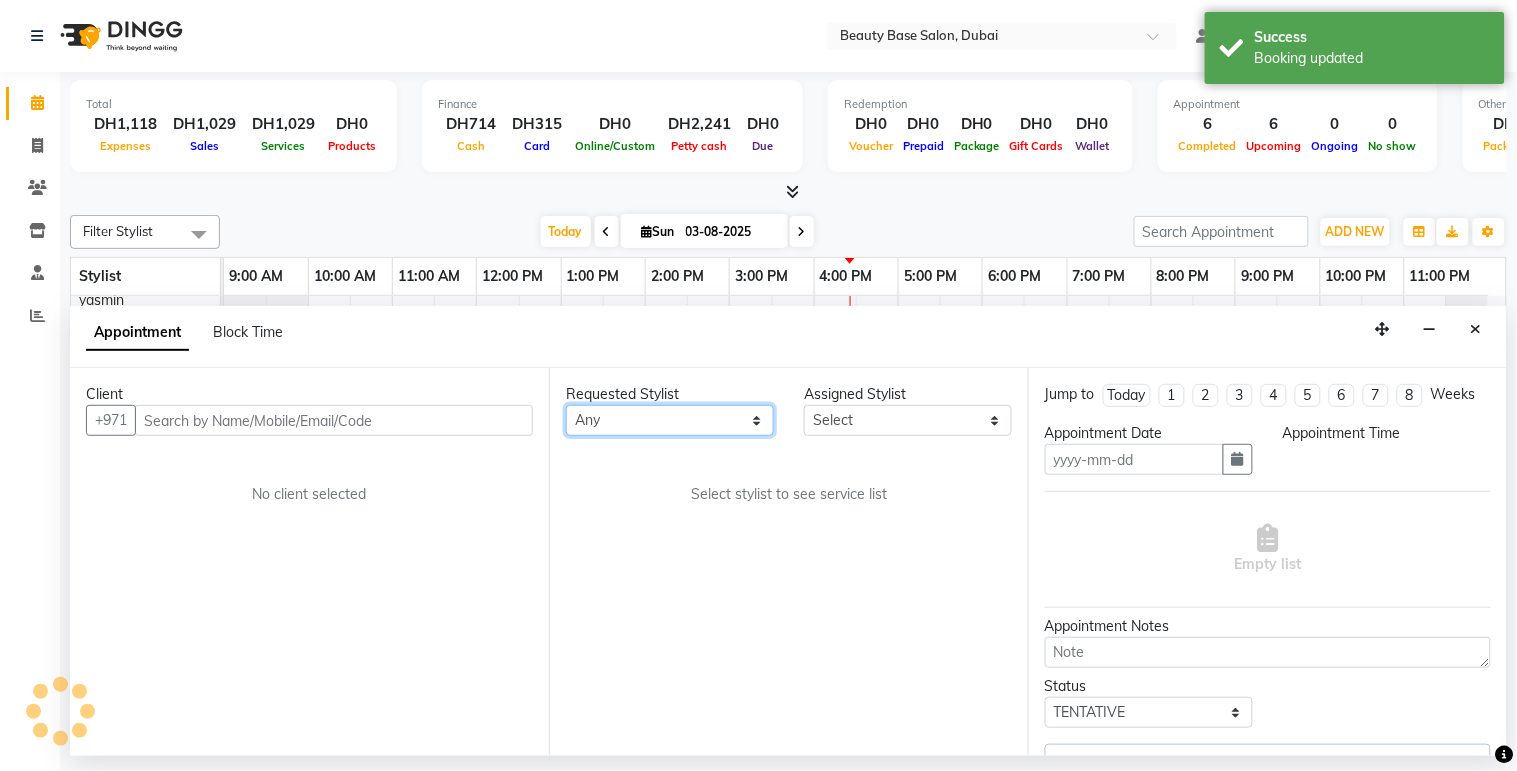 click on "Any [NAME] [NAME] [NAME] [NAME] [NAME] [NAME] [NAME] [NAME]" at bounding box center (670, 420) 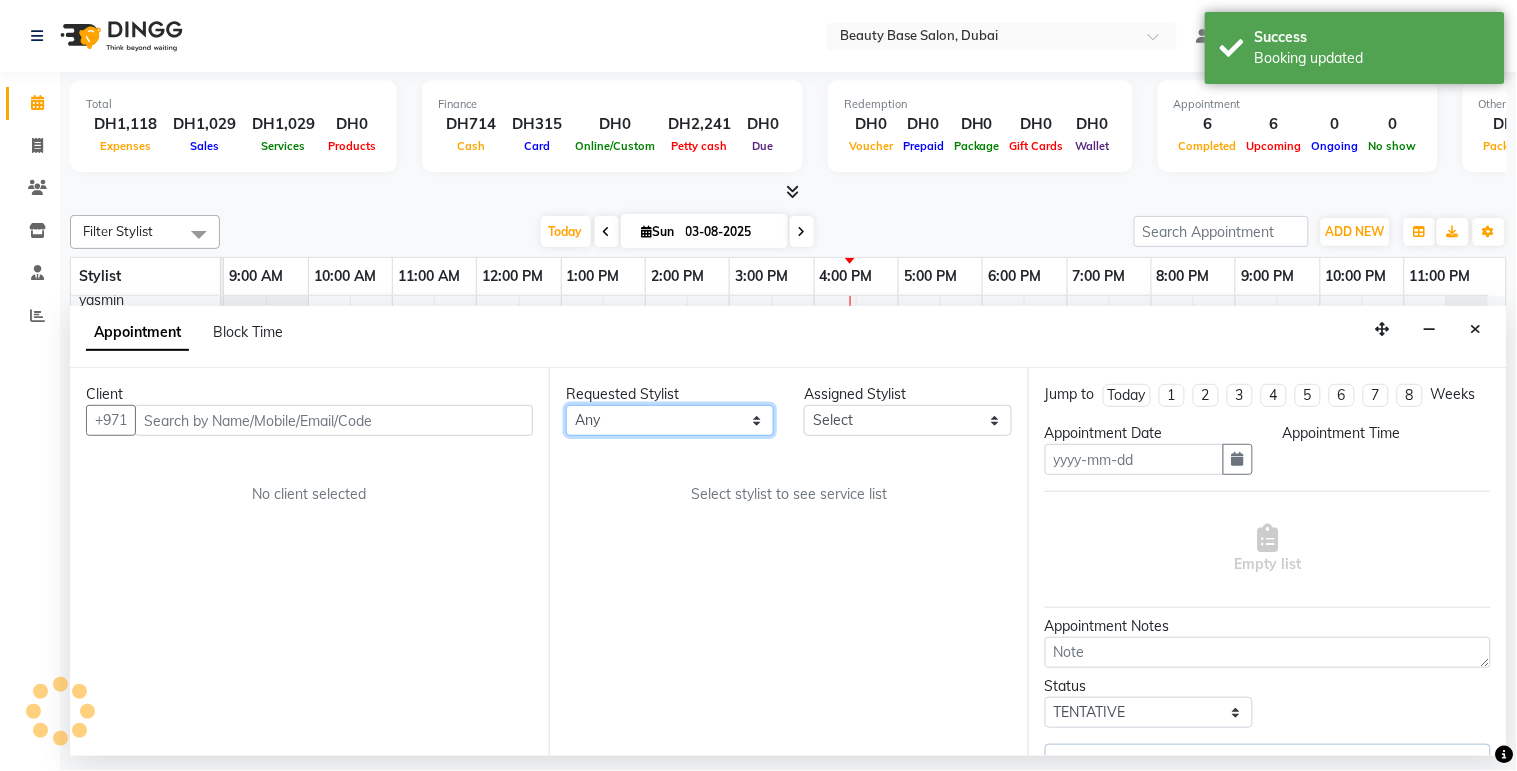 select on "54542" 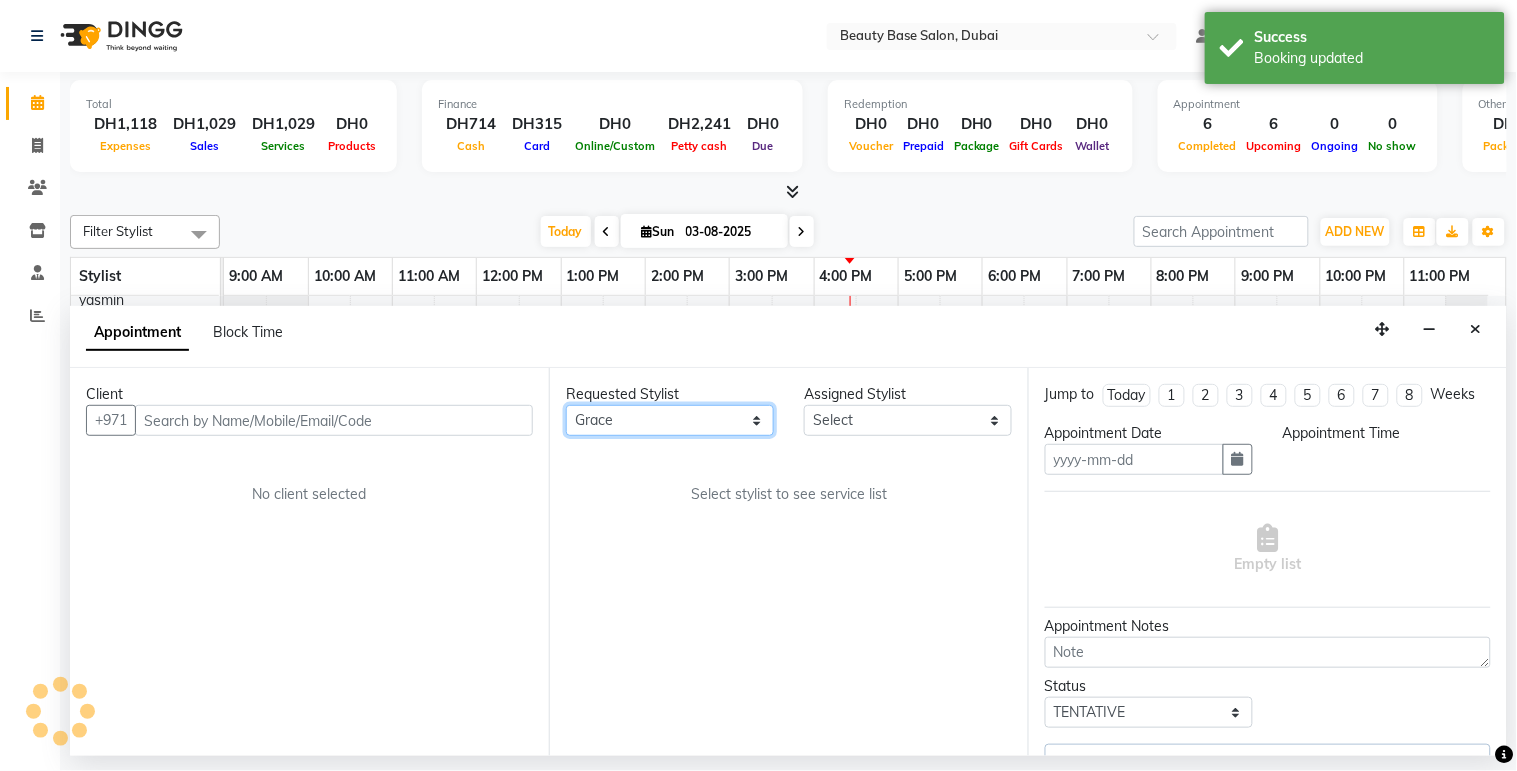 click on "Any [NAME] [NAME] [NAME] [NAME] [NAME] [NAME] [NAME] [NAME]" at bounding box center (670, 420) 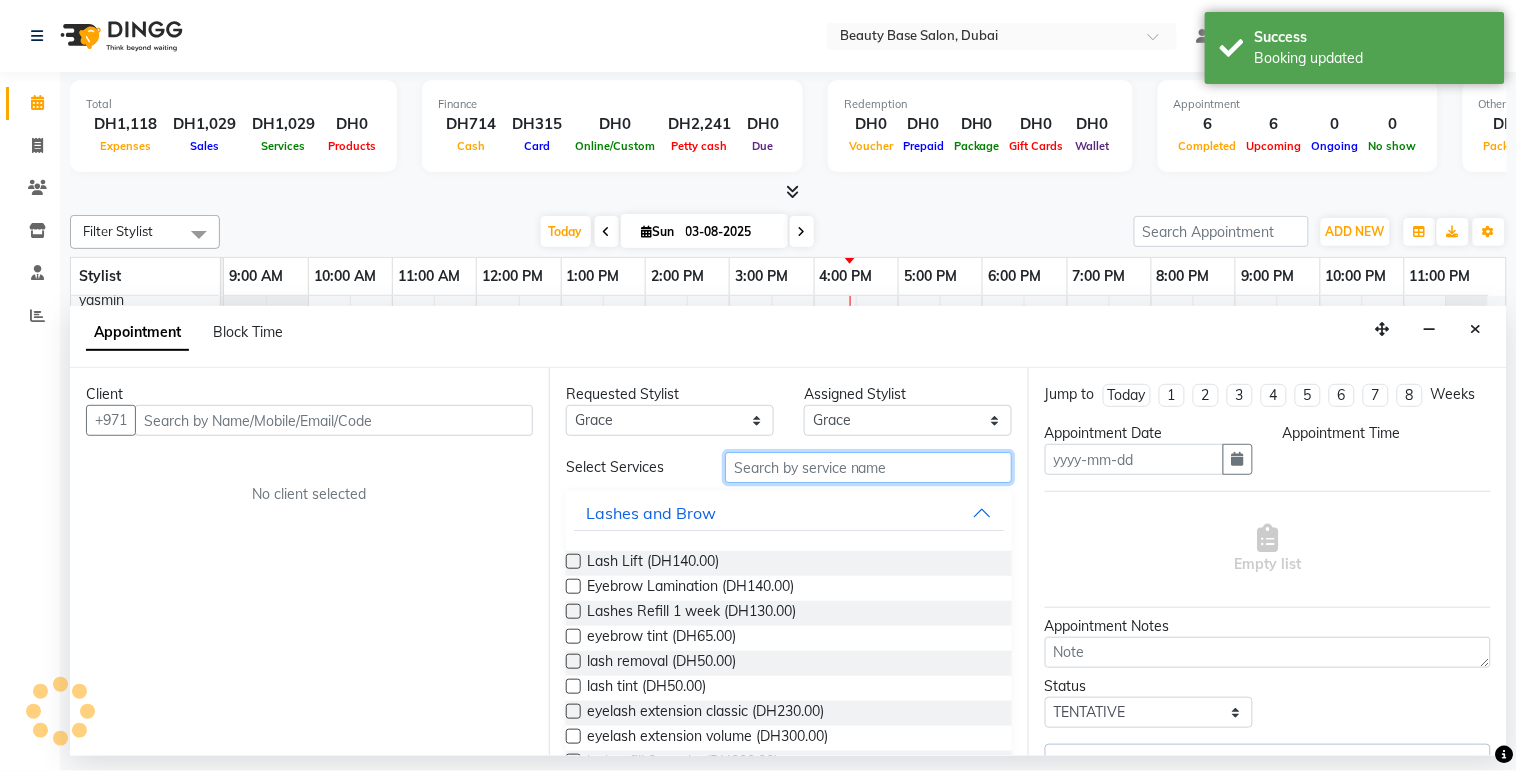 click at bounding box center [868, 467] 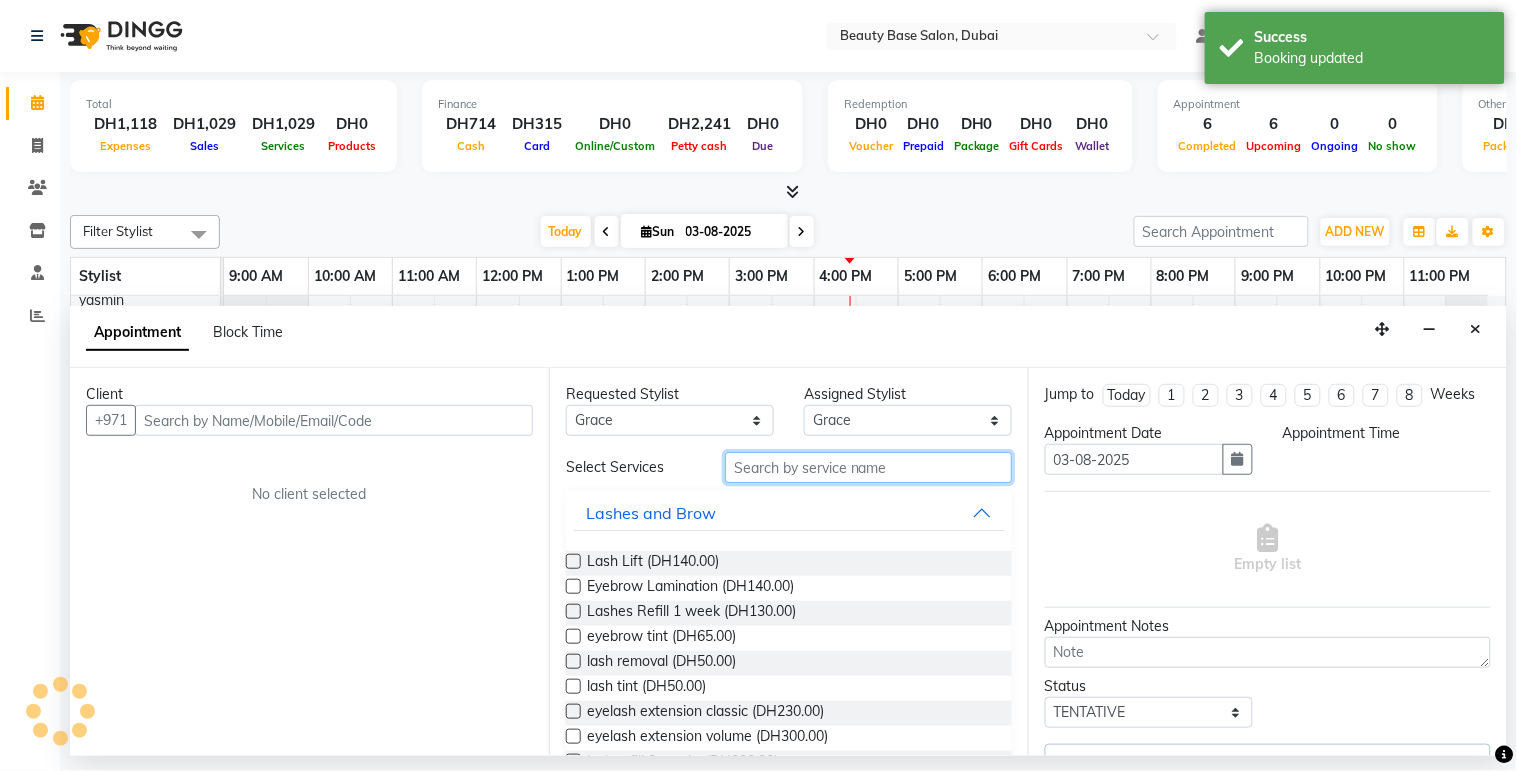 select on "990" 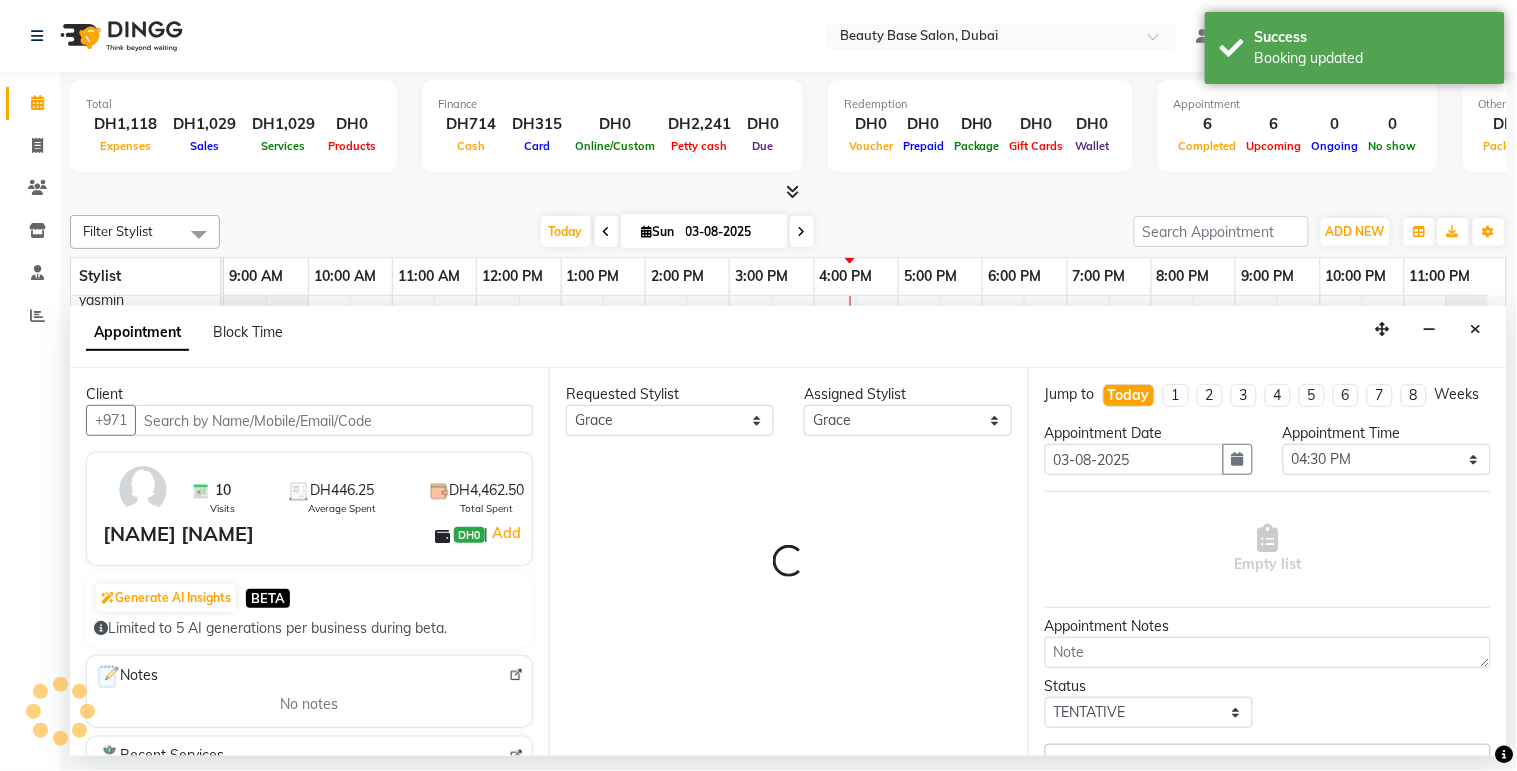 select on "1223" 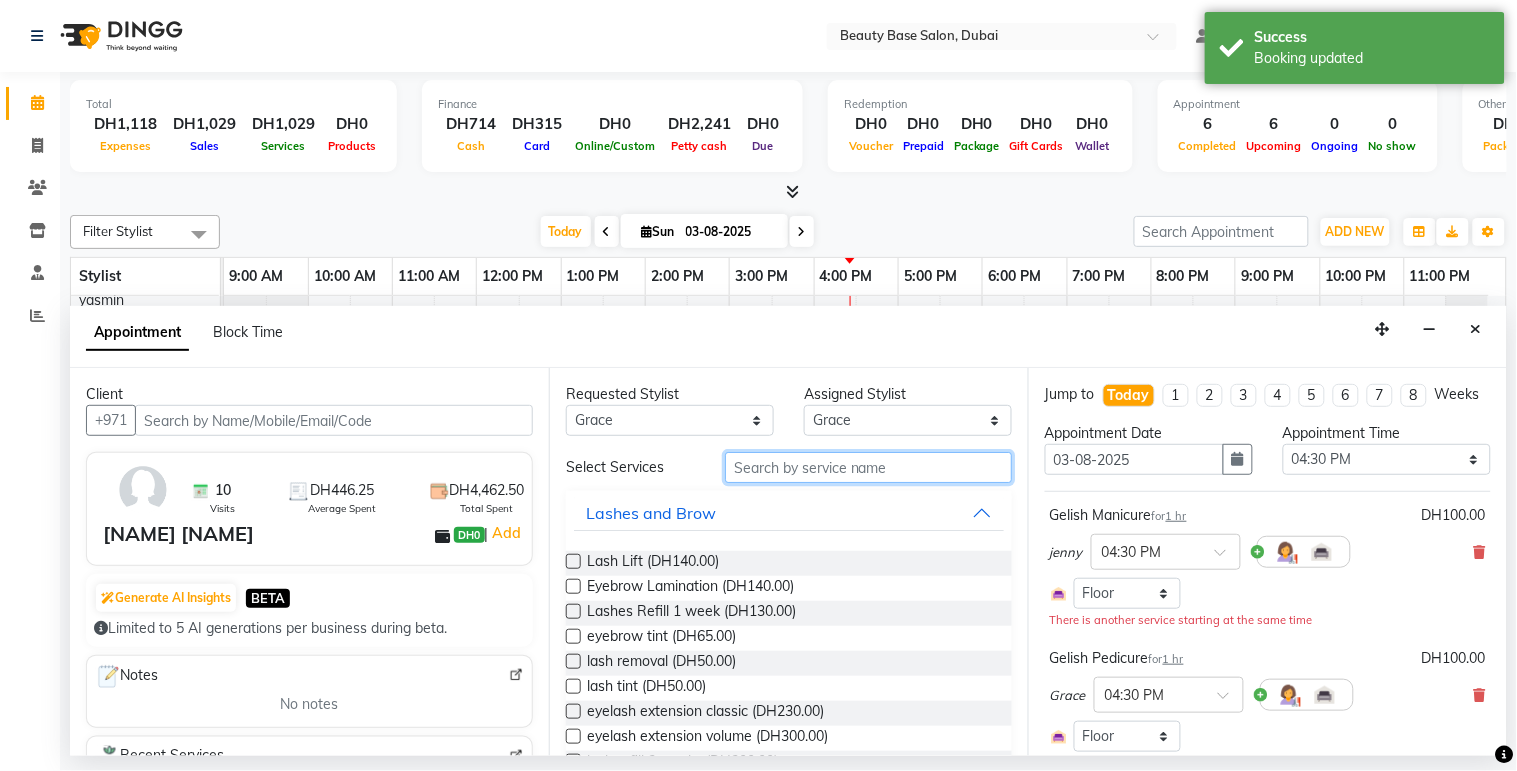 click at bounding box center (868, 467) 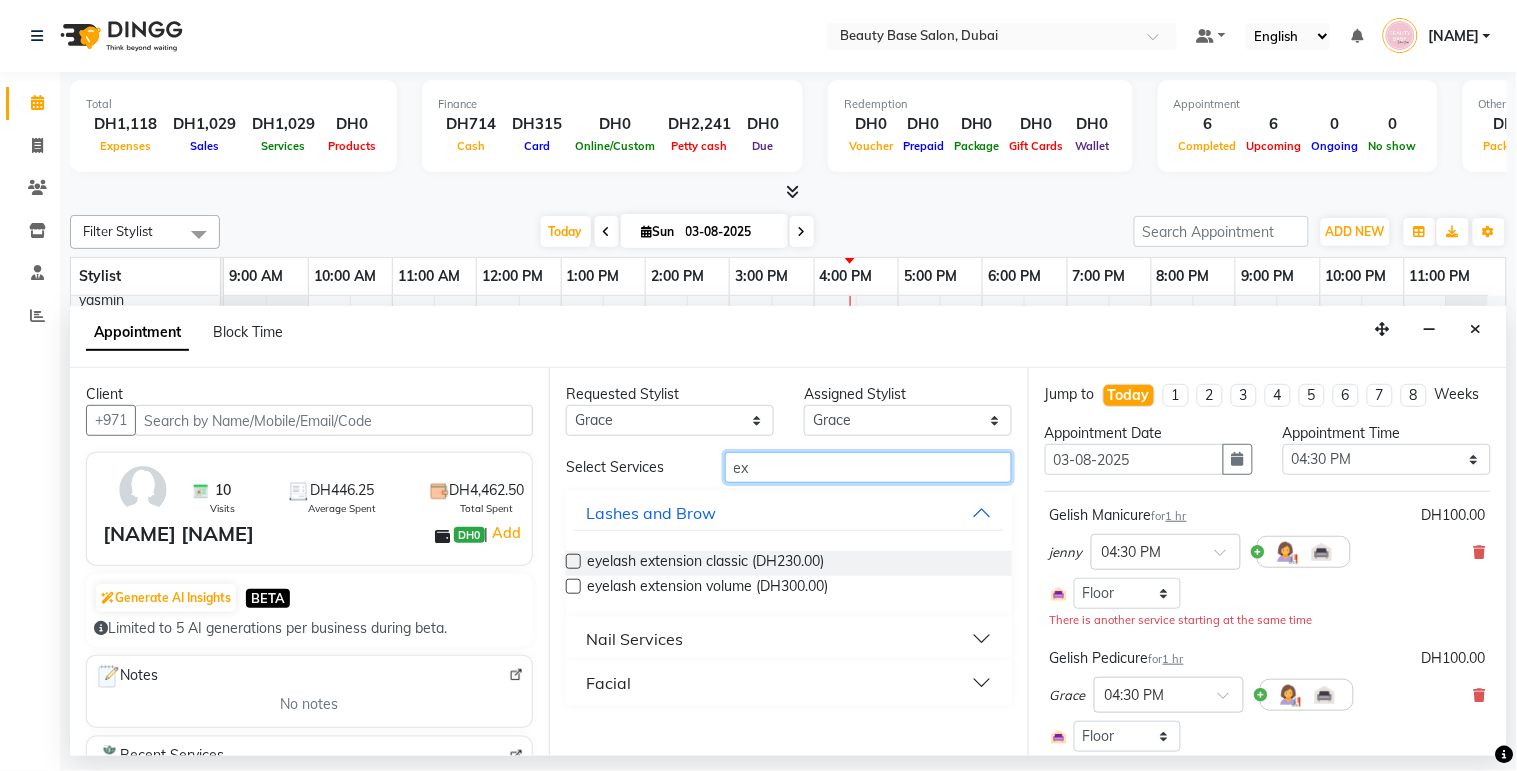 type on "ex" 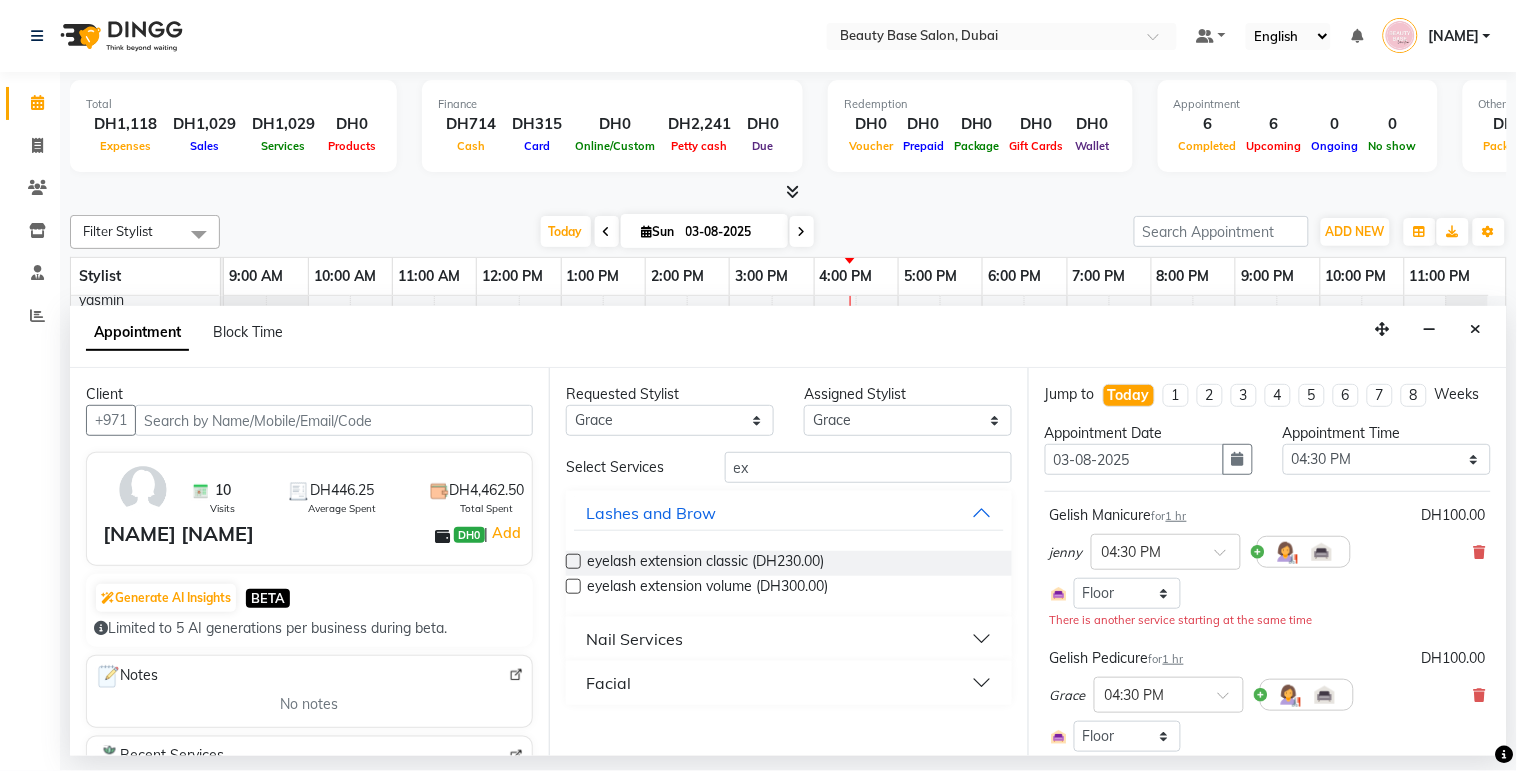 click on "Facial" at bounding box center (608, 683) 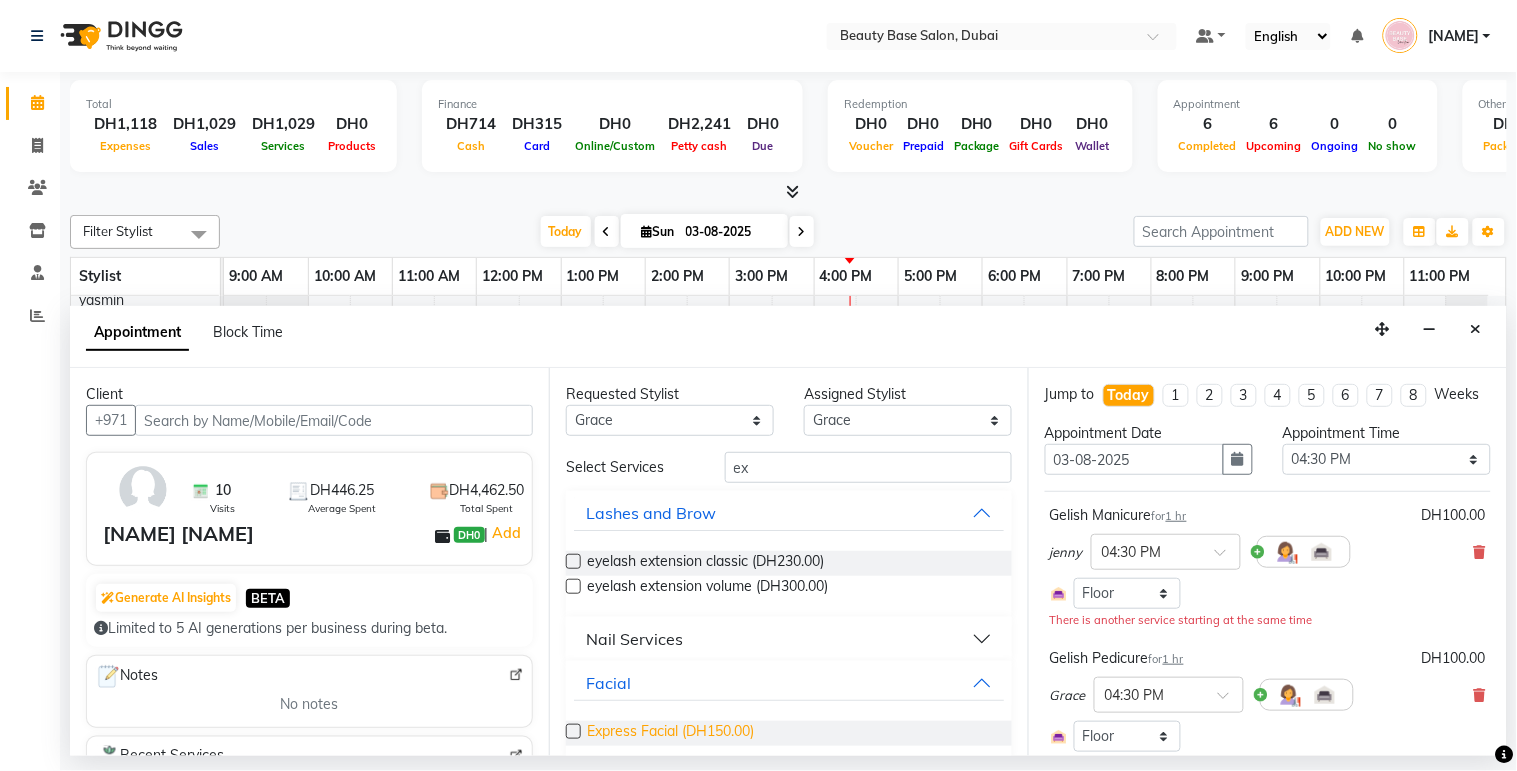 click on "Express Facial (DH150.00)" at bounding box center [670, 733] 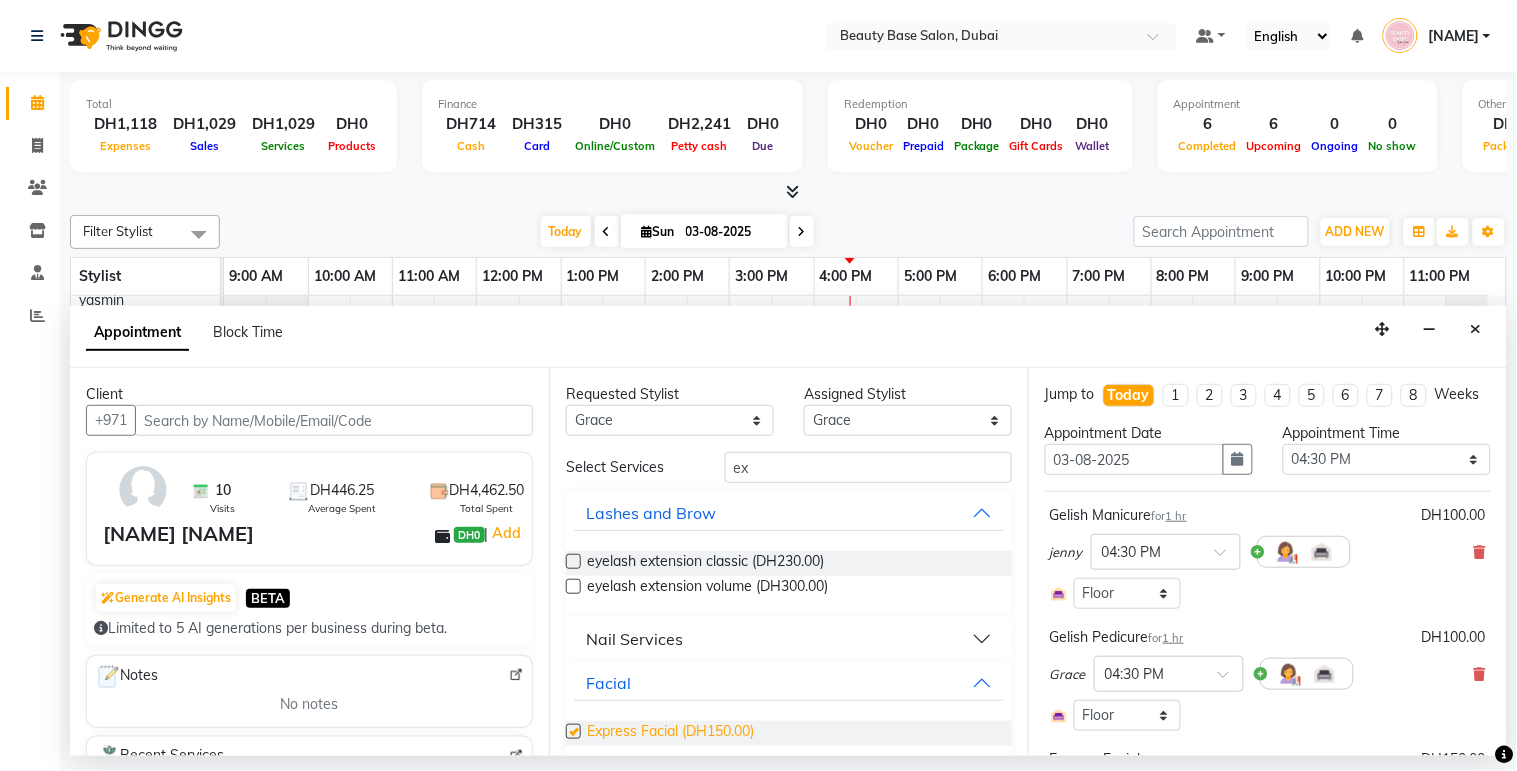 checkbox on "false" 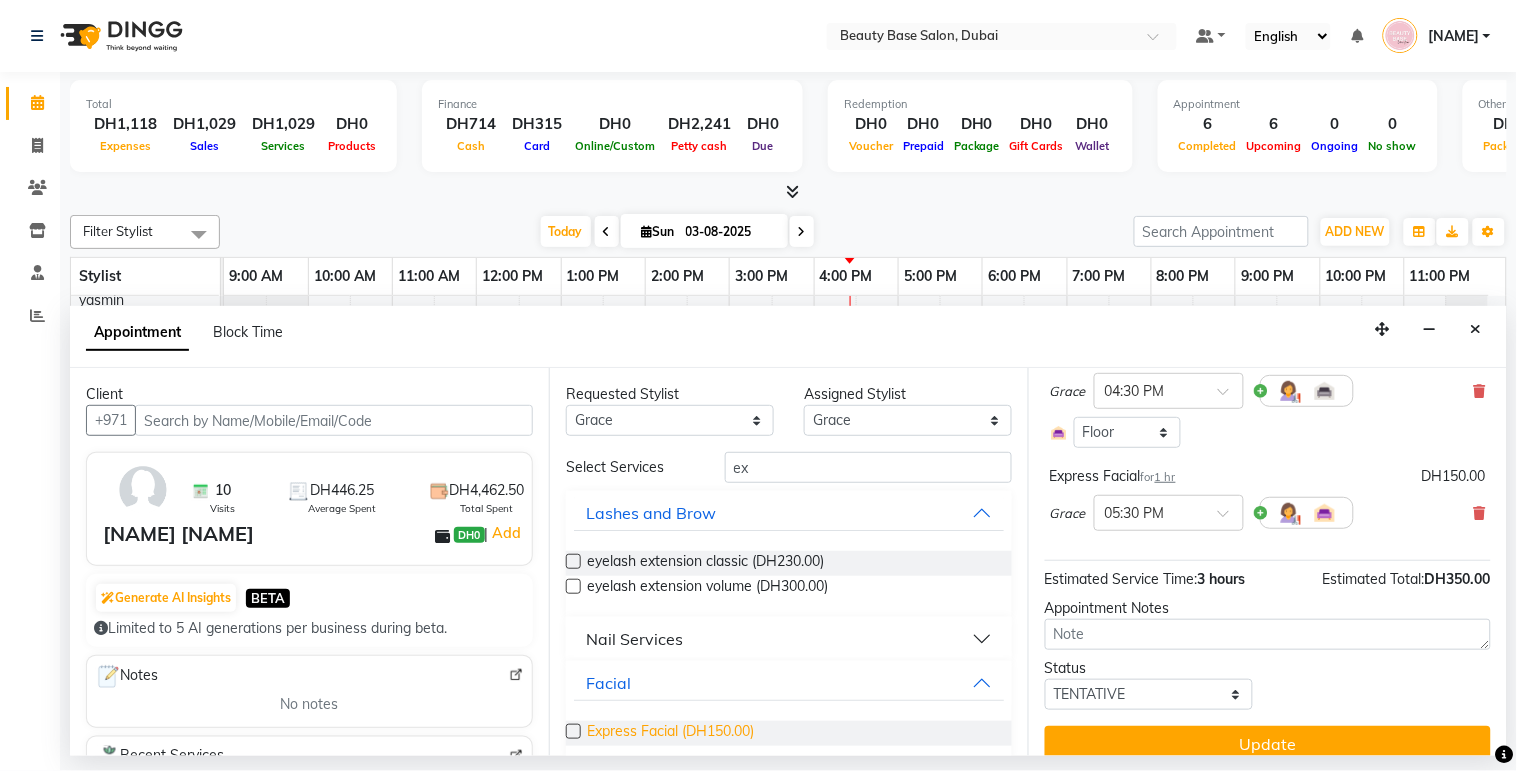 scroll, scrollTop: 324, scrollLeft: 0, axis: vertical 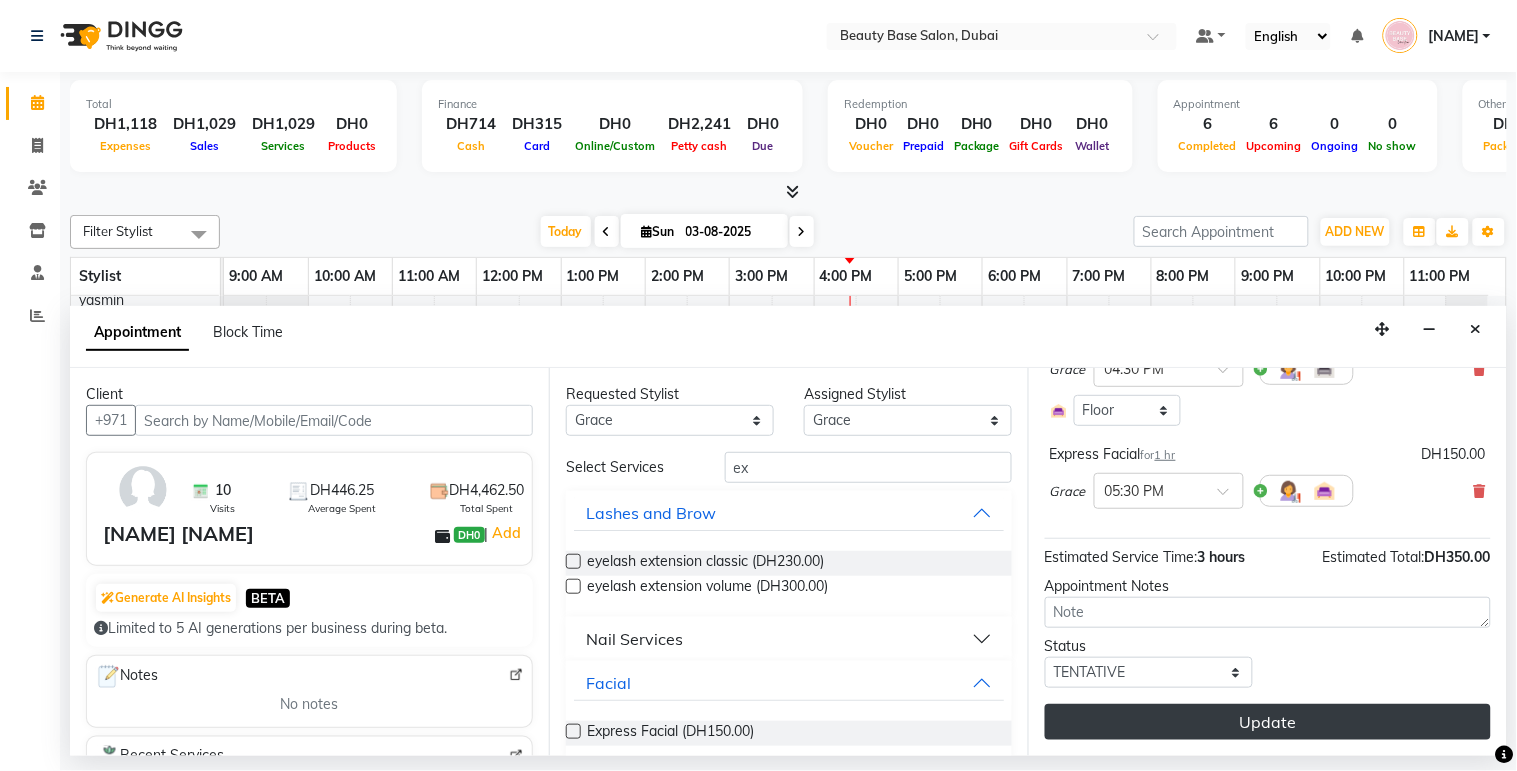 click on "Update" at bounding box center (1268, 722) 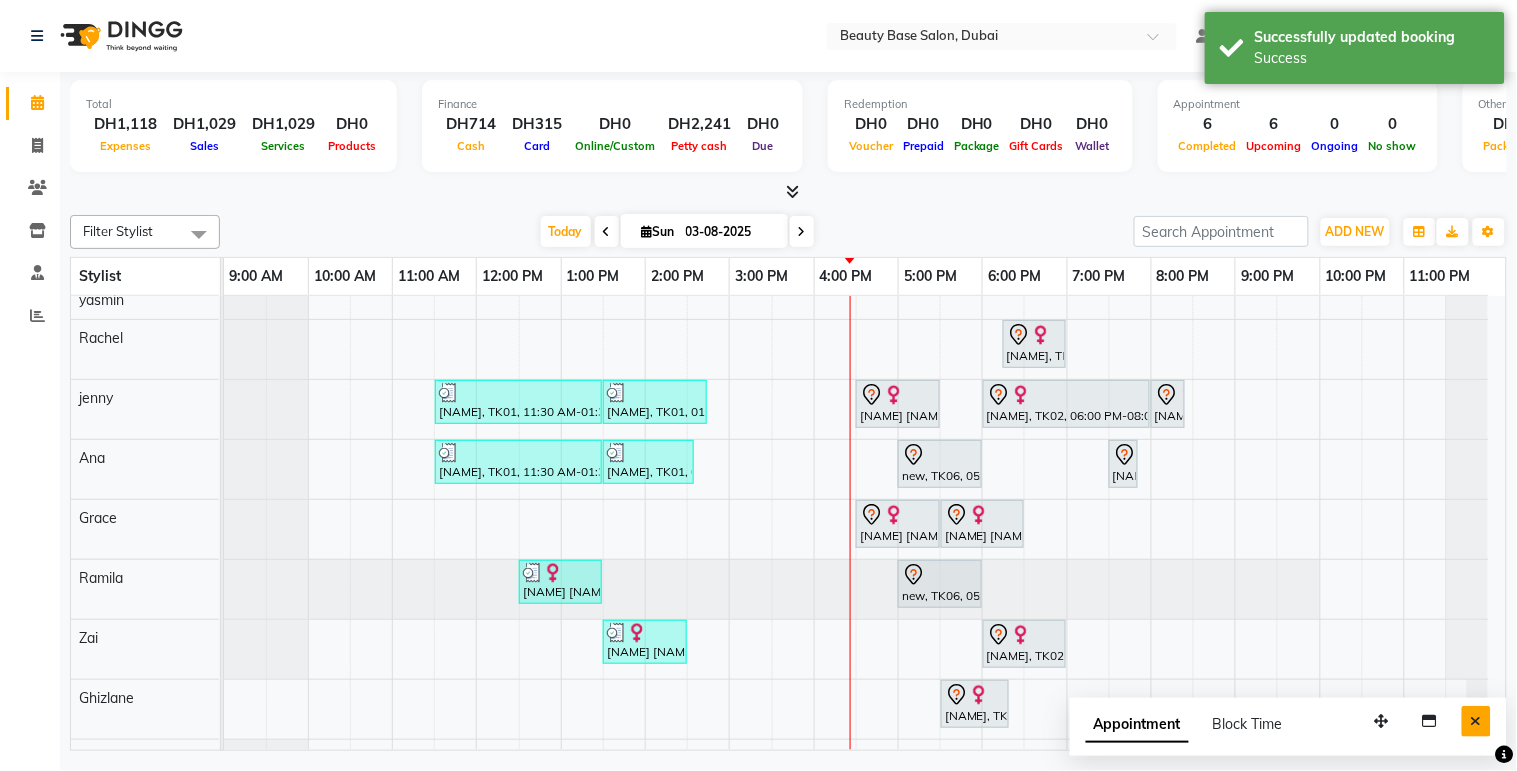 click at bounding box center [1476, 721] 